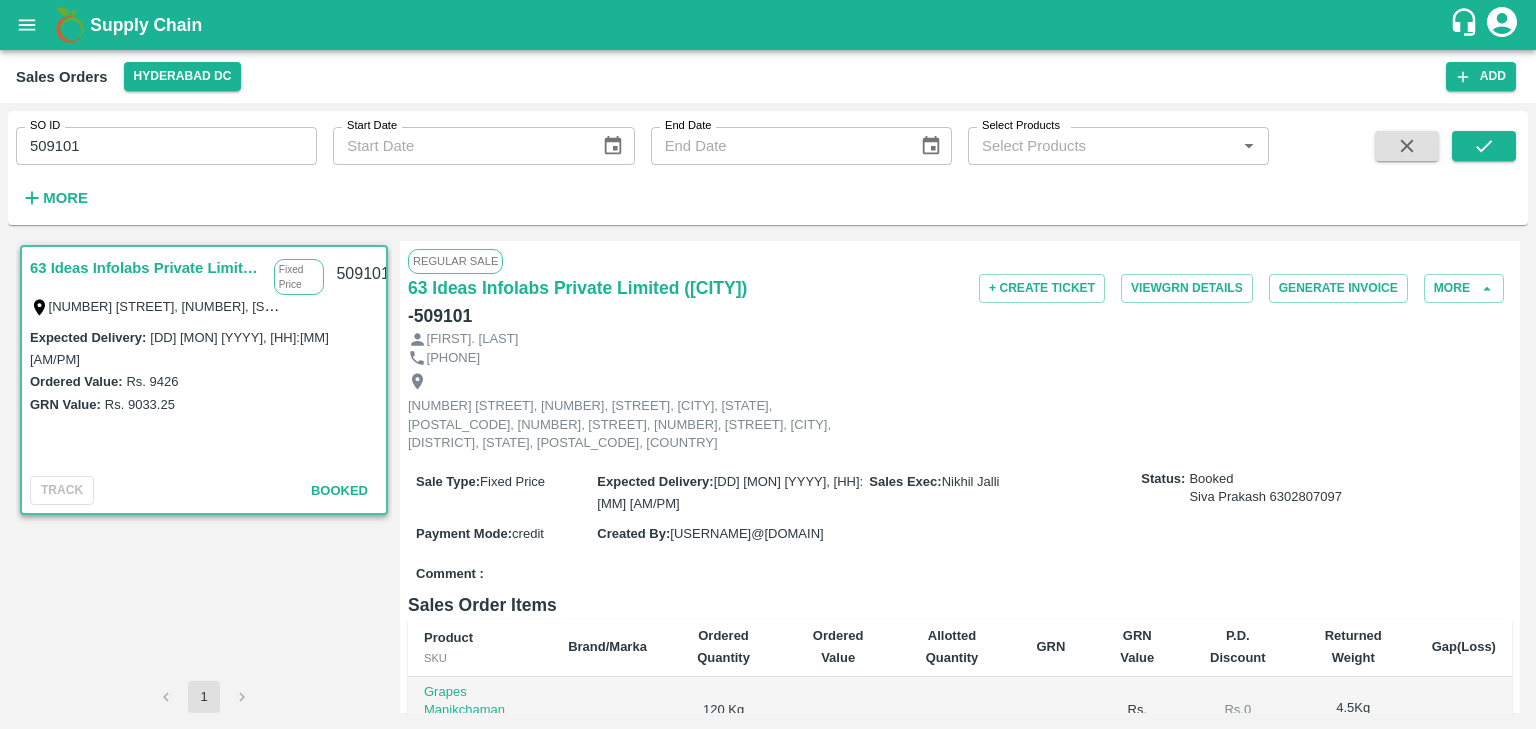 scroll, scrollTop: 0, scrollLeft: 0, axis: both 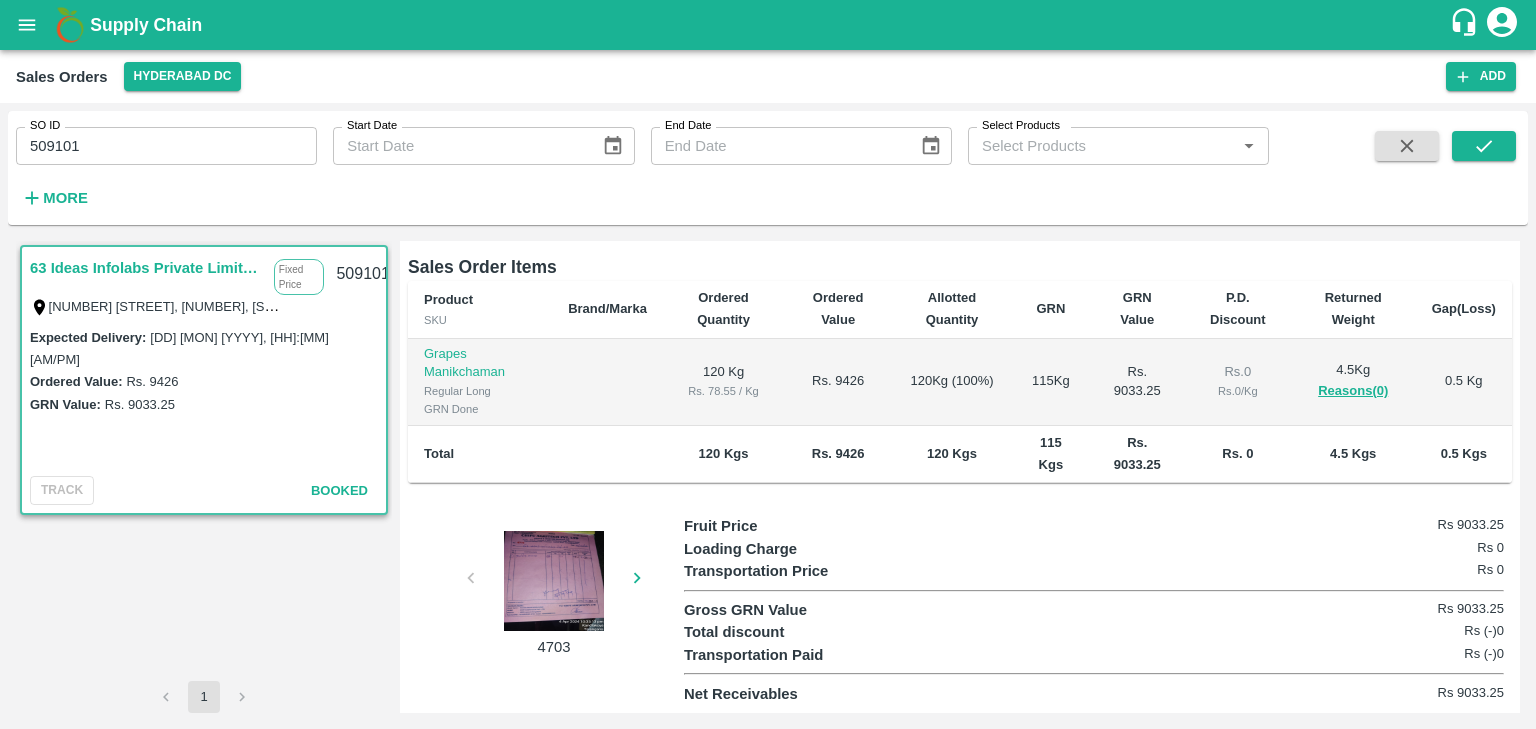 click at bounding box center [554, 581] 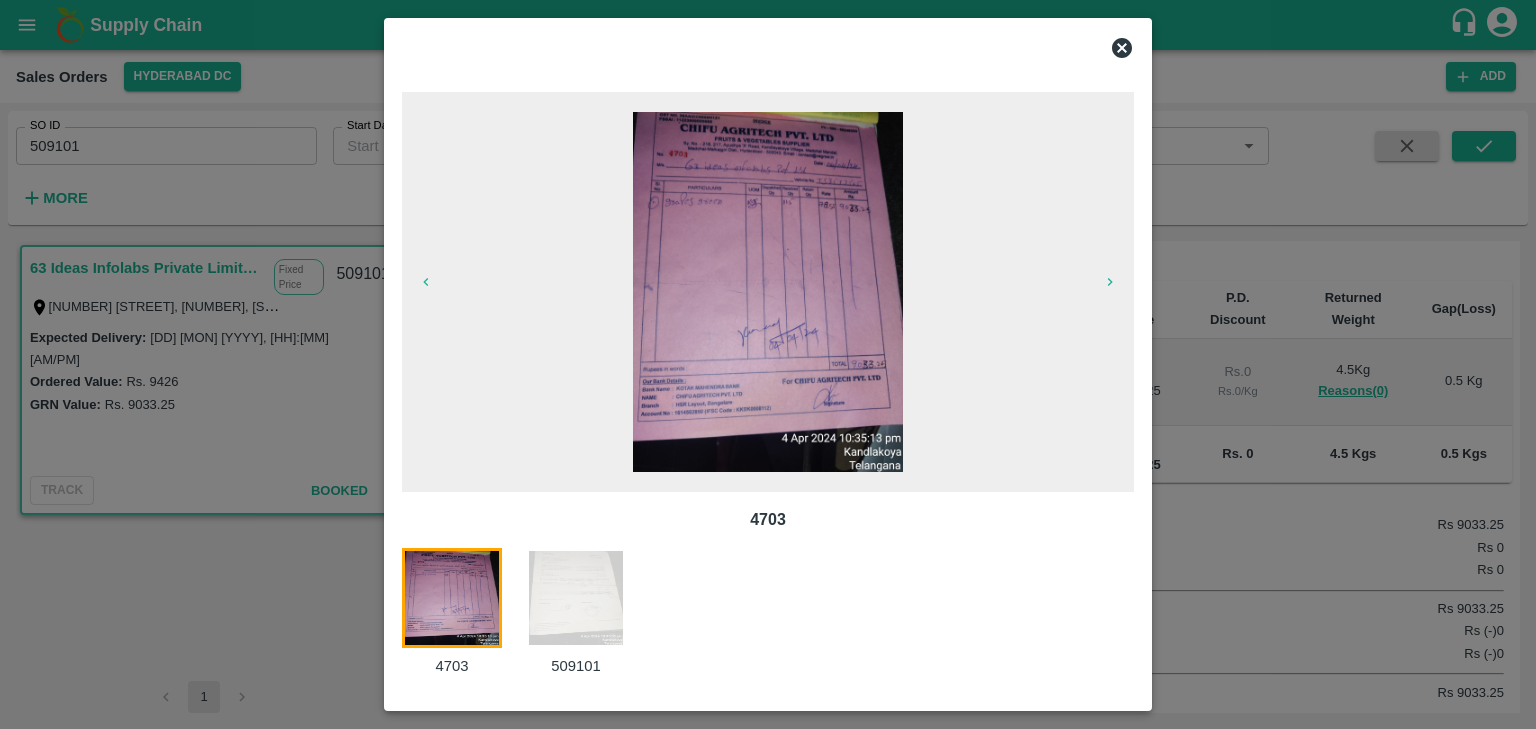 click at bounding box center (576, 598) 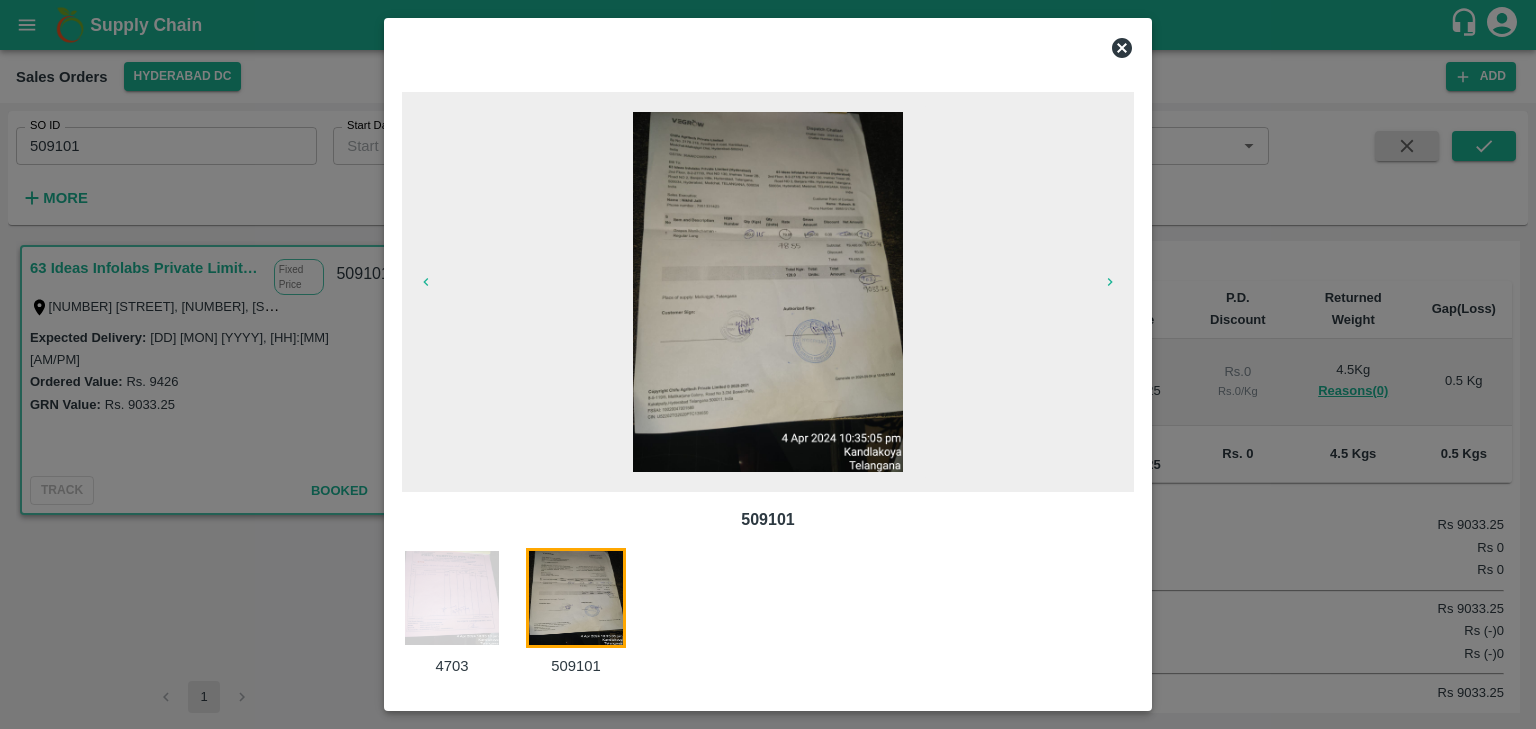 click at bounding box center [452, 598] 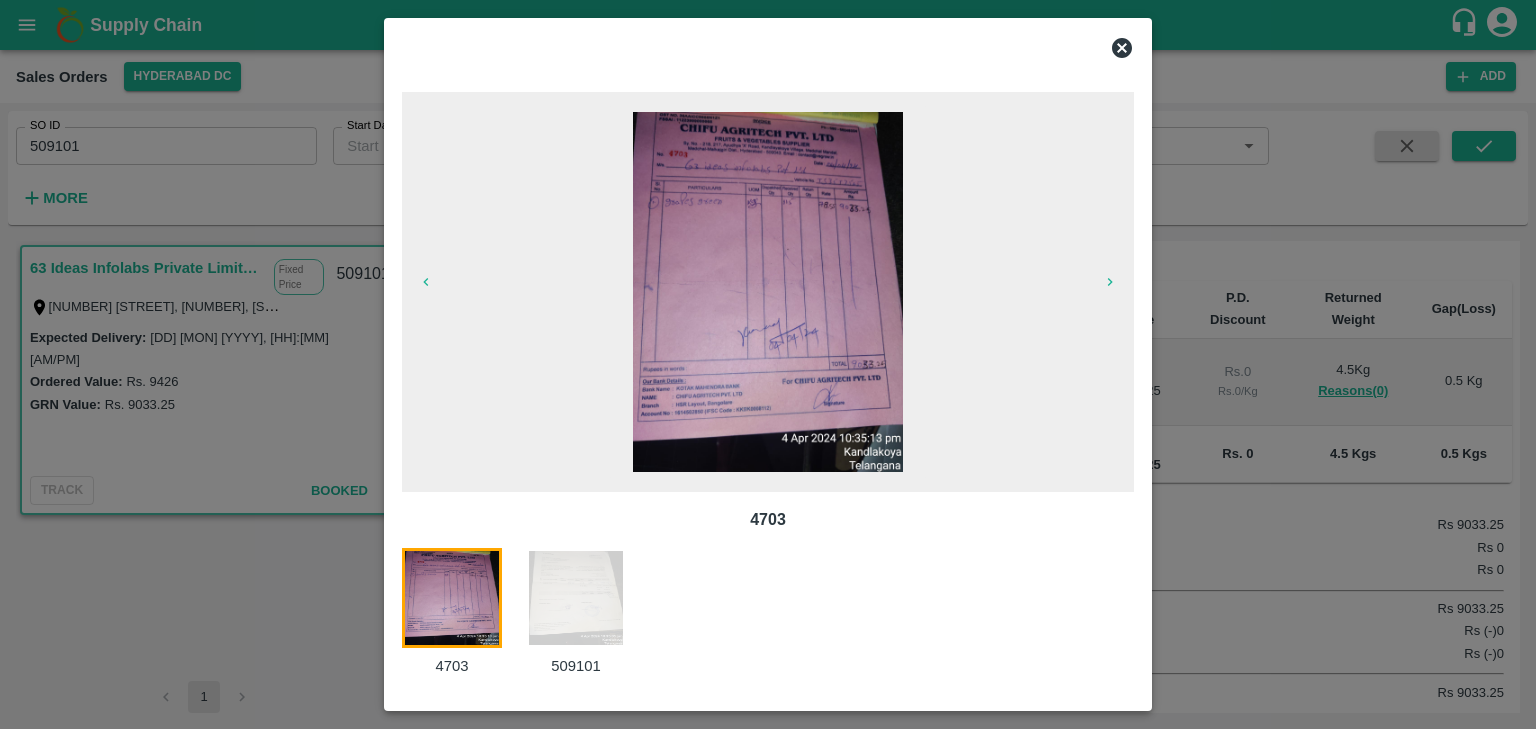 click at bounding box center [576, 598] 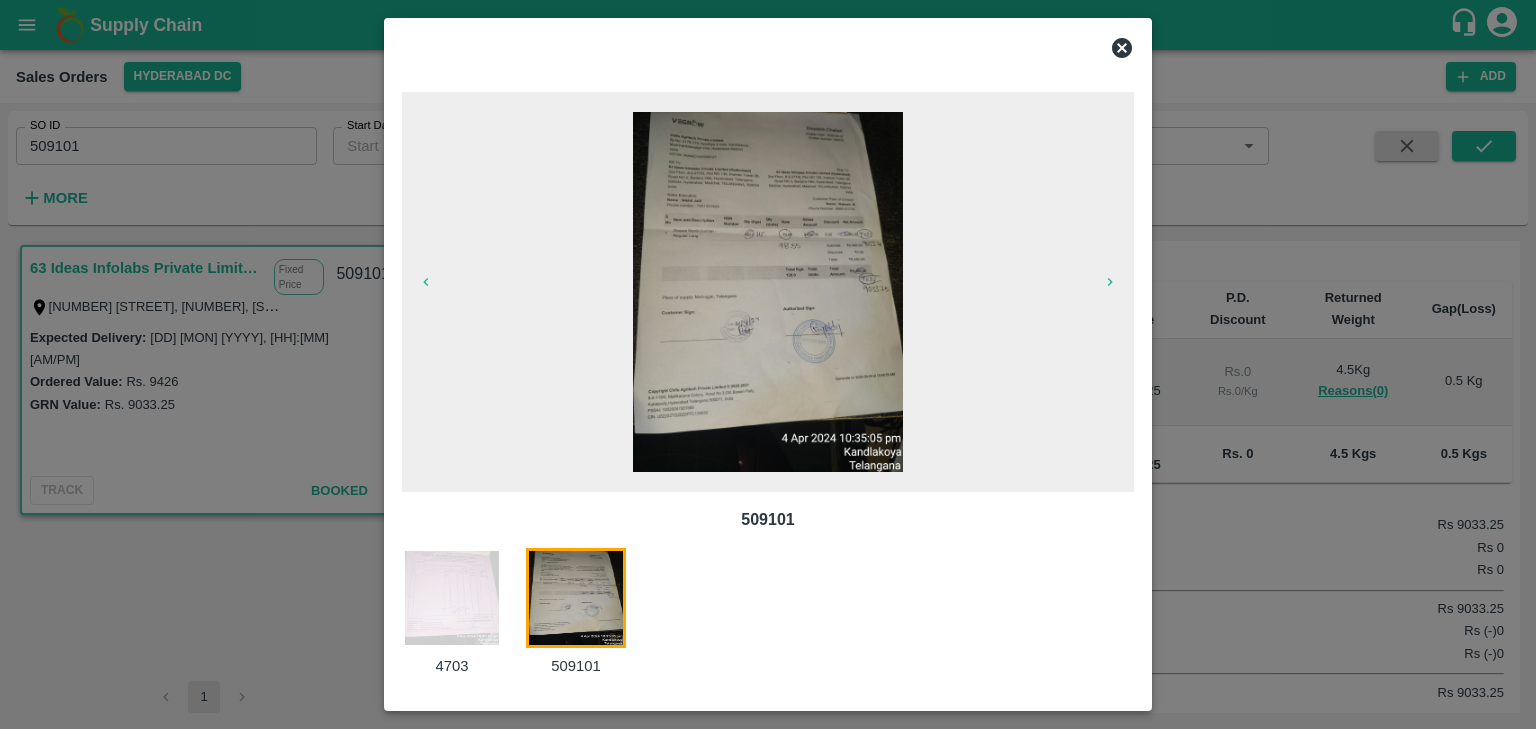 click on "509101" at bounding box center [576, 666] 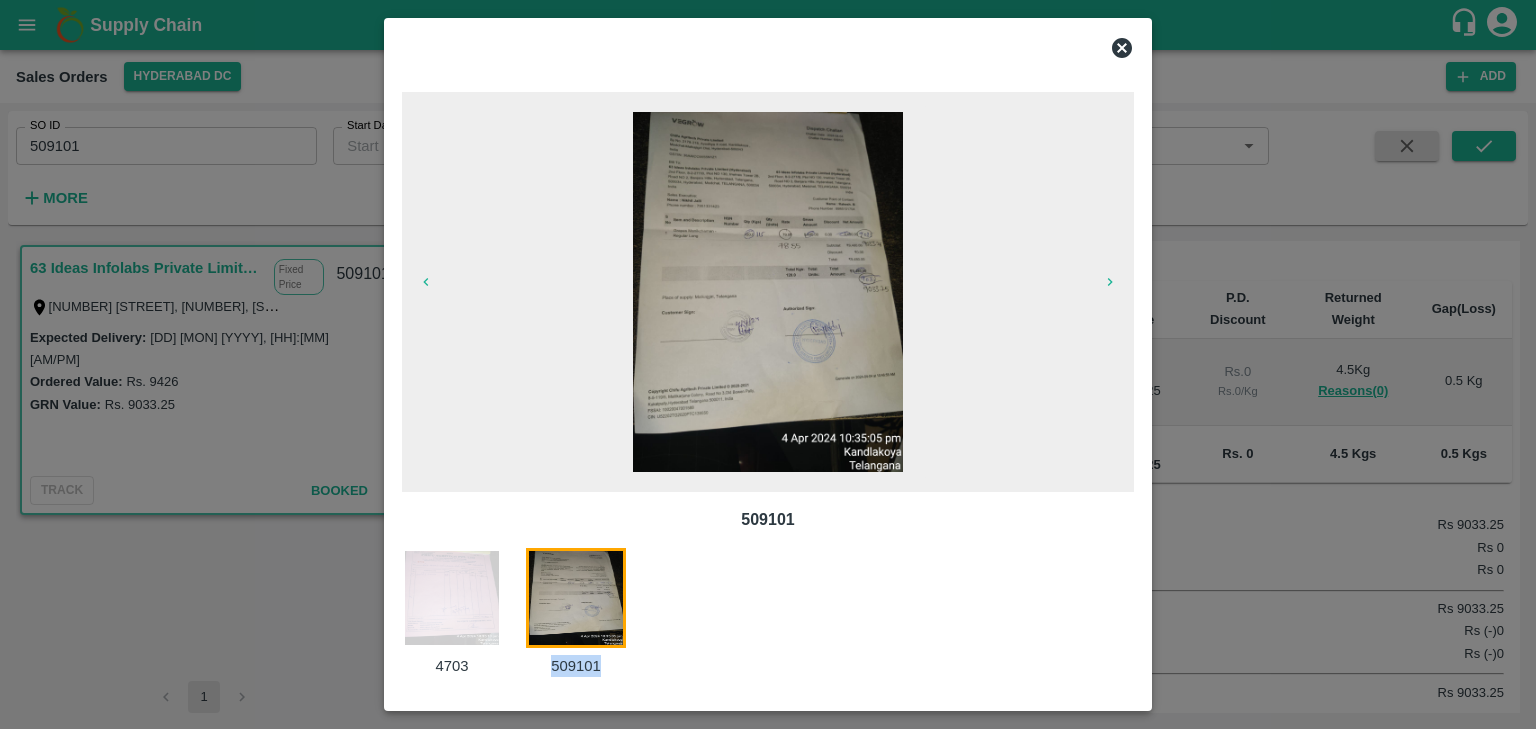 click on "509101" at bounding box center (576, 666) 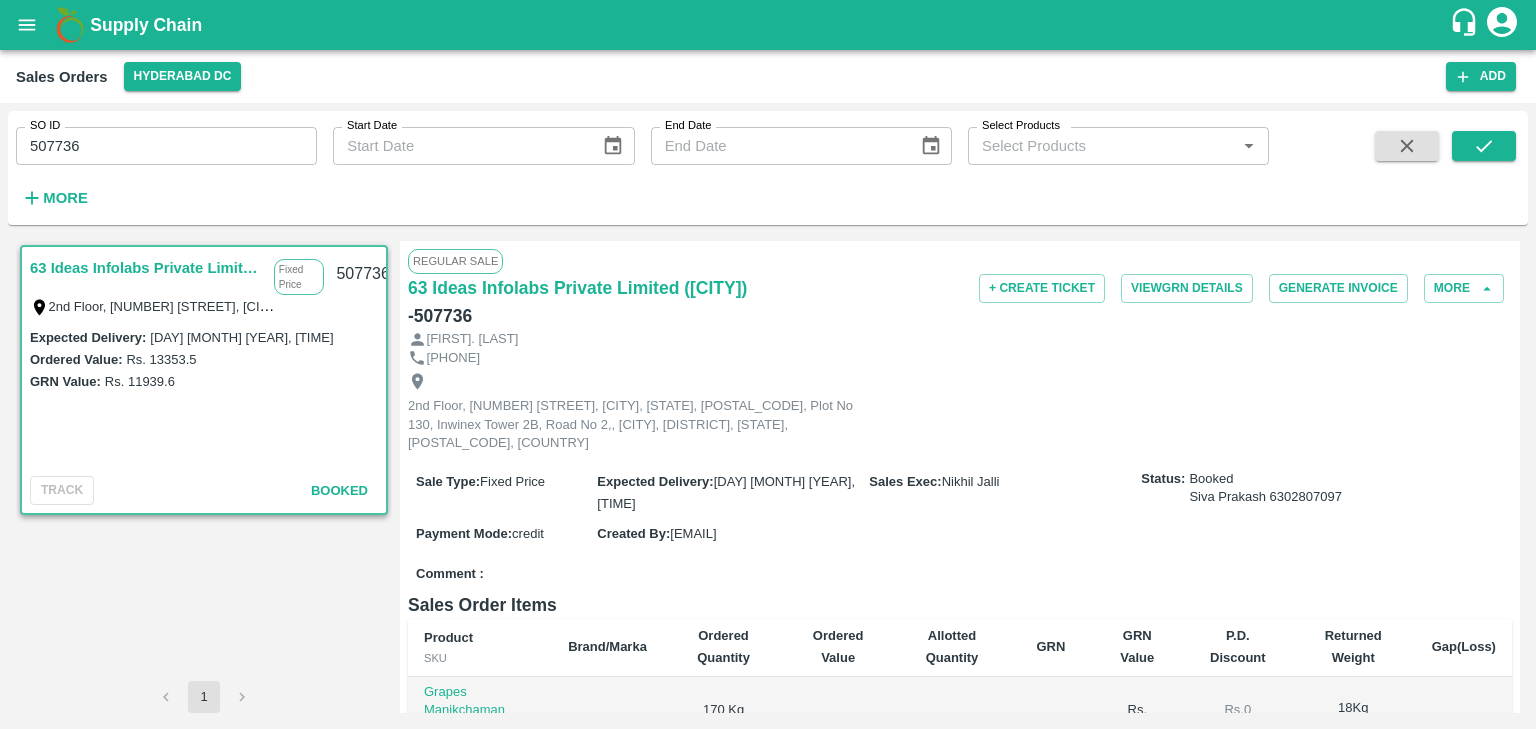 scroll, scrollTop: 0, scrollLeft: 0, axis: both 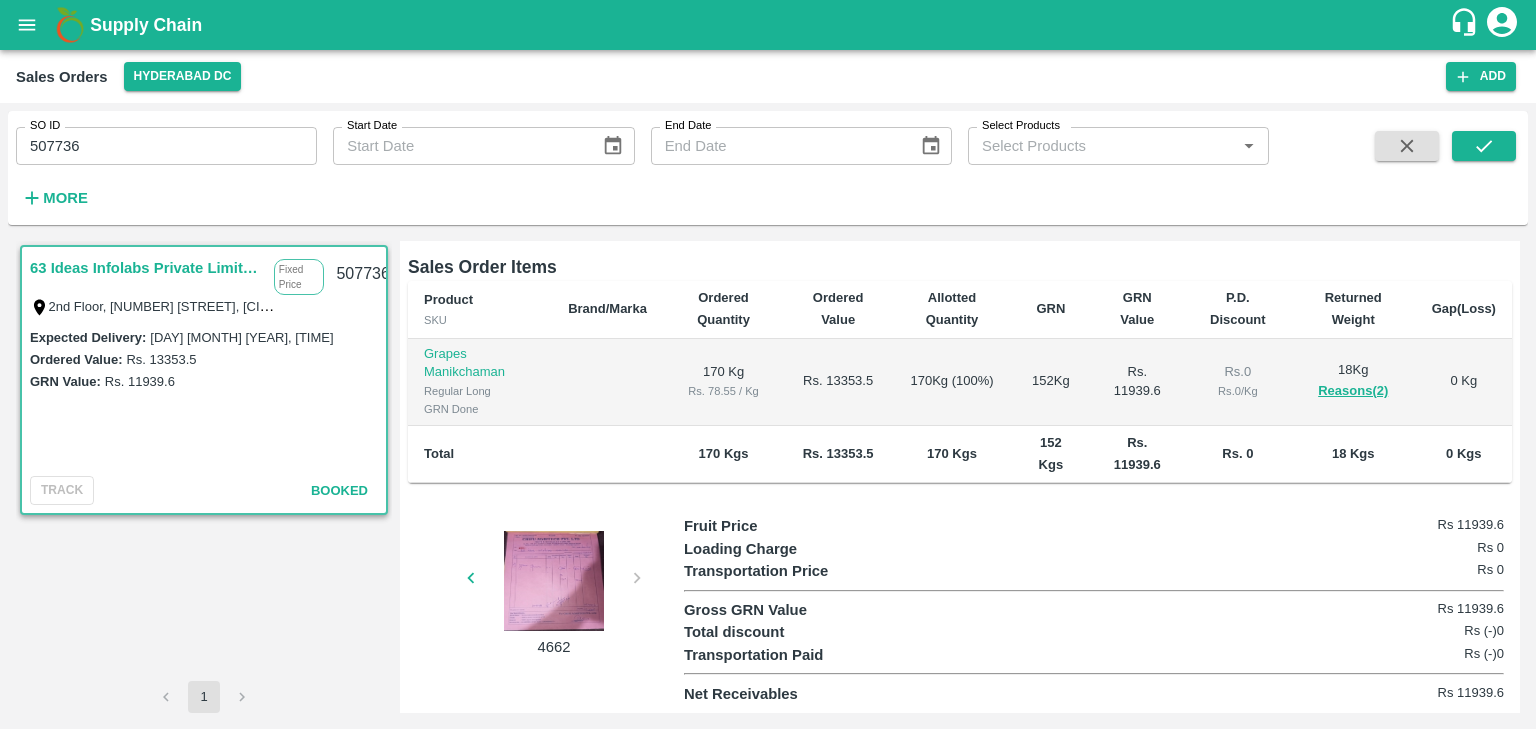 click at bounding box center (554, 581) 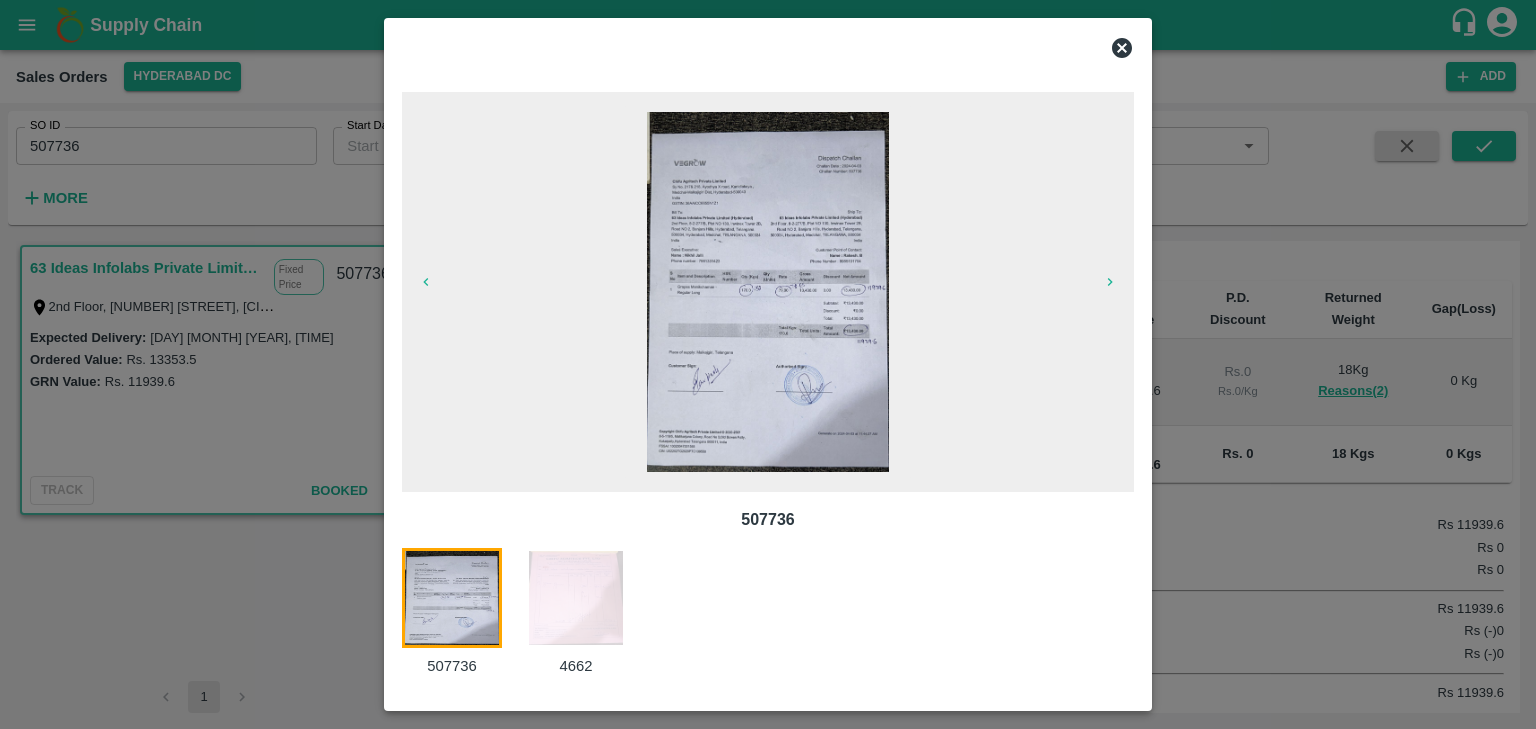 drag, startPoint x: 716, startPoint y: 259, endPoint x: 449, endPoint y: 661, distance: 482.58987 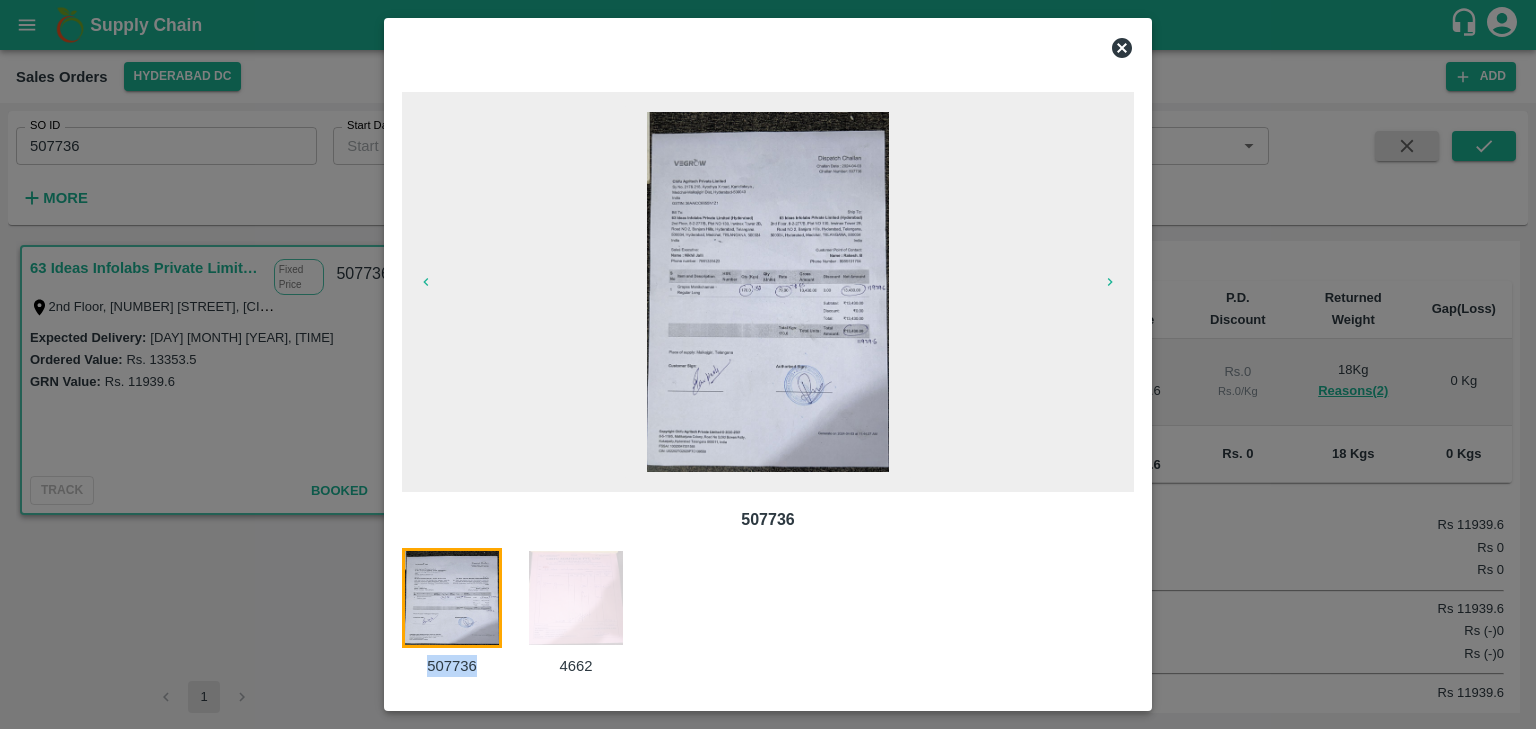 click on "507736" at bounding box center (452, 666) 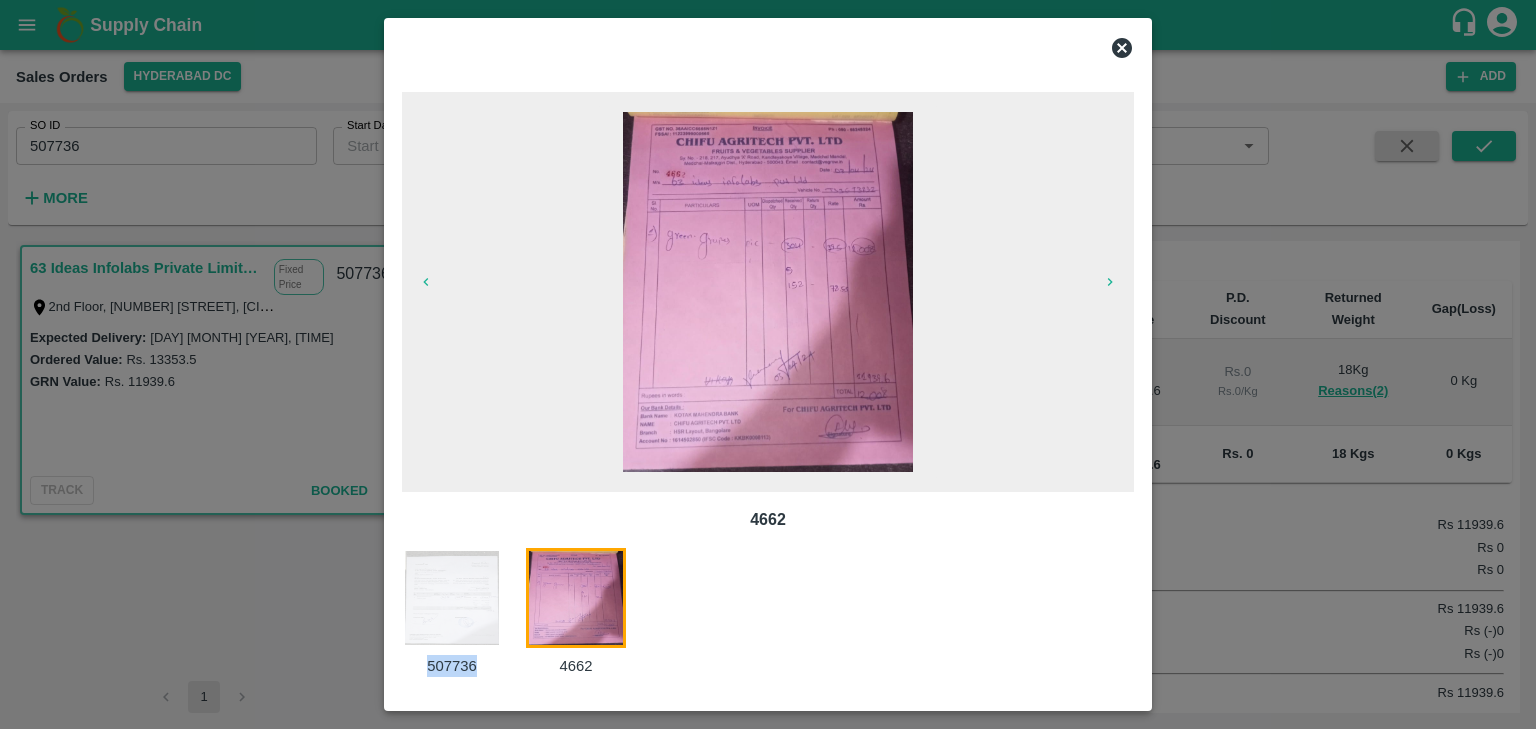 scroll, scrollTop: 0, scrollLeft: 0, axis: both 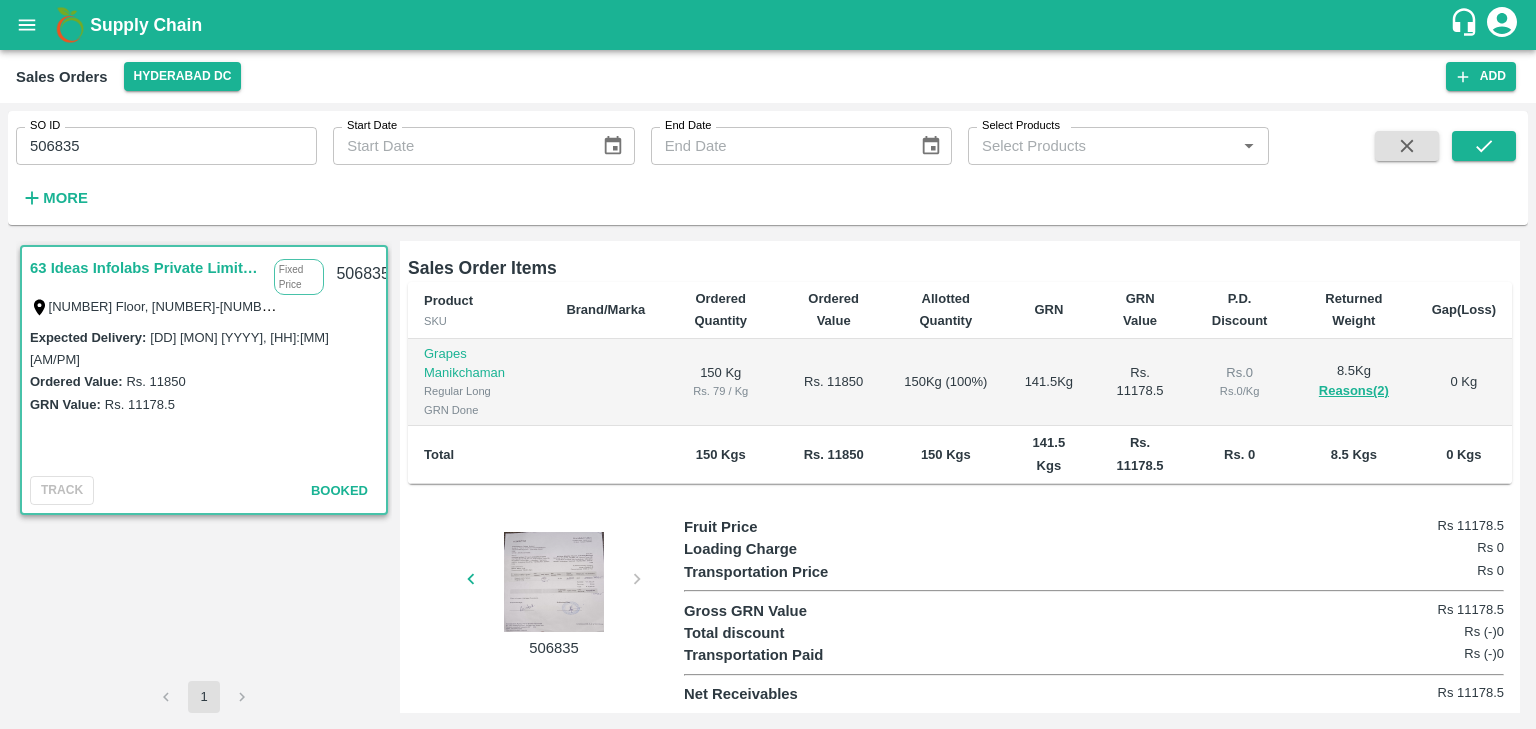 click at bounding box center (554, 582) 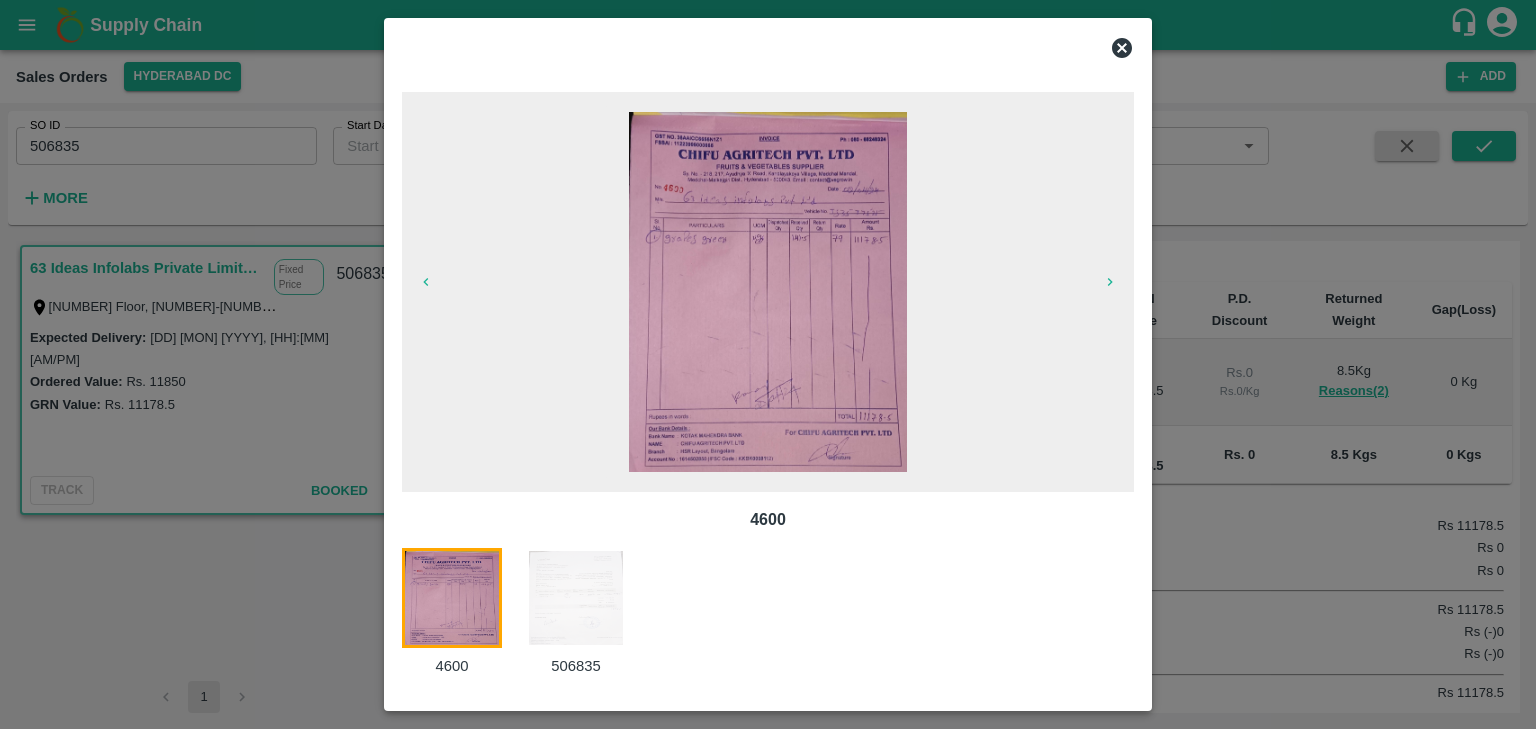 click on "506835" at bounding box center [576, 666] 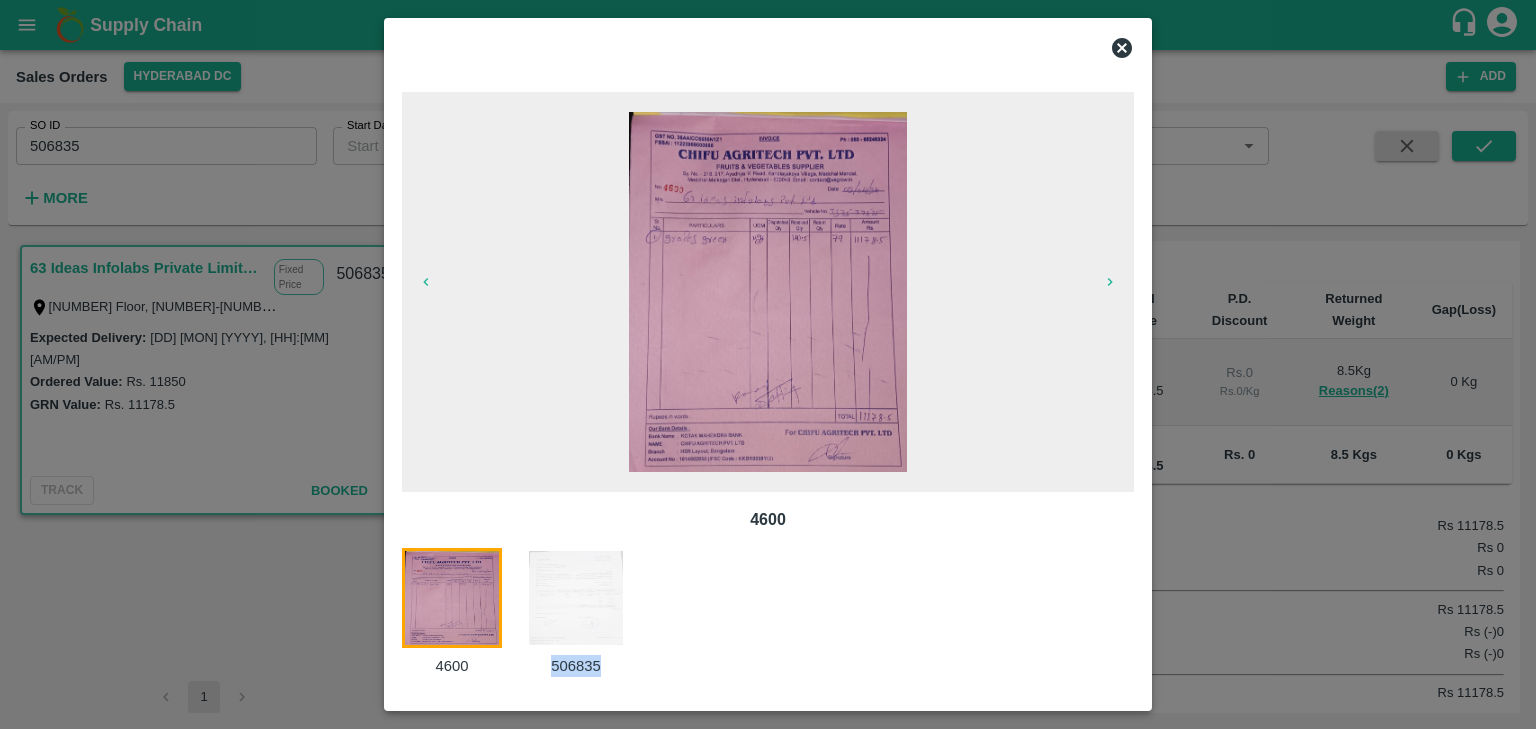 click on "506835" at bounding box center (576, 666) 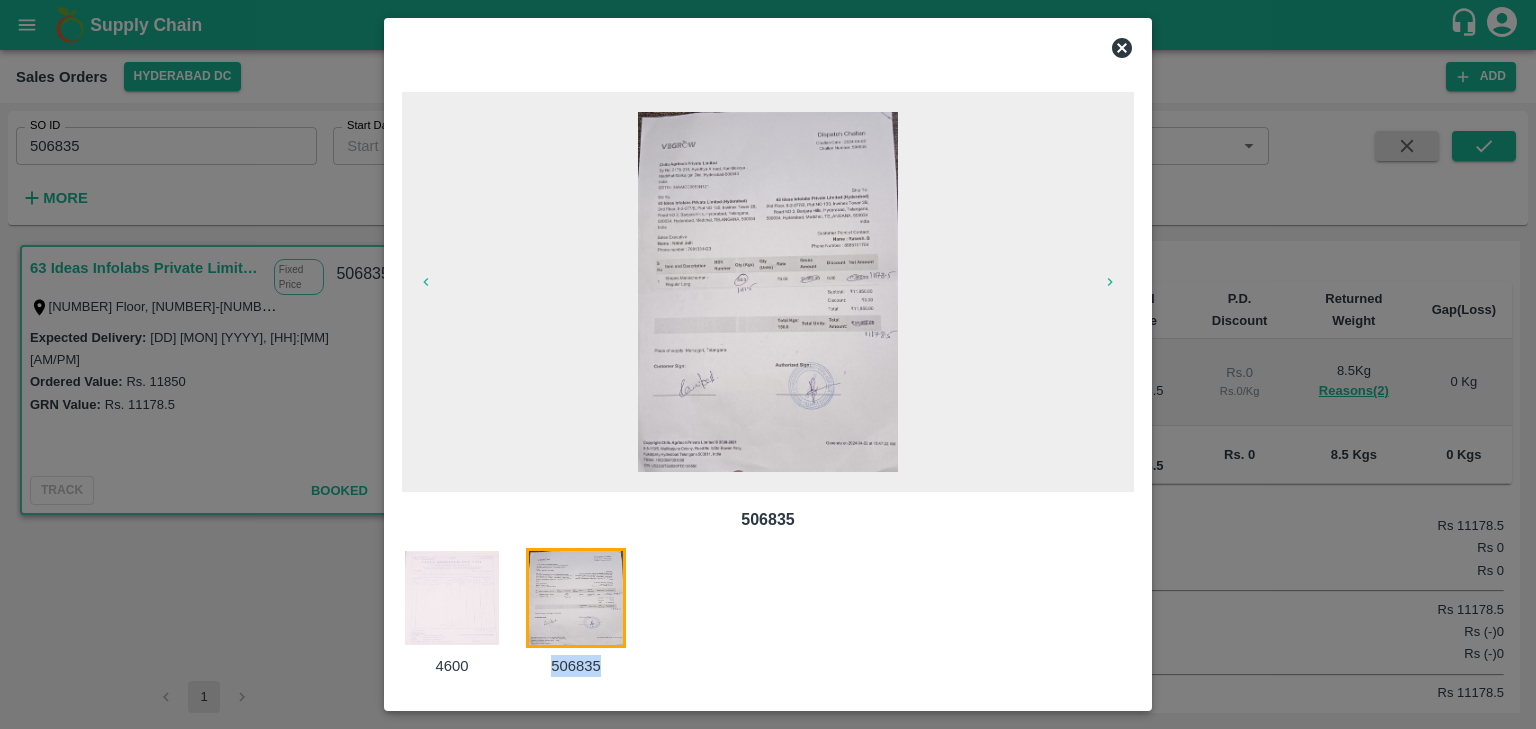 scroll, scrollTop: 0, scrollLeft: 0, axis: both 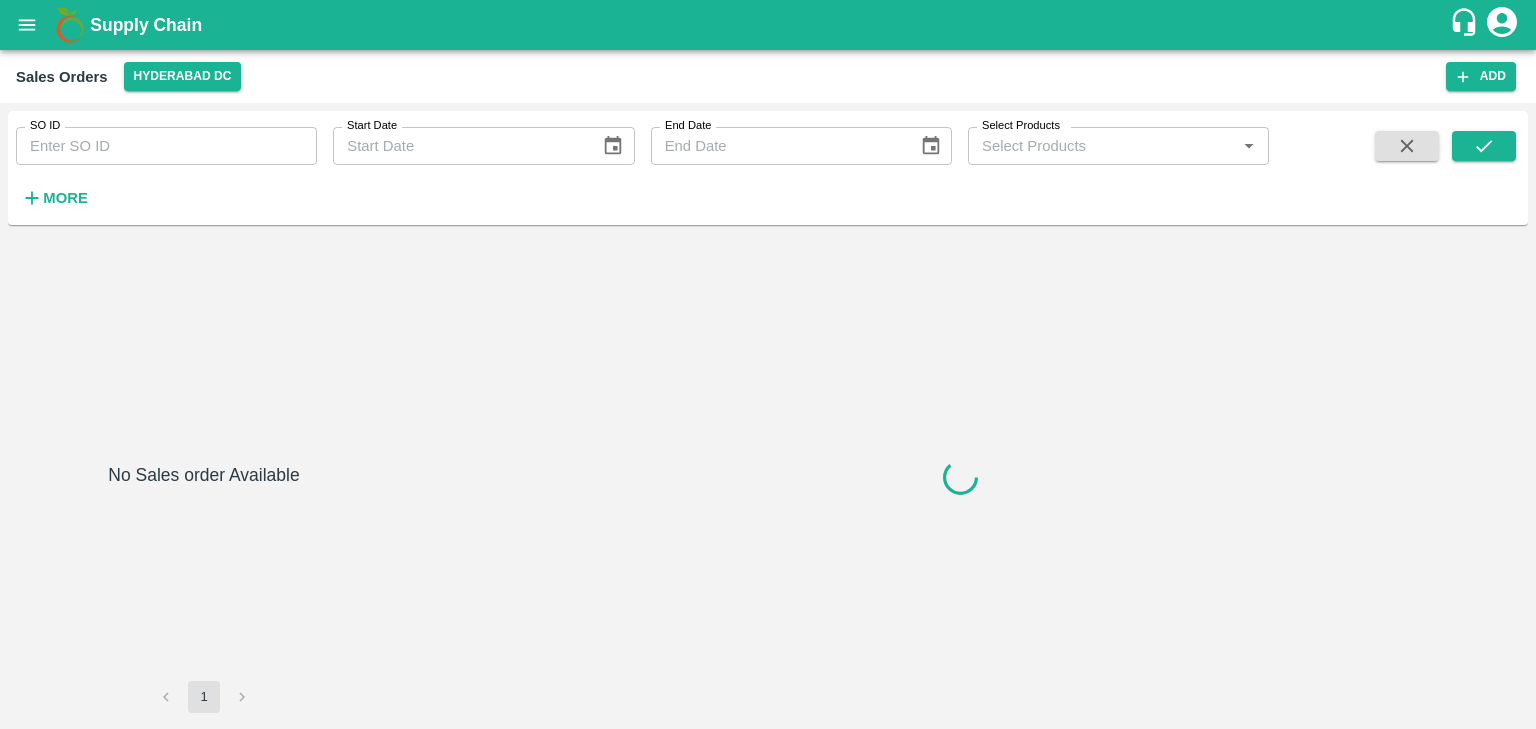 type on "506051" 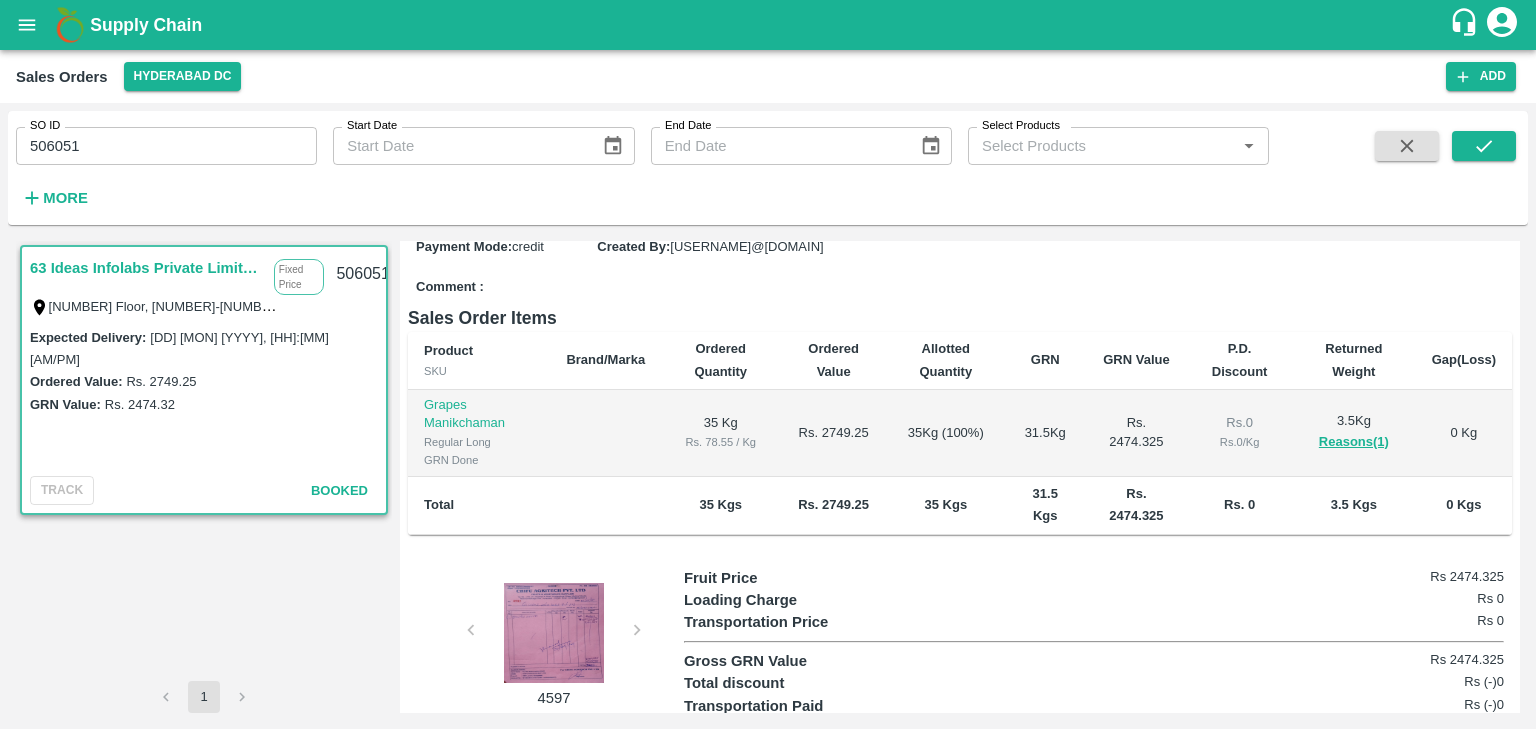 scroll, scrollTop: 357, scrollLeft: 0, axis: vertical 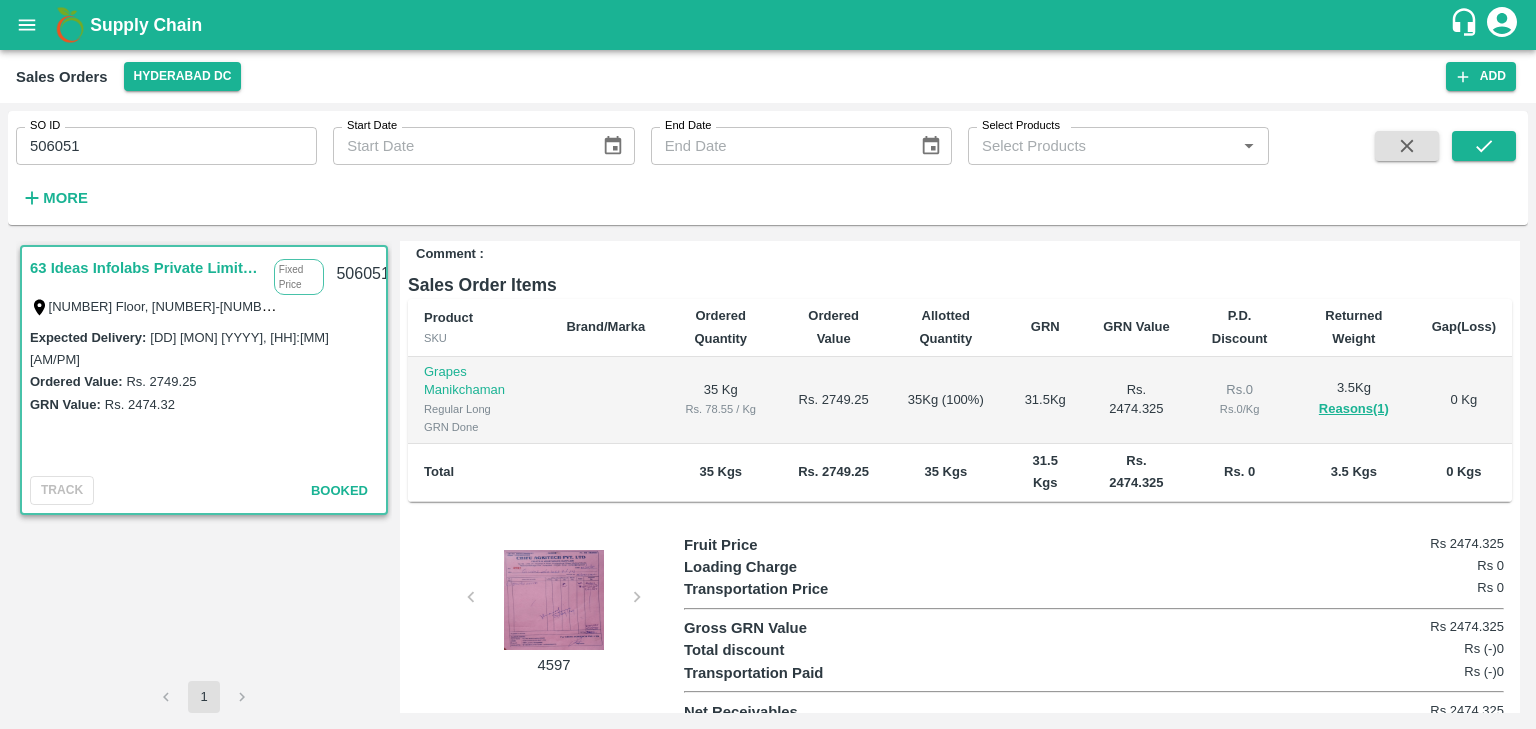 click at bounding box center [554, 600] 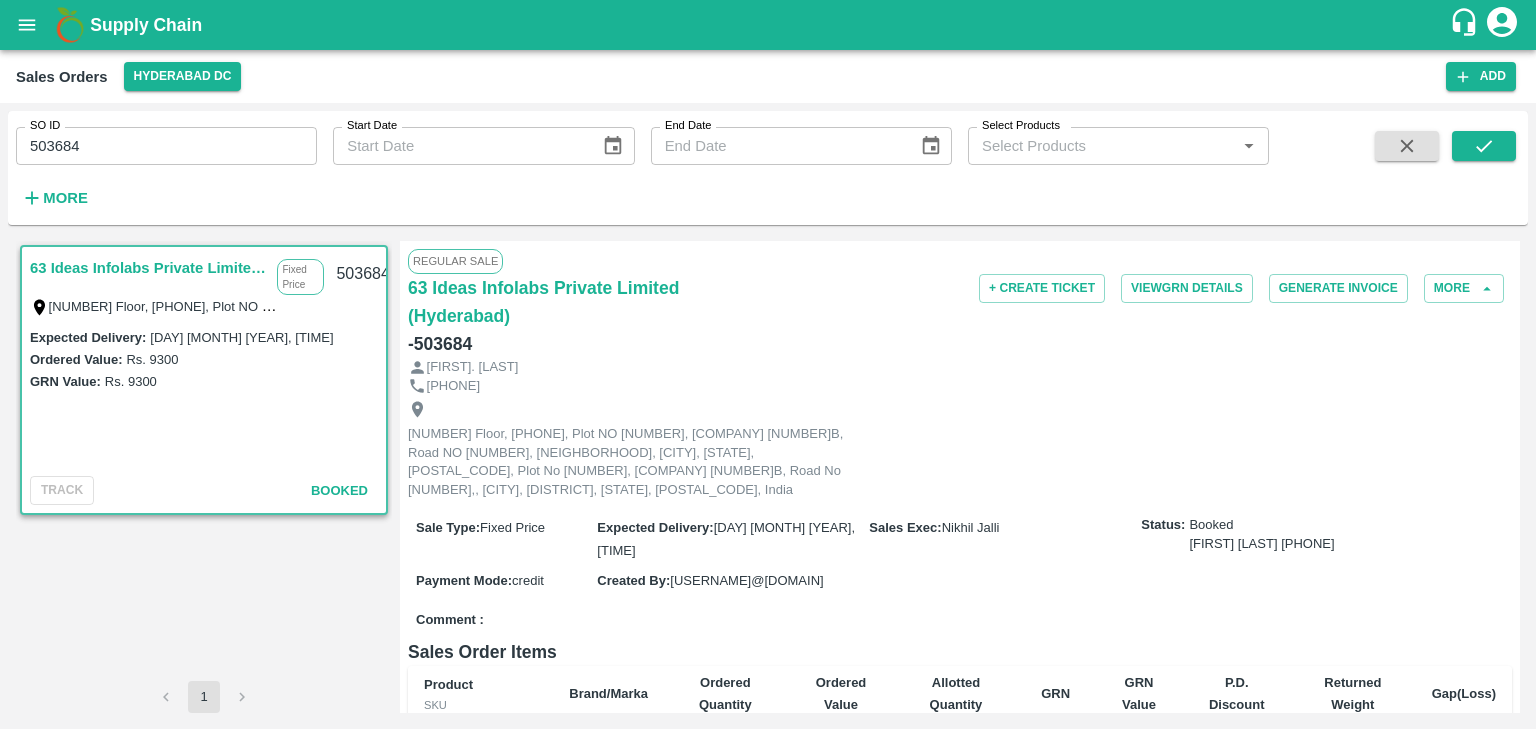 scroll, scrollTop: 0, scrollLeft: 0, axis: both 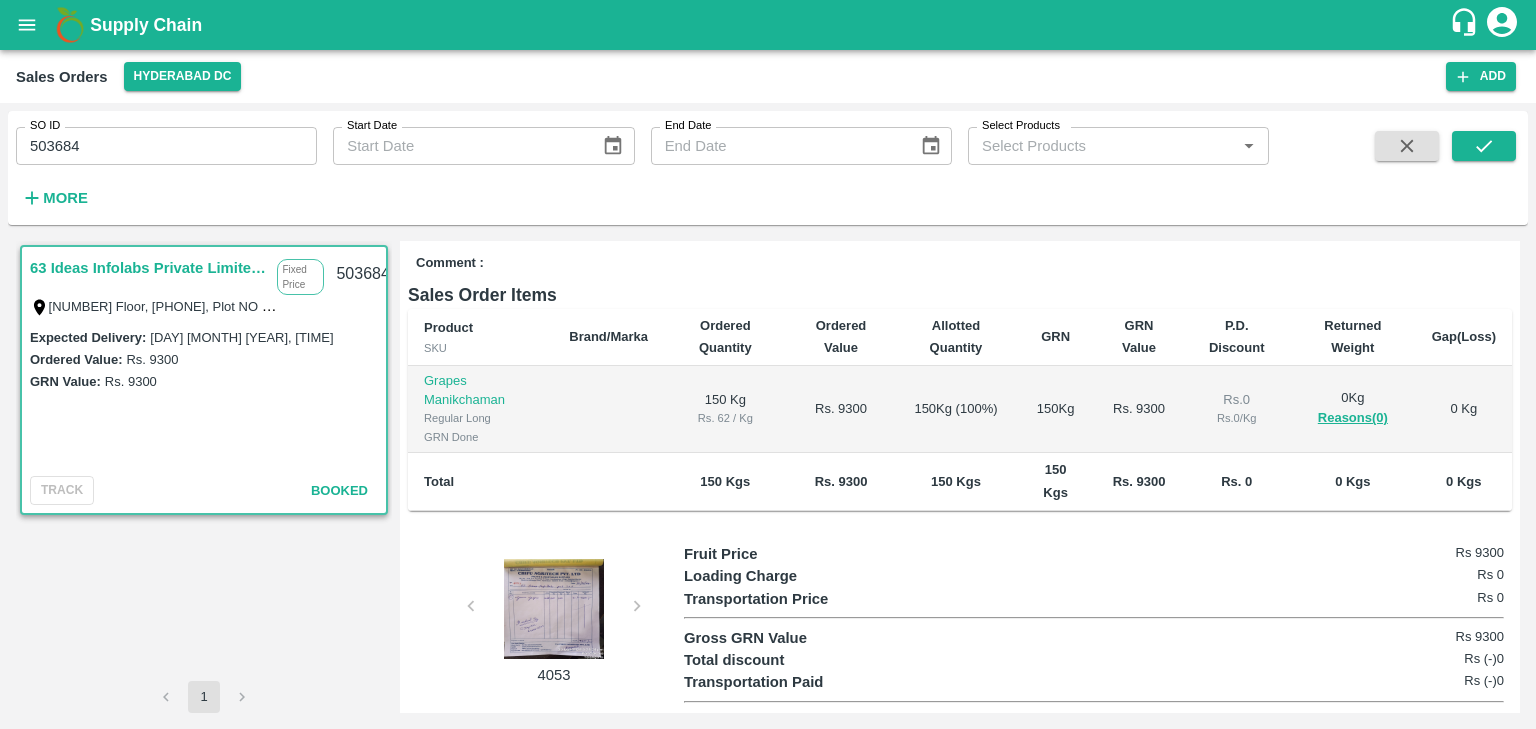 click at bounding box center (554, 609) 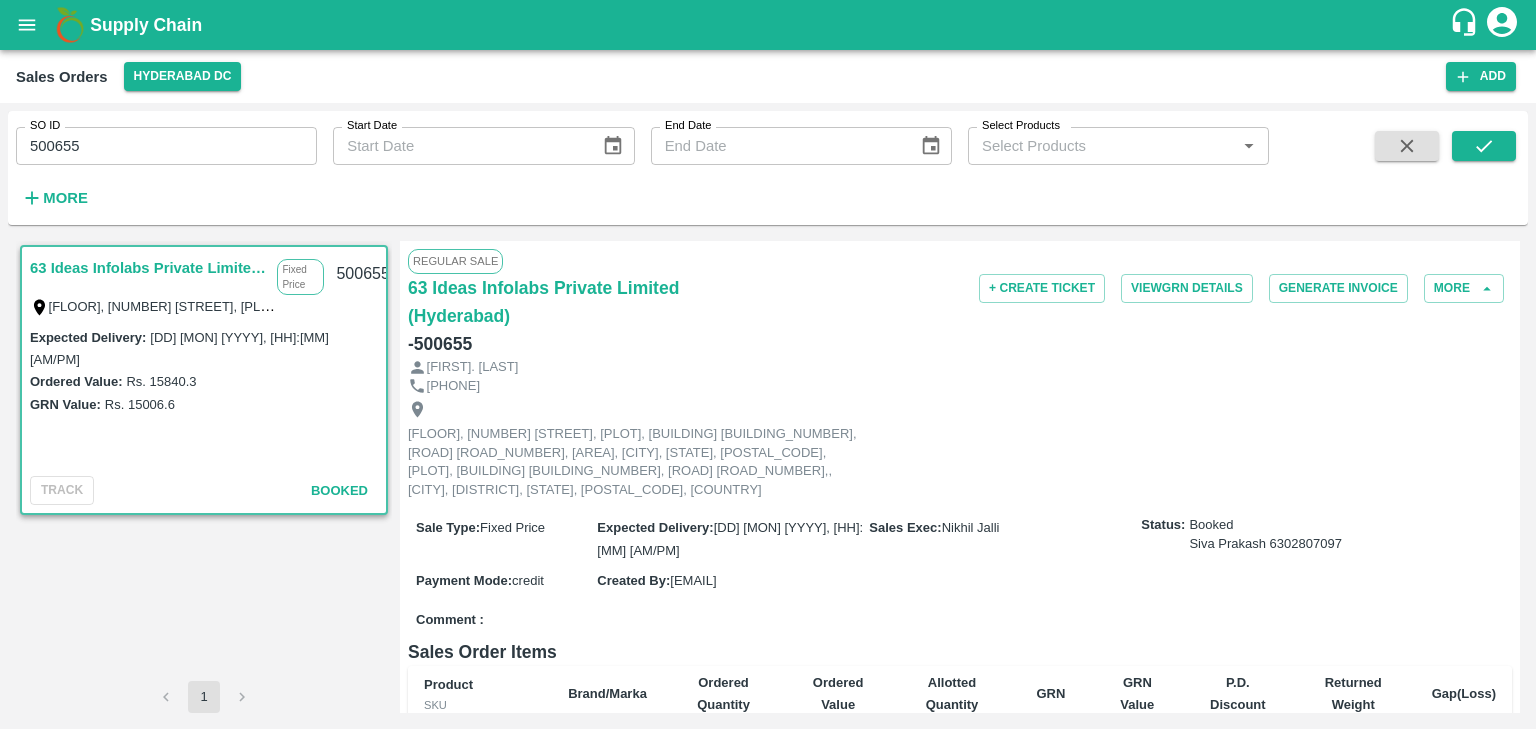 scroll, scrollTop: 0, scrollLeft: 0, axis: both 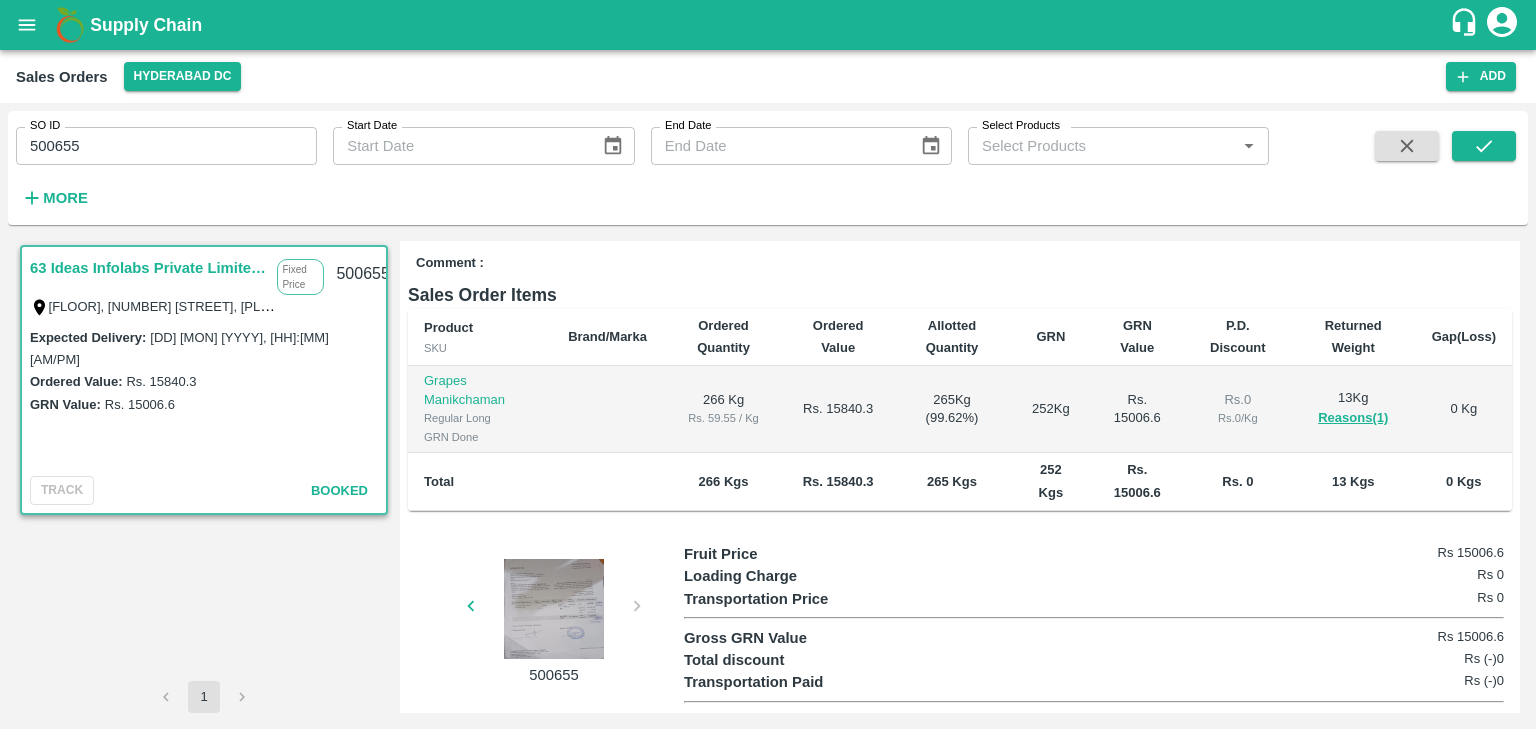 click at bounding box center (554, 609) 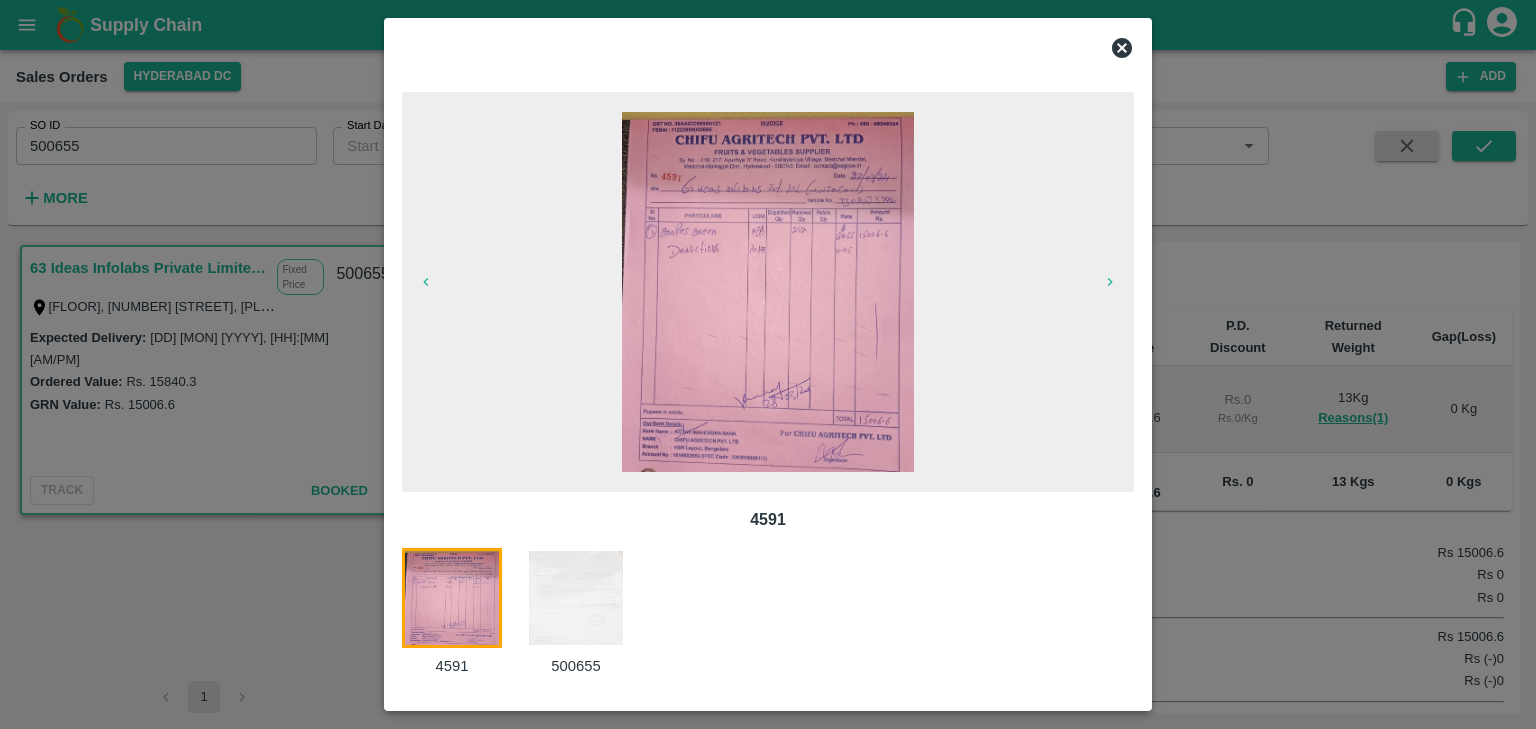 click on "500655" at bounding box center (588, 612) 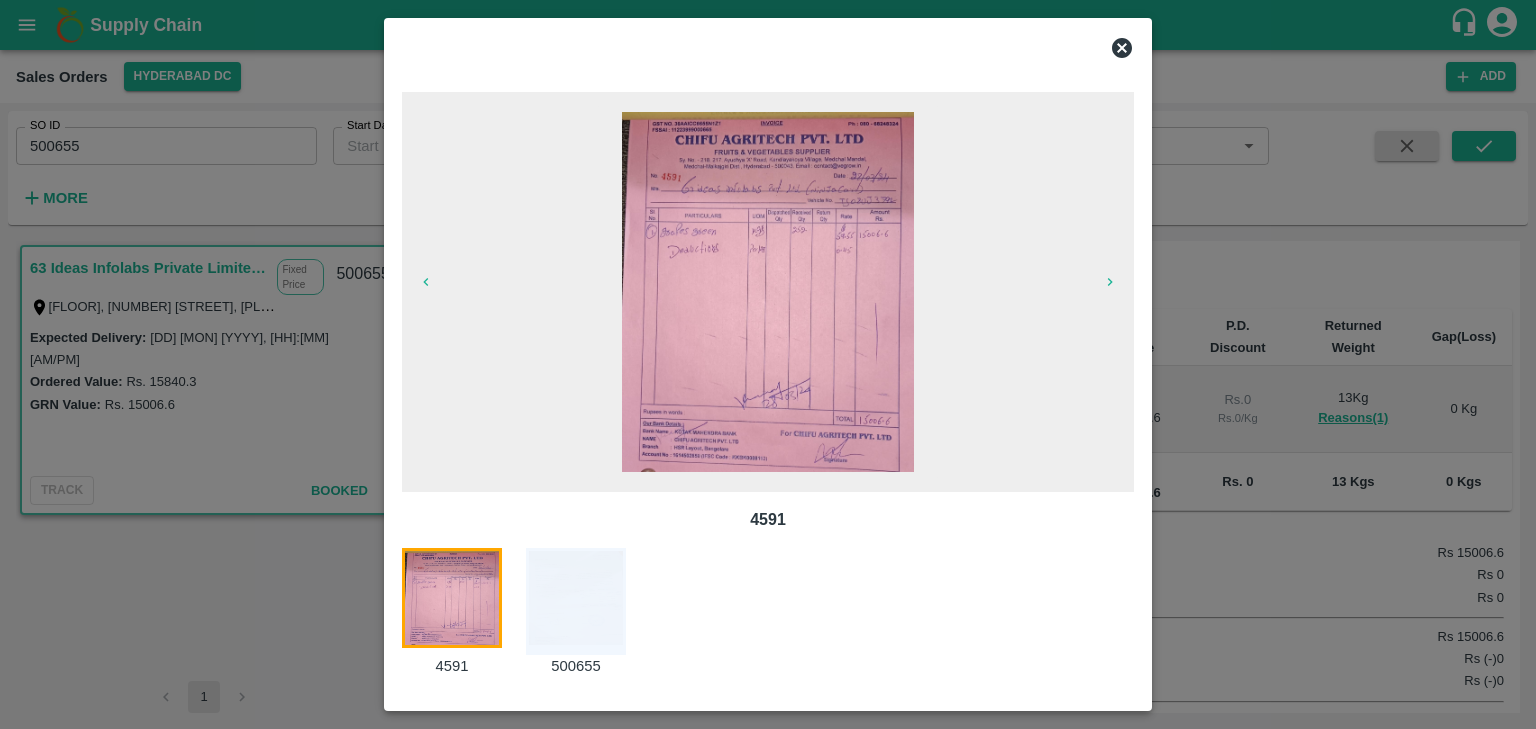 click on "500655" at bounding box center [588, 612] 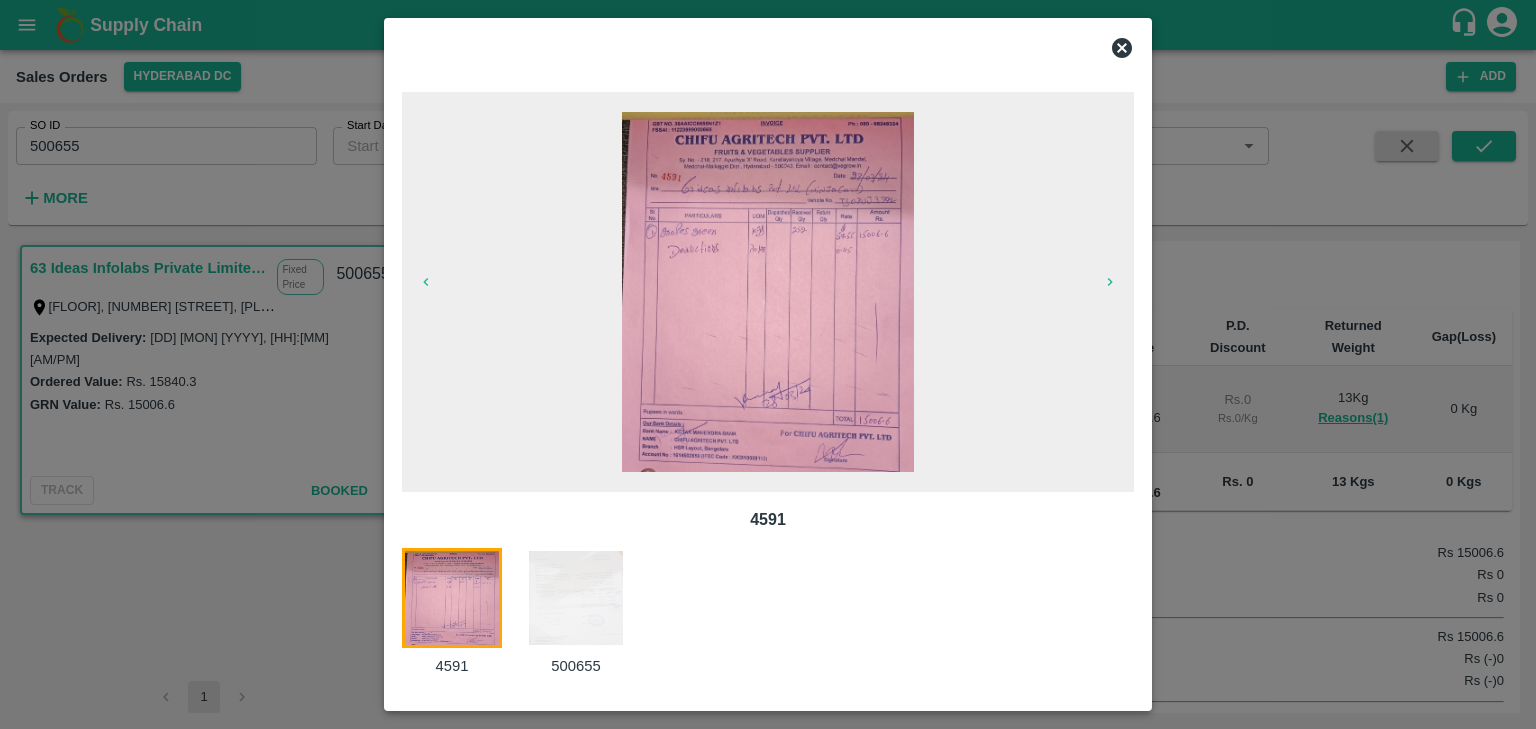 click on "500655" at bounding box center [576, 666] 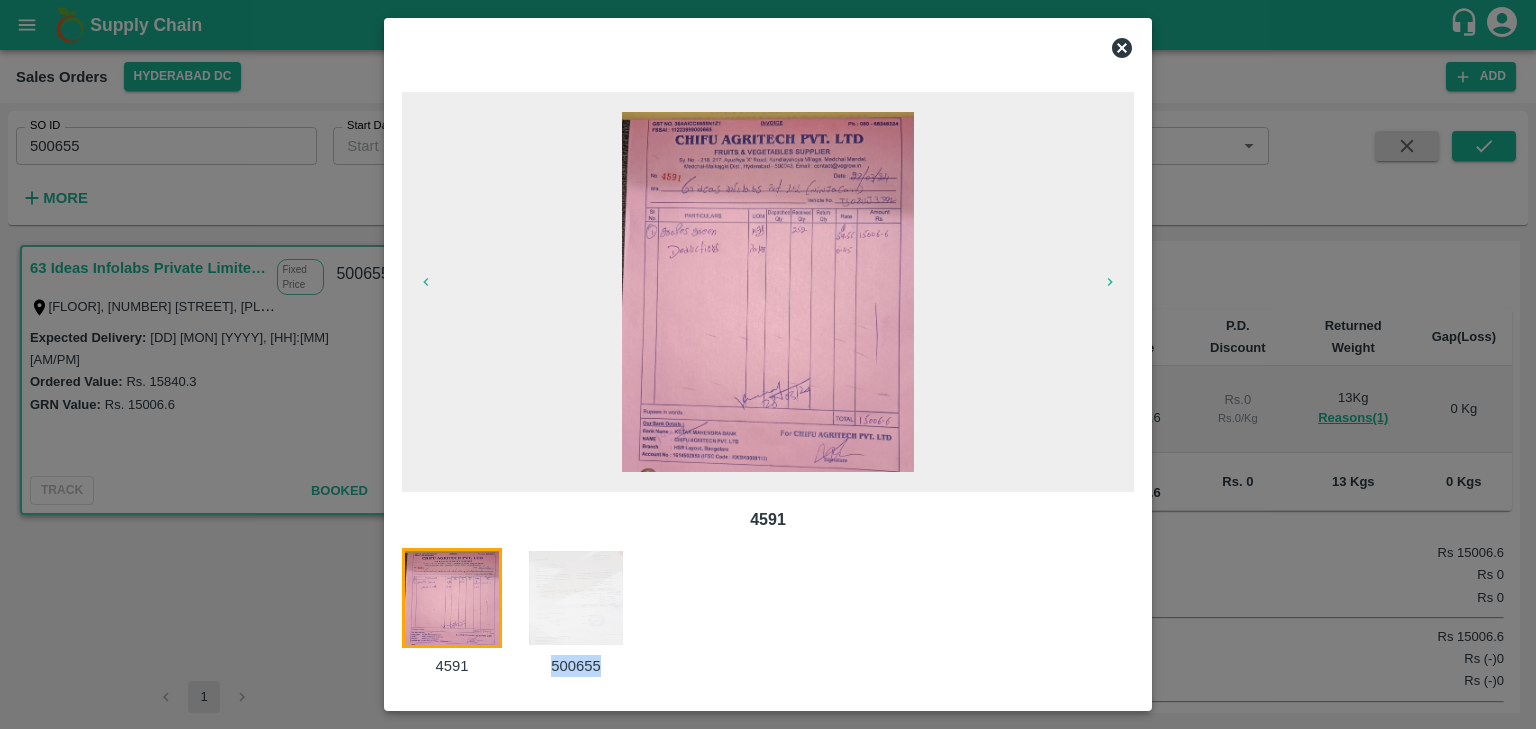 click on "500655" at bounding box center [576, 666] 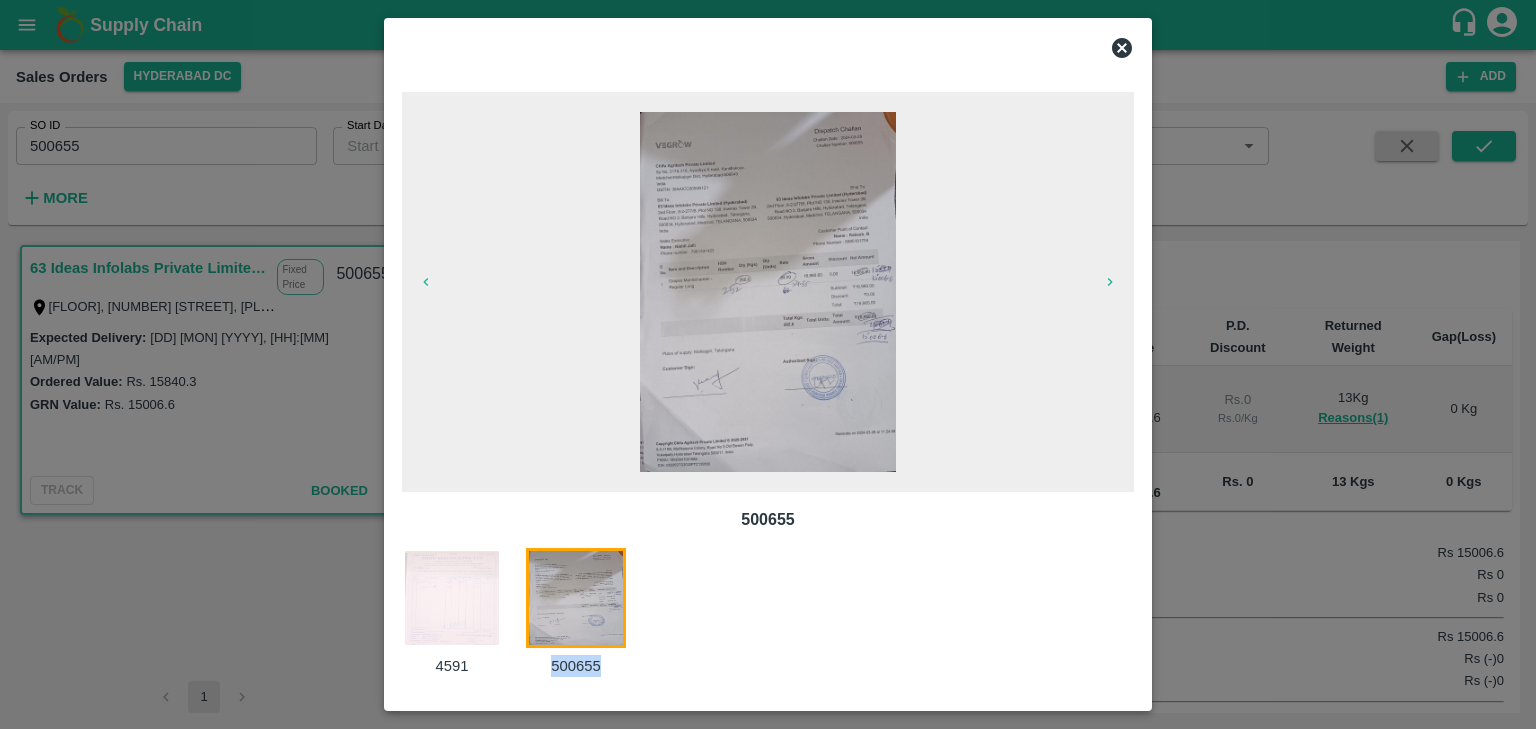 scroll, scrollTop: 0, scrollLeft: 0, axis: both 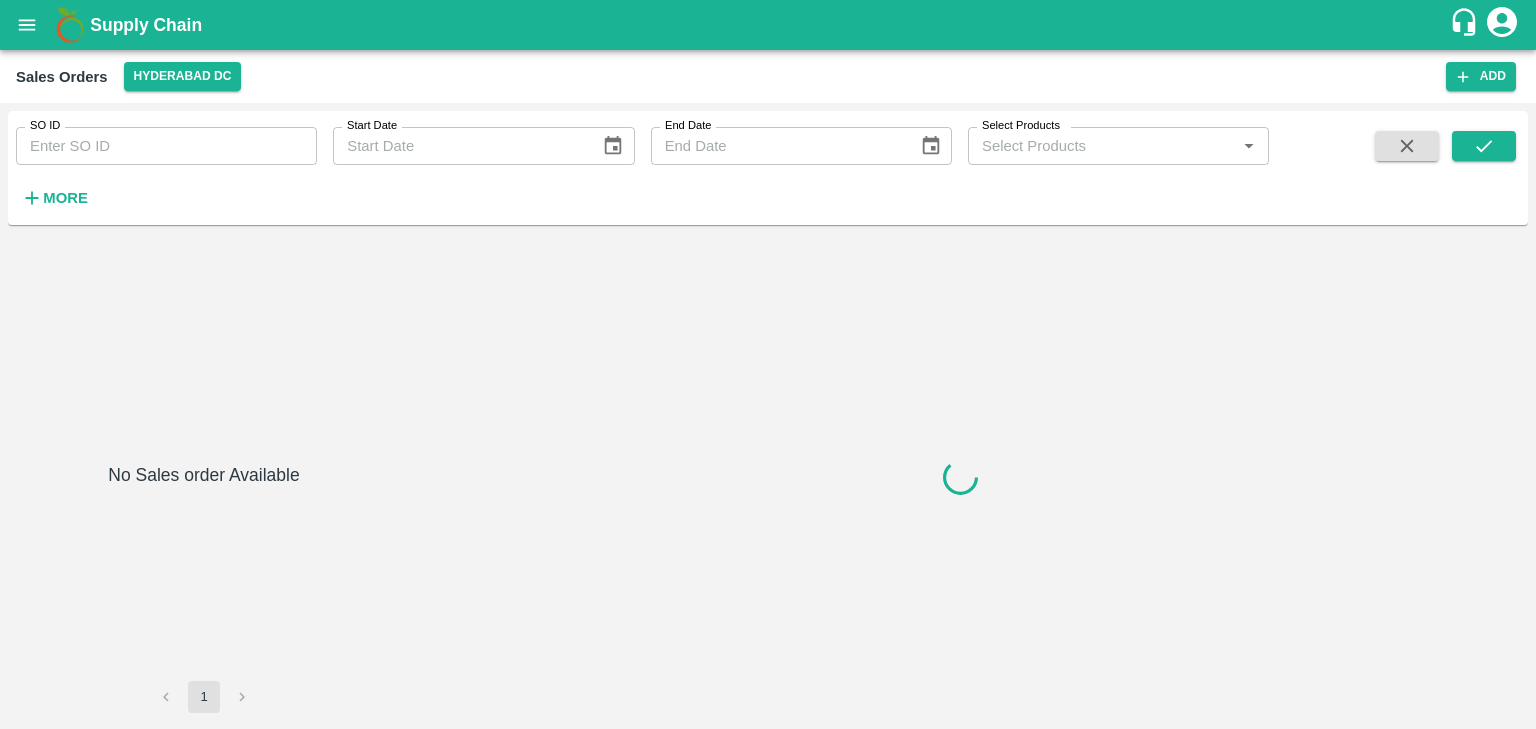 type on "499315" 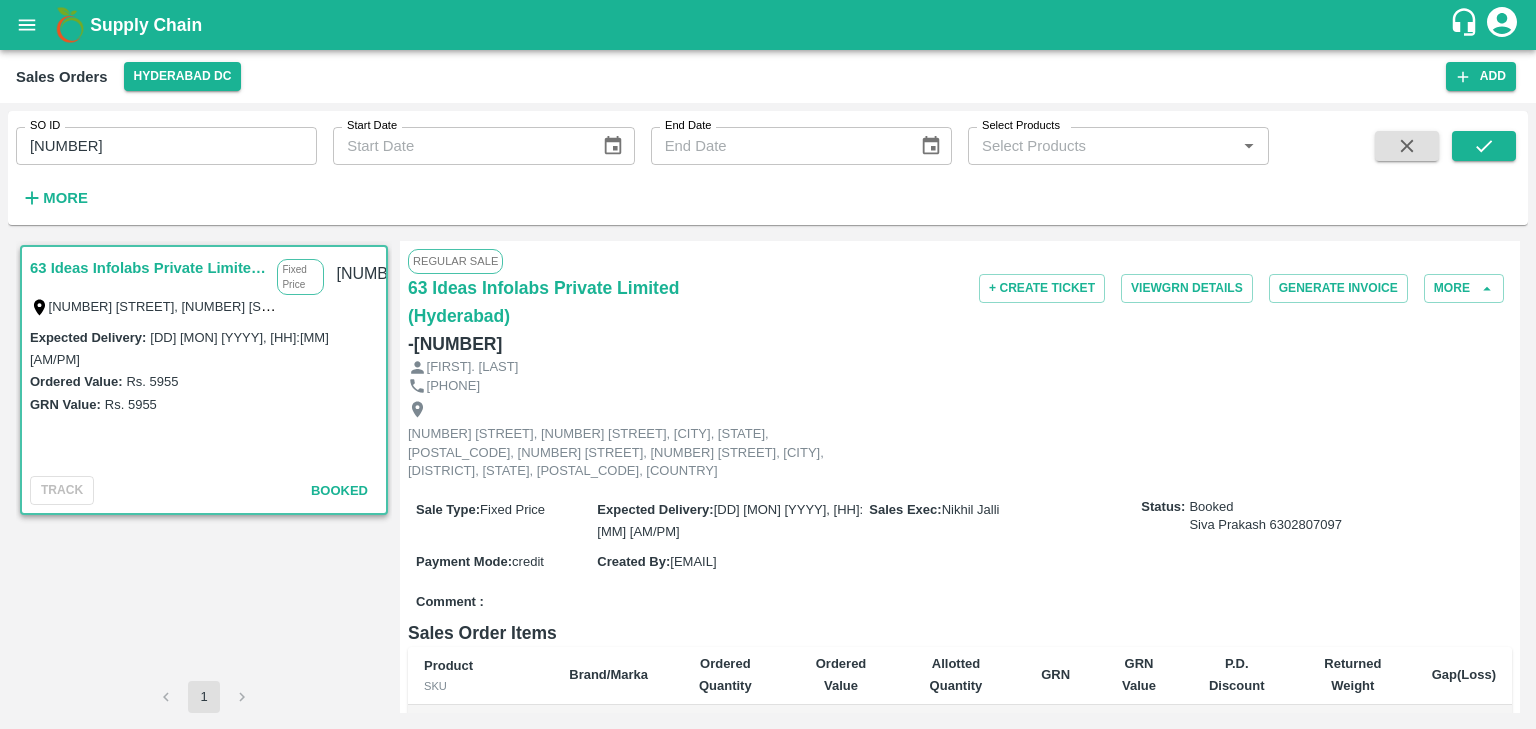 scroll, scrollTop: 0, scrollLeft: 0, axis: both 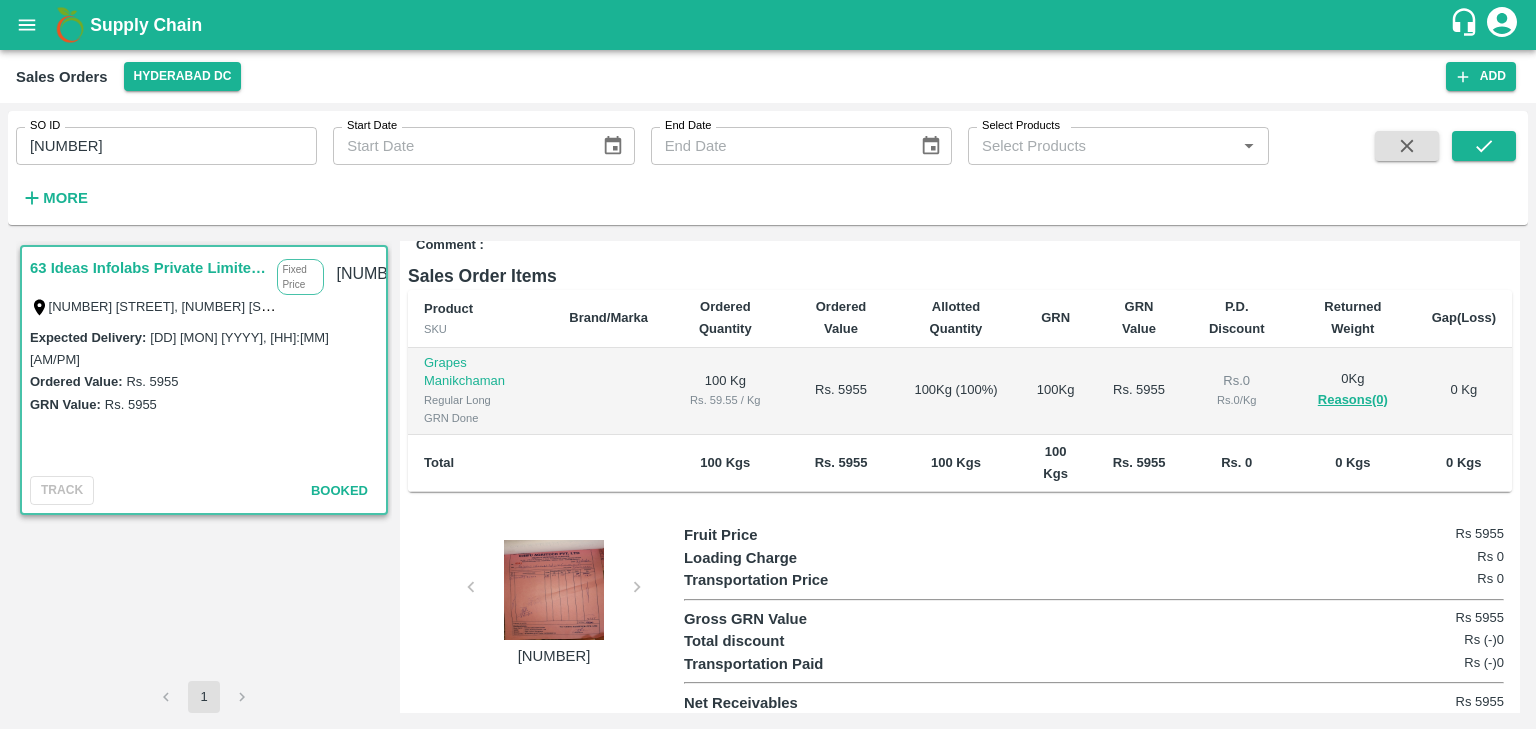 click at bounding box center [554, 590] 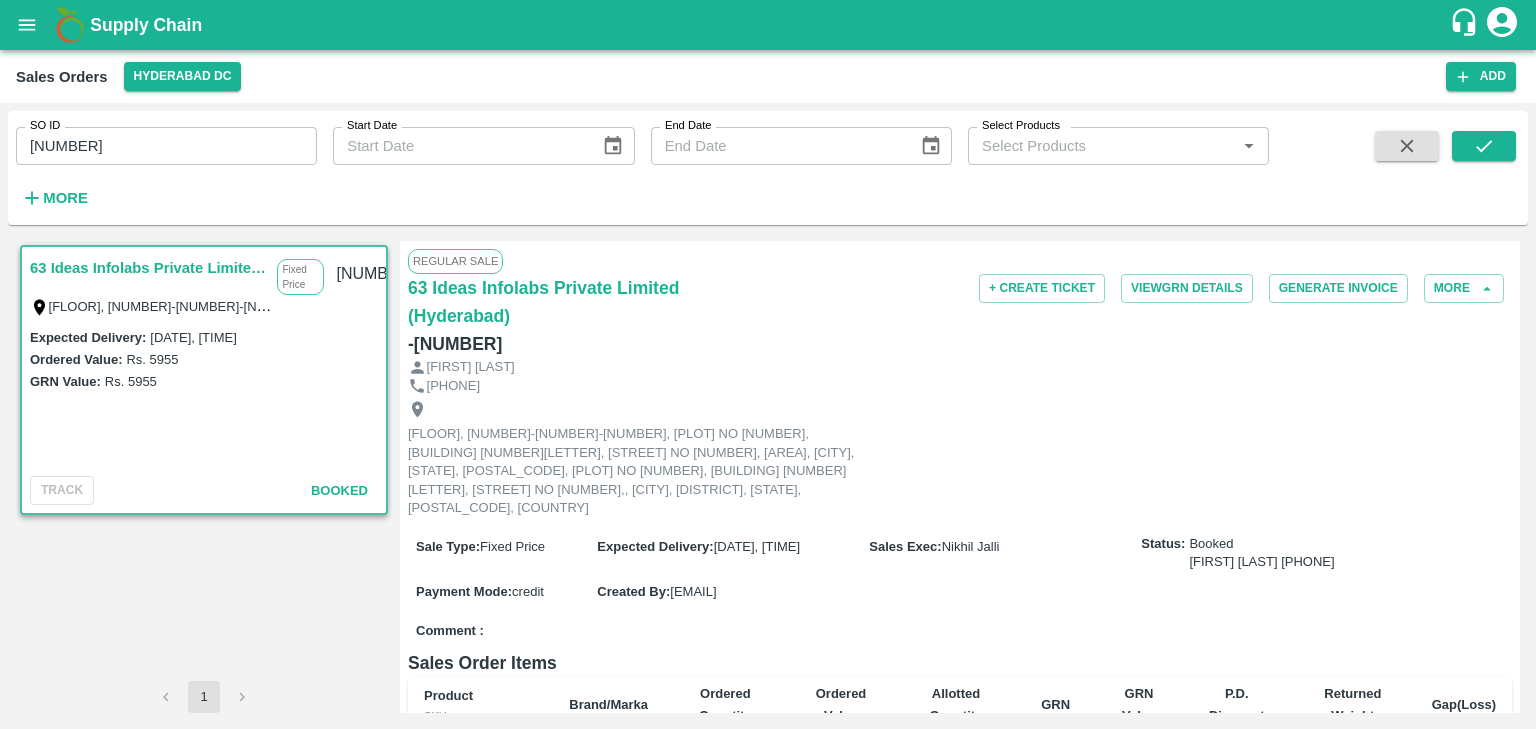 scroll, scrollTop: 0, scrollLeft: 0, axis: both 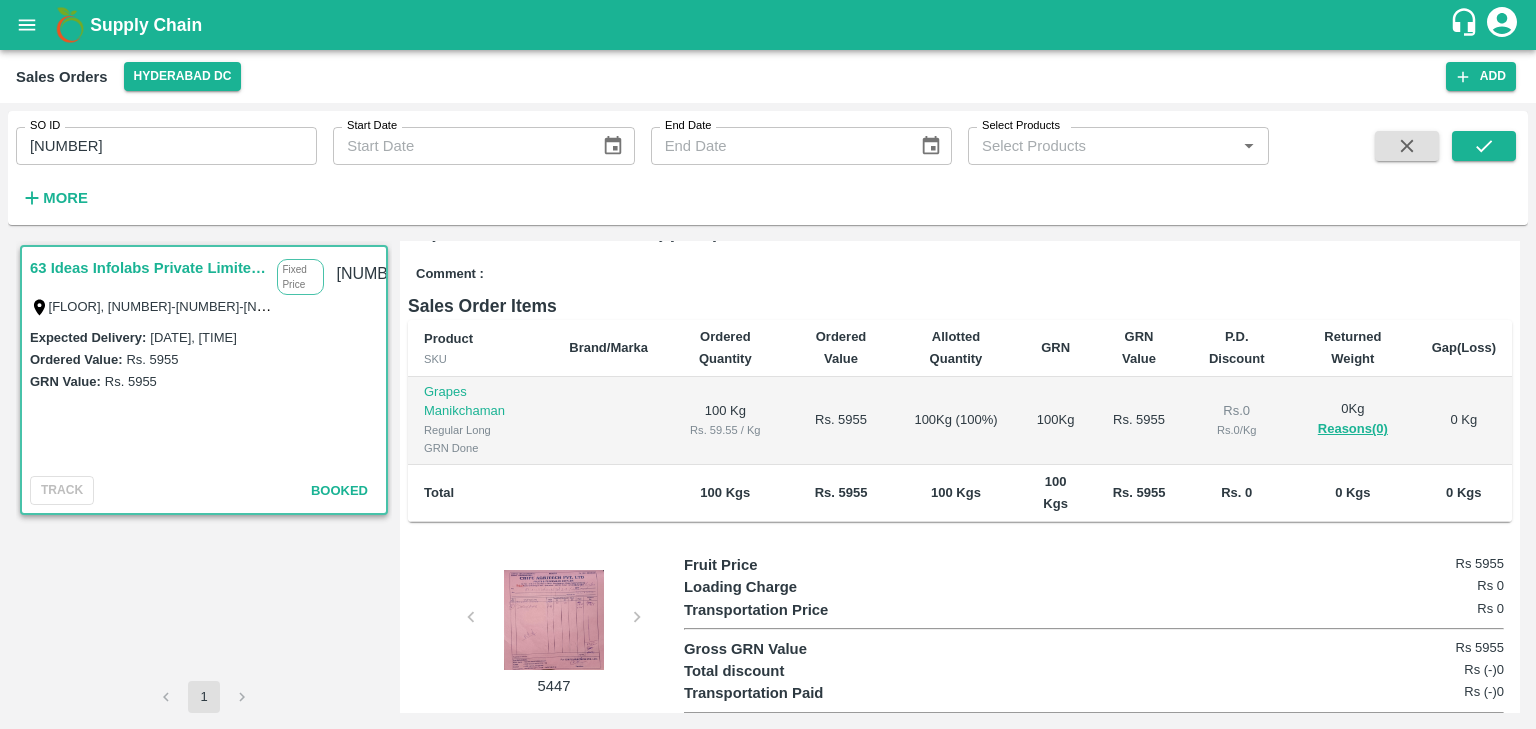 click at bounding box center [554, 620] 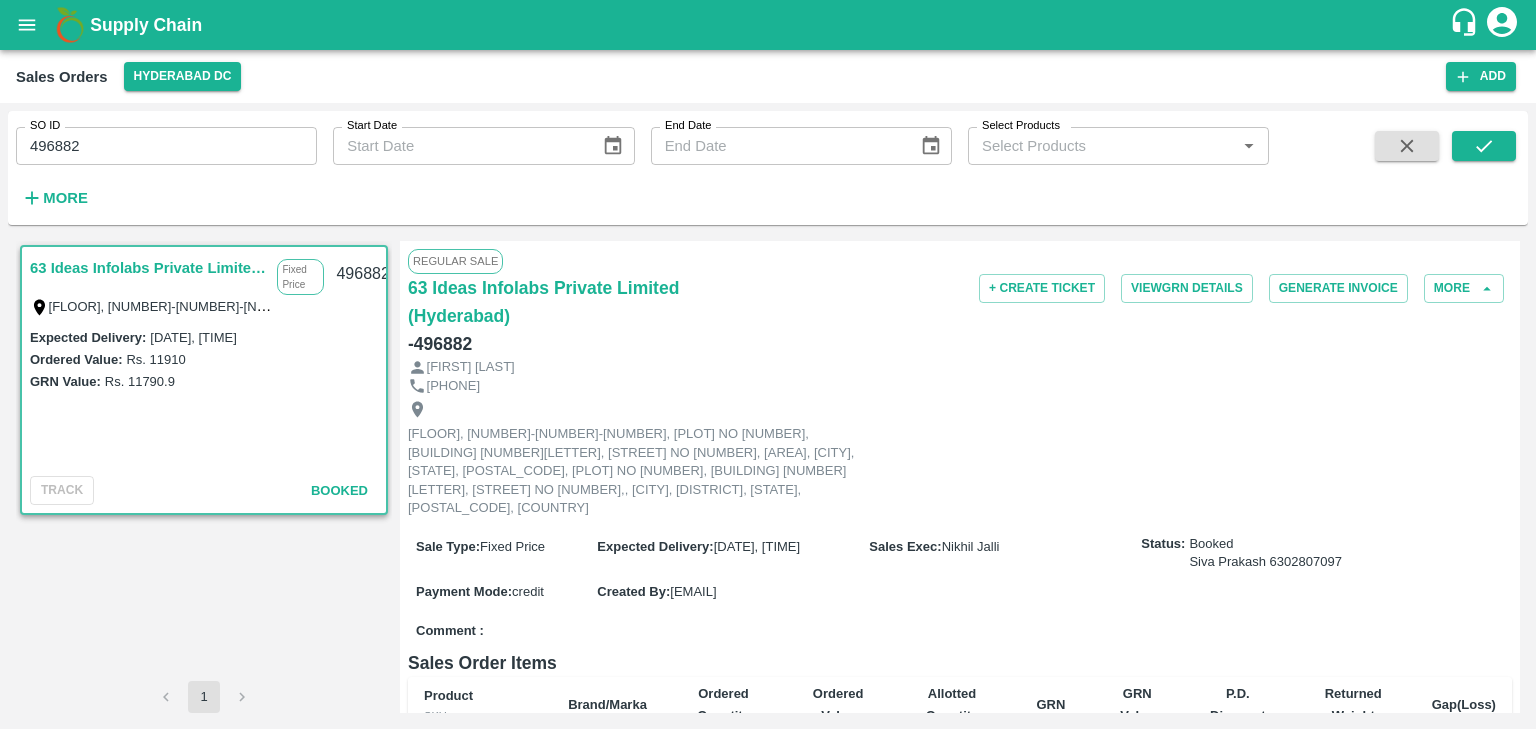 scroll, scrollTop: 0, scrollLeft: 0, axis: both 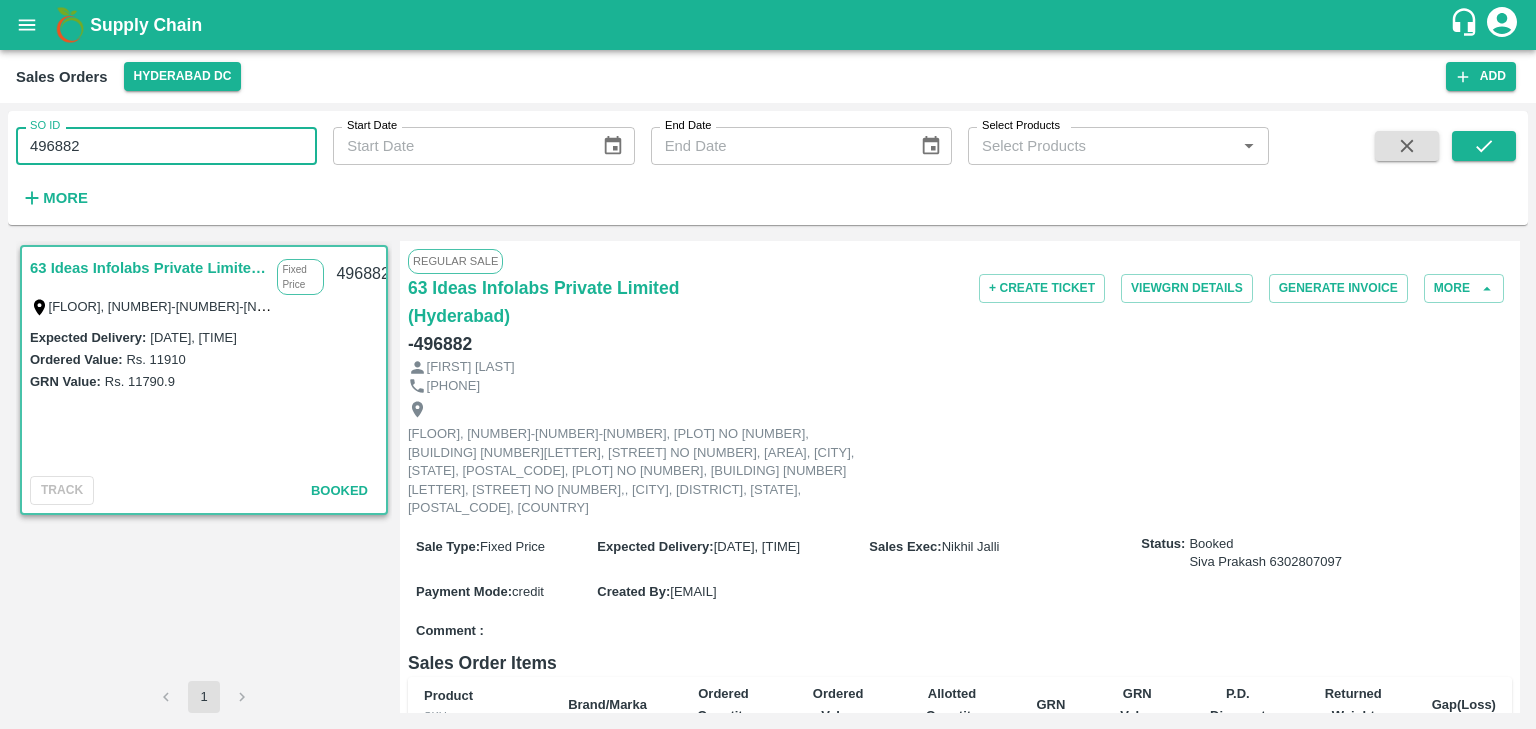 click on "496882" at bounding box center [166, 146] 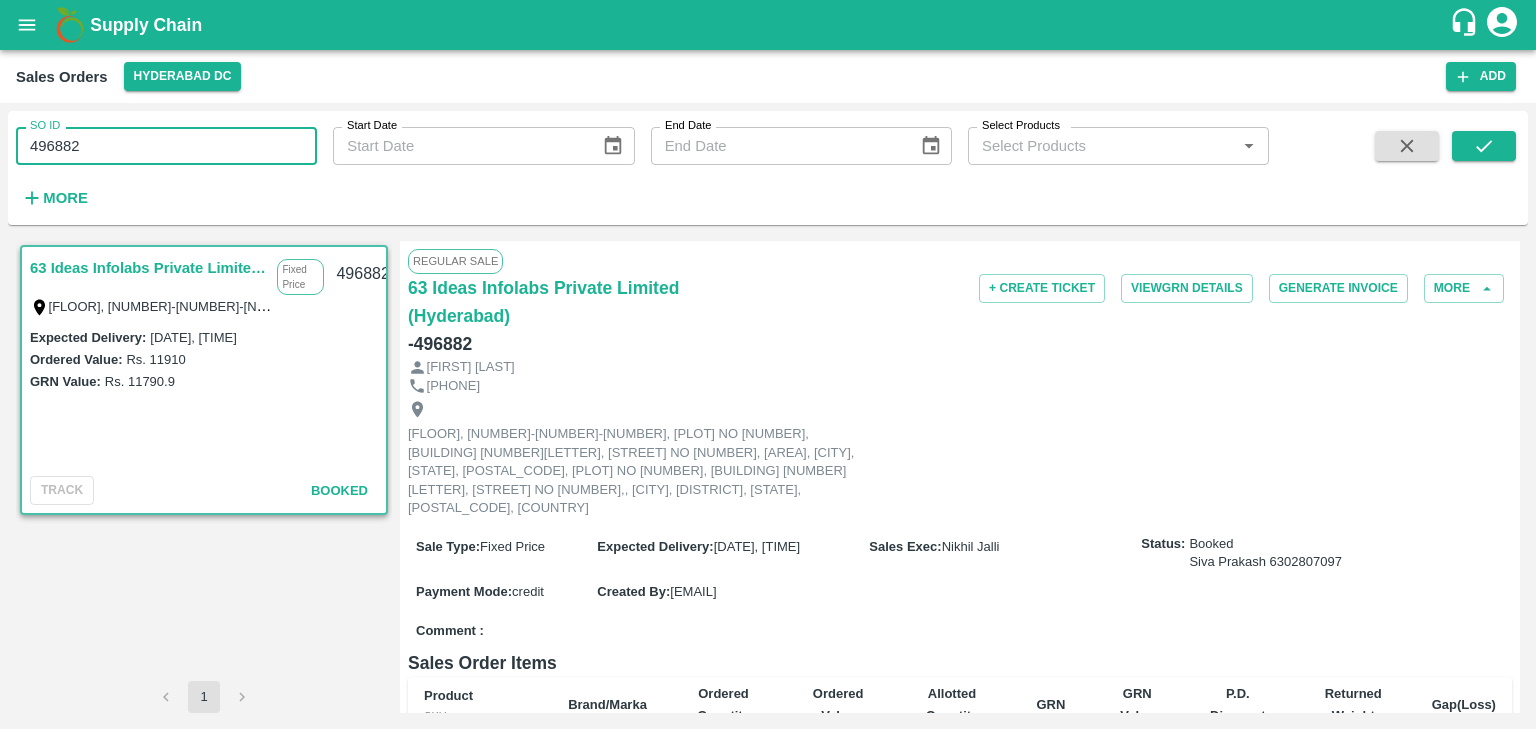 scroll, scrollTop: 357, scrollLeft: 0, axis: vertical 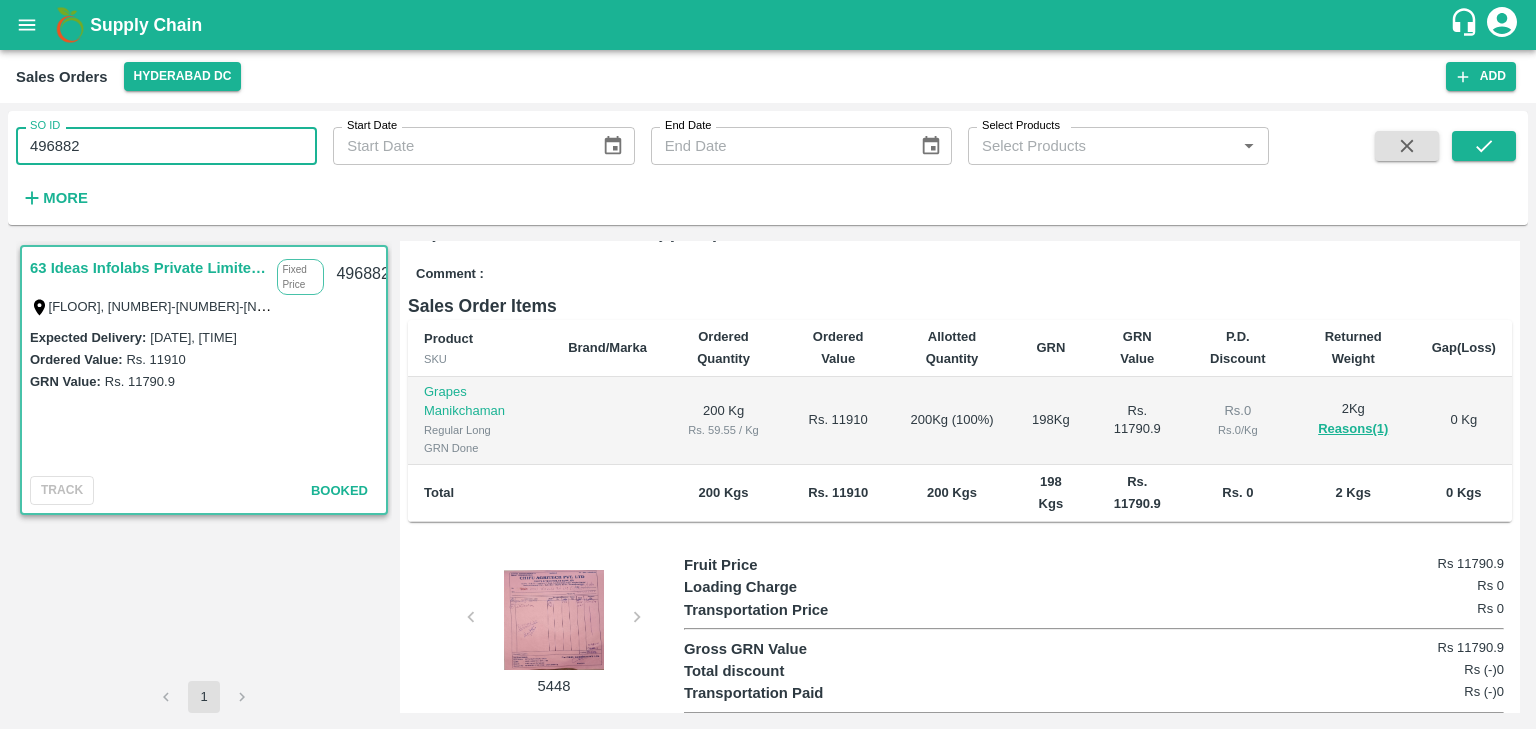 click at bounding box center (554, 620) 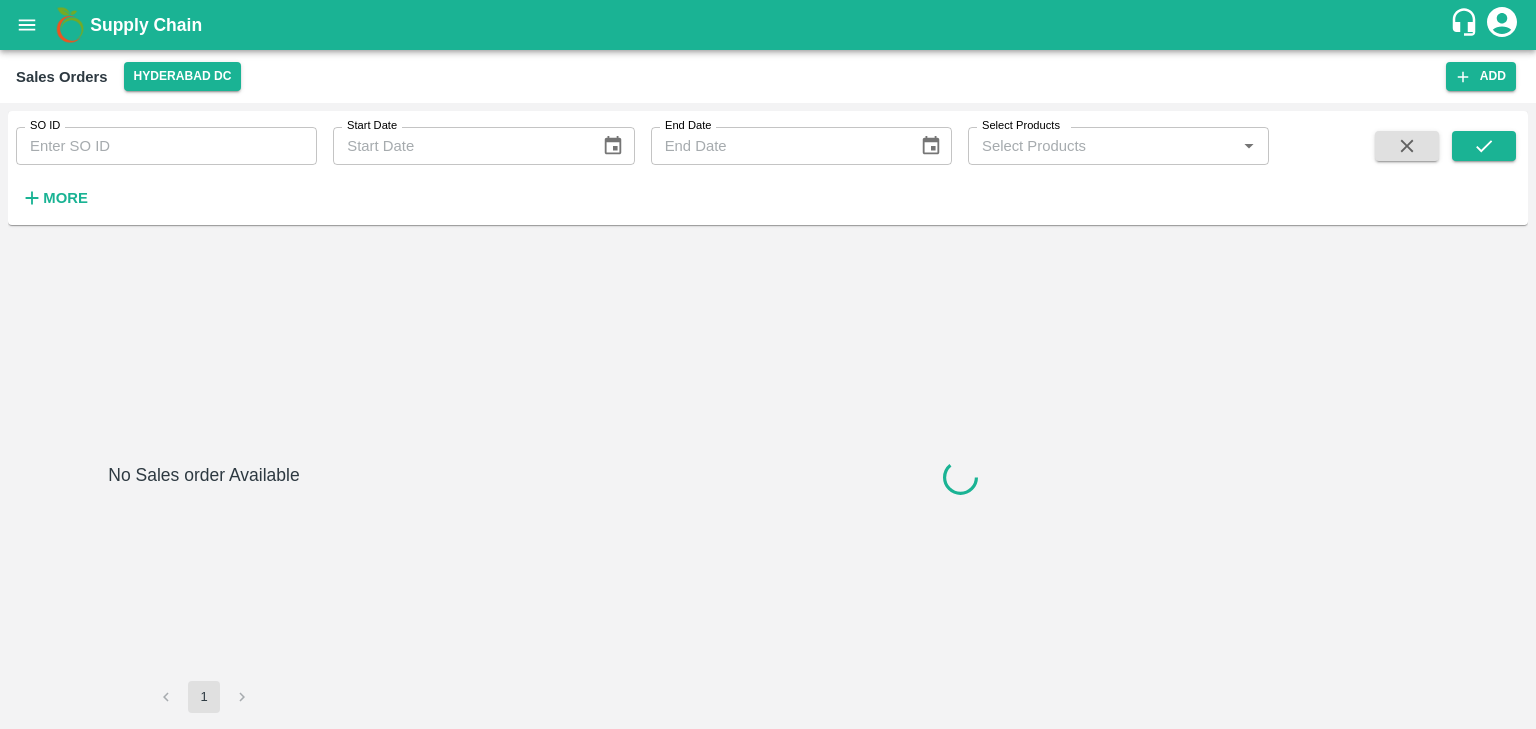 type on "496098" 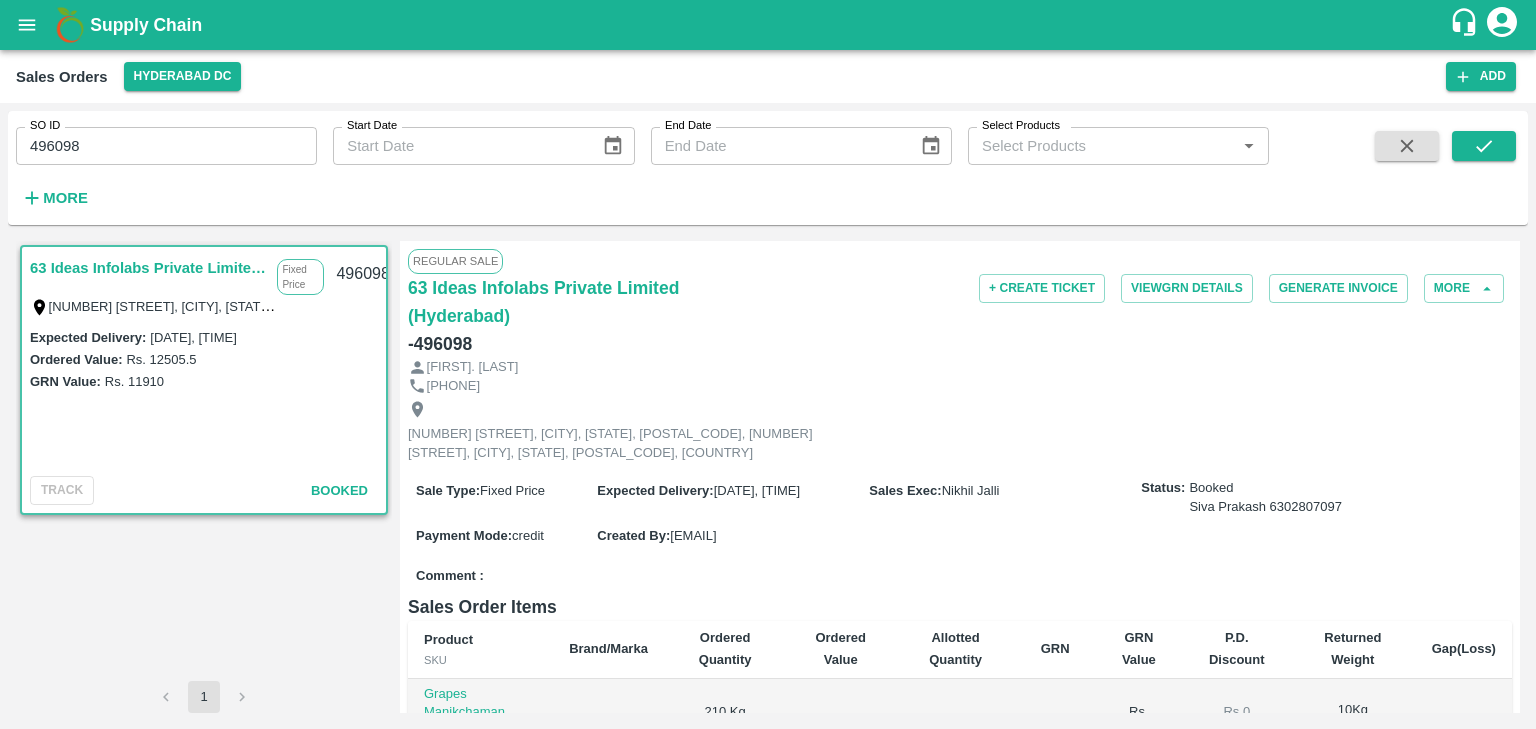scroll, scrollTop: 0, scrollLeft: 0, axis: both 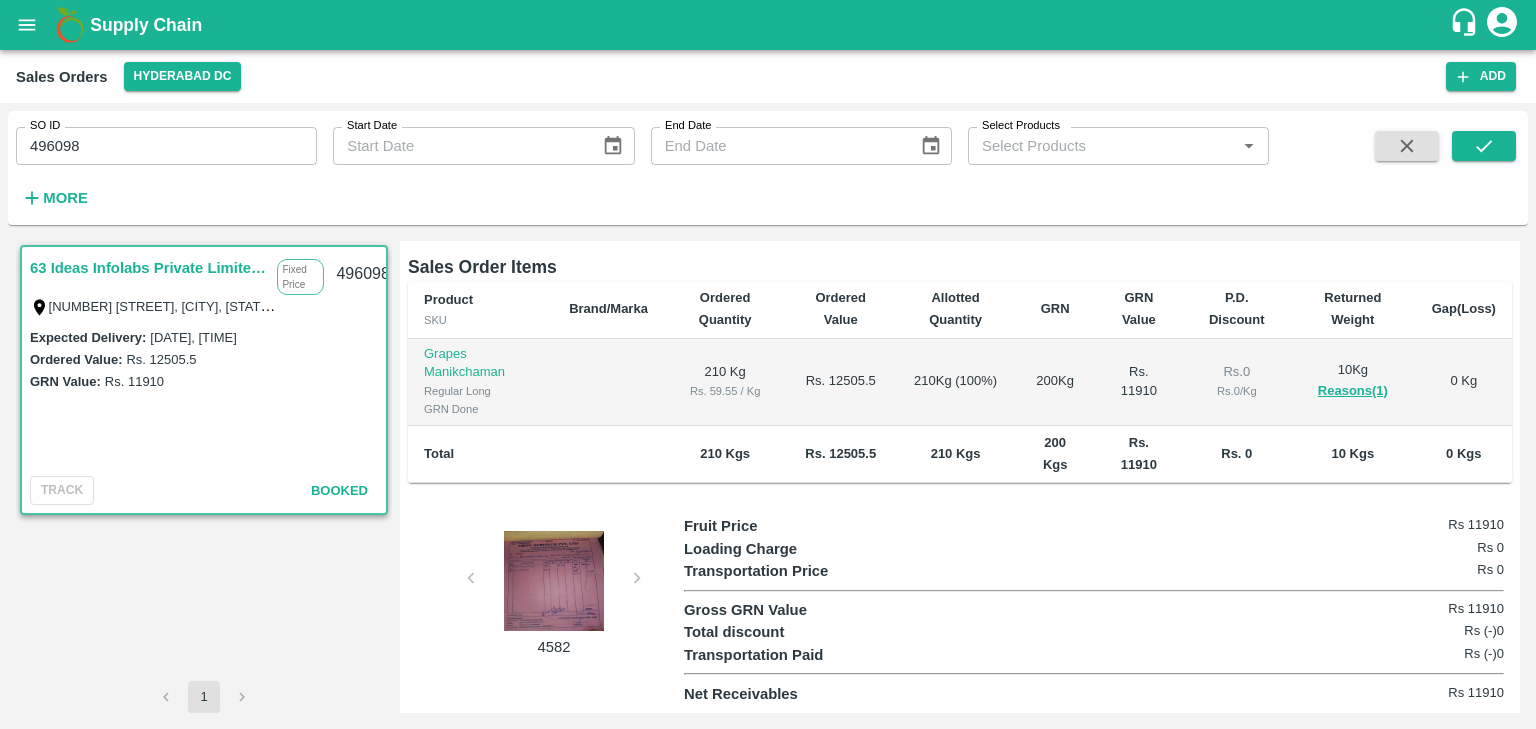 click on "496098" at bounding box center [166, 146] 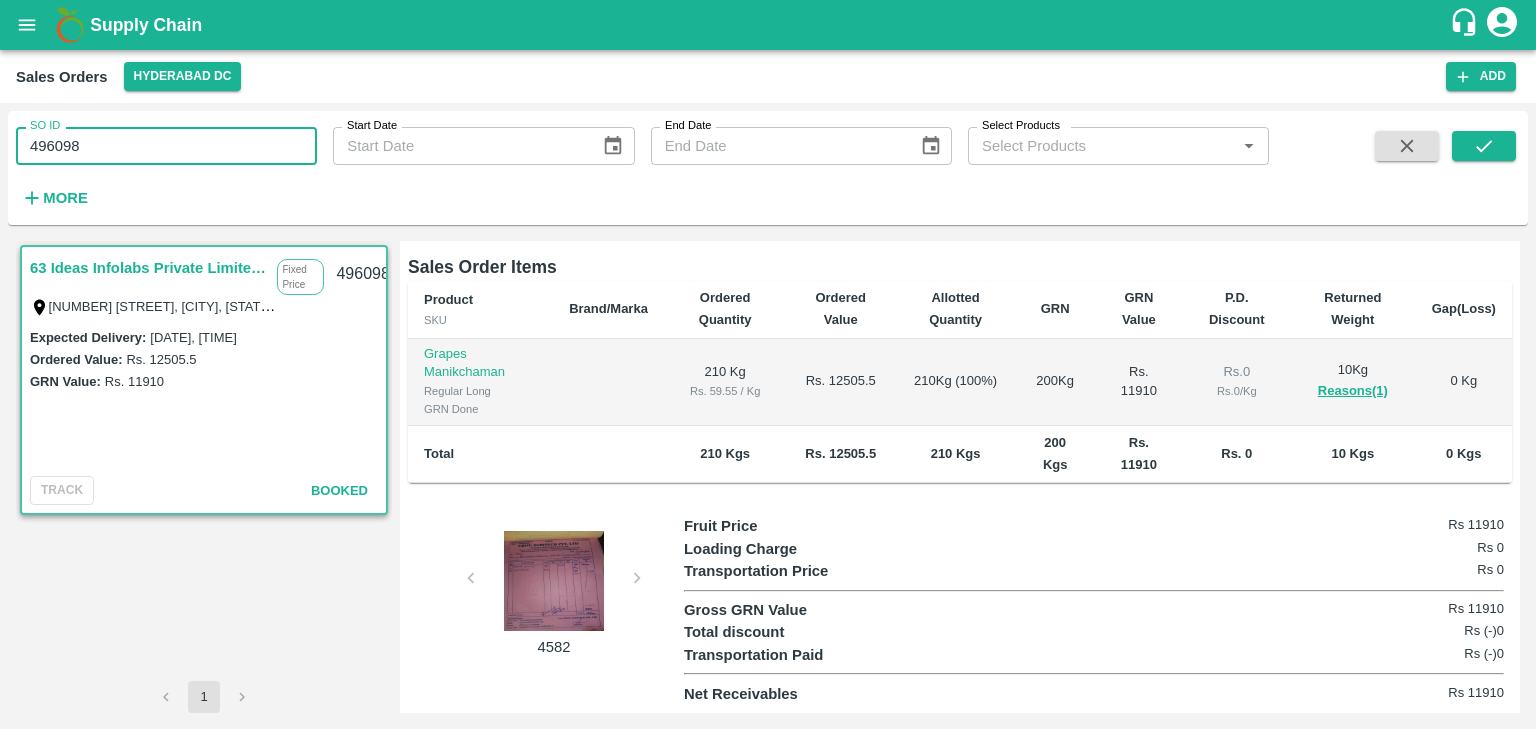 click on "496098" at bounding box center [166, 146] 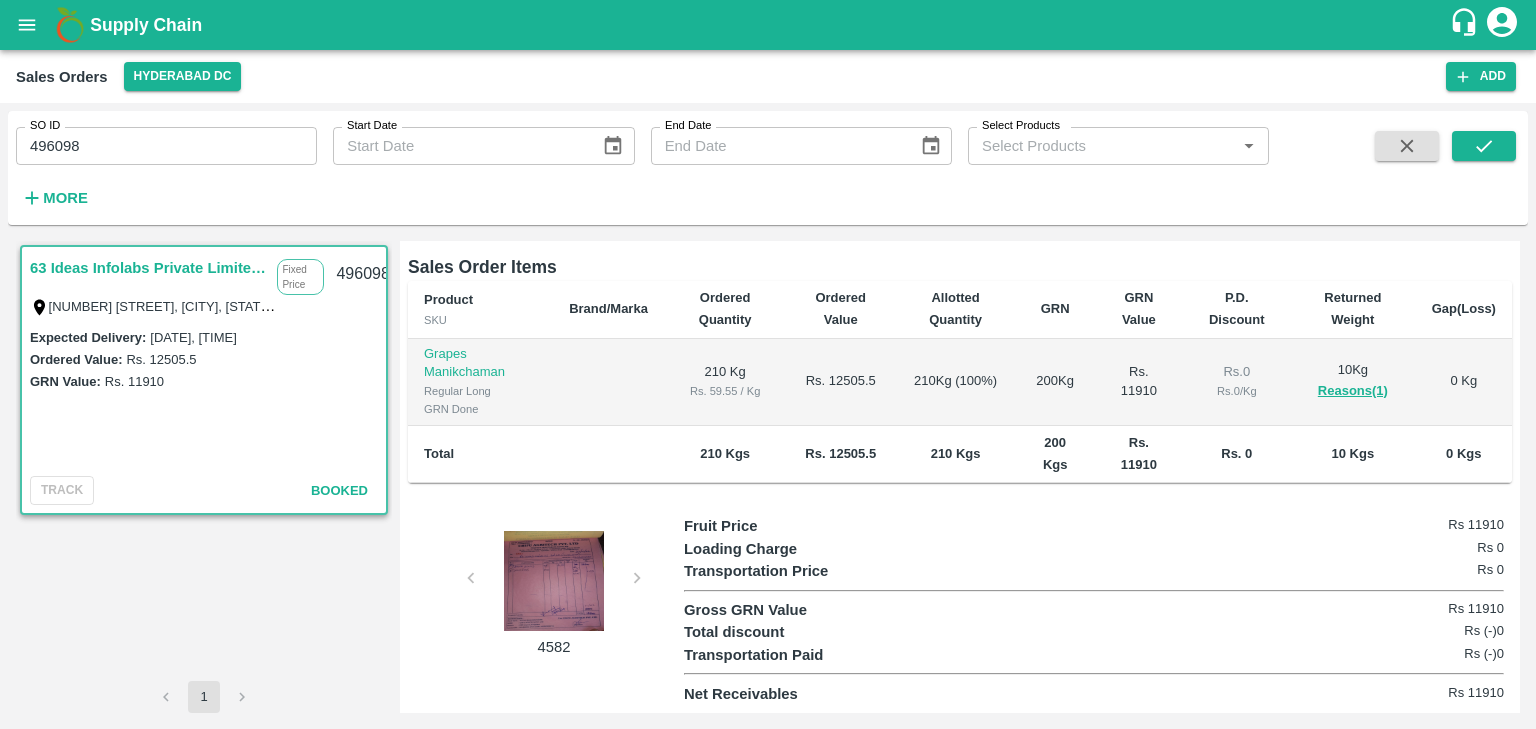 click at bounding box center (554, 581) 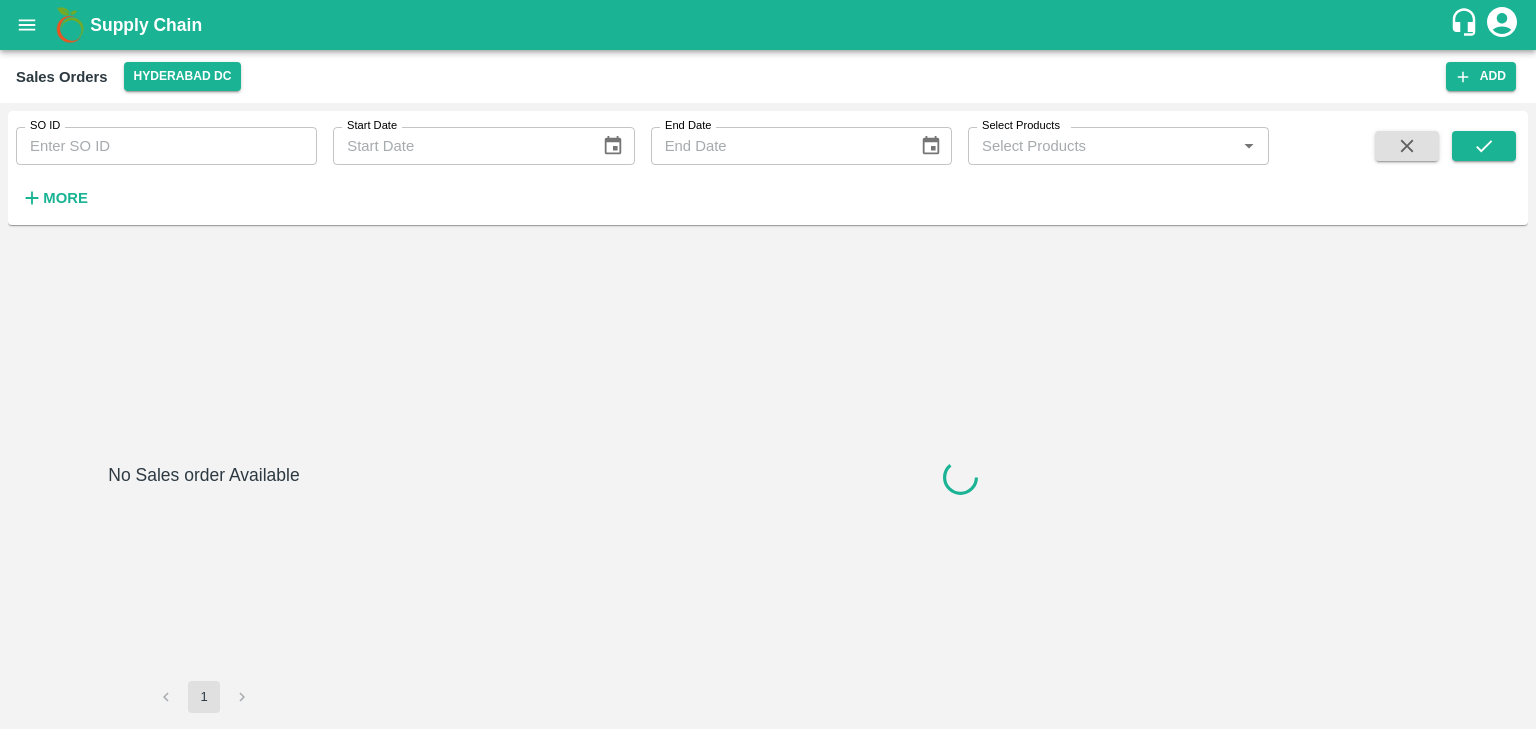 type on "495186" 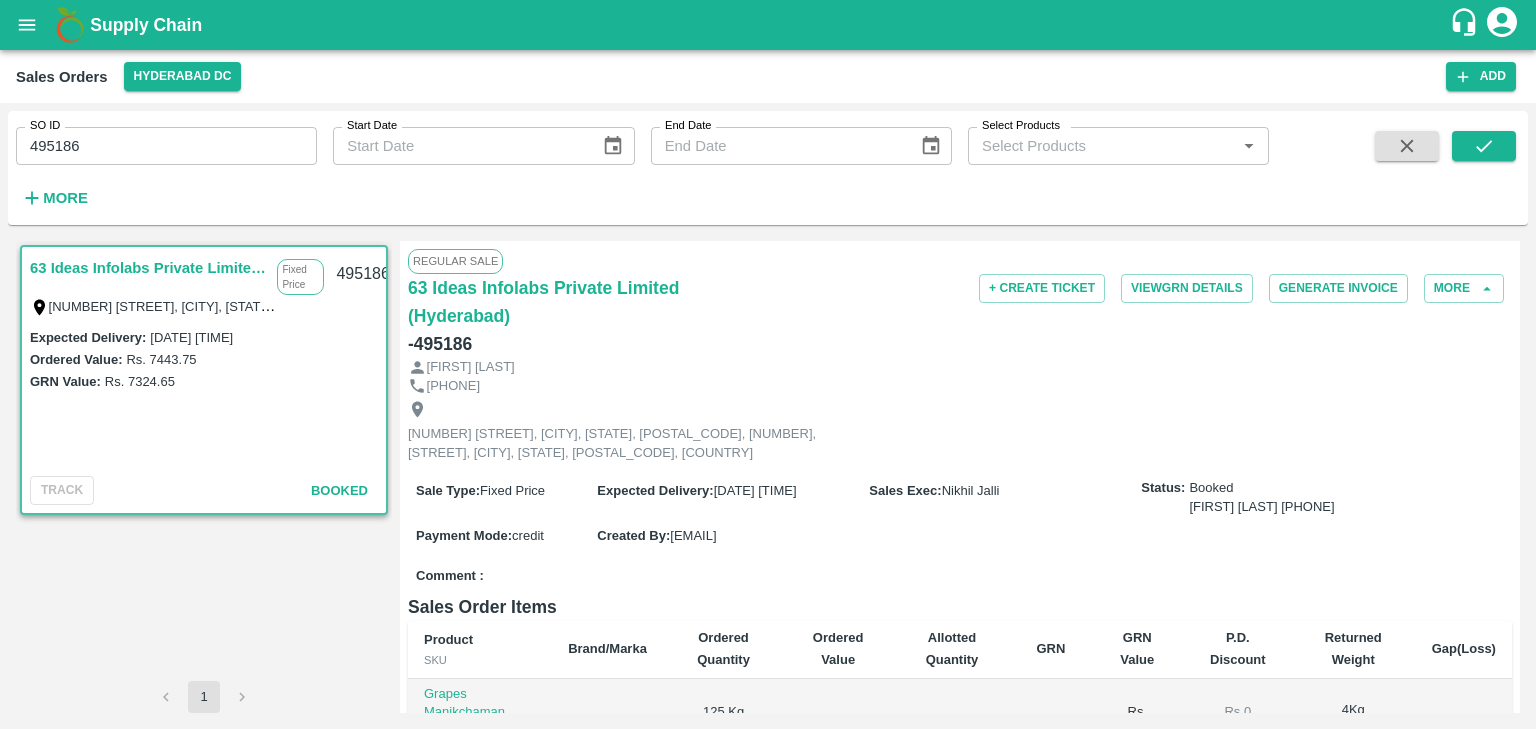 scroll, scrollTop: 0, scrollLeft: 0, axis: both 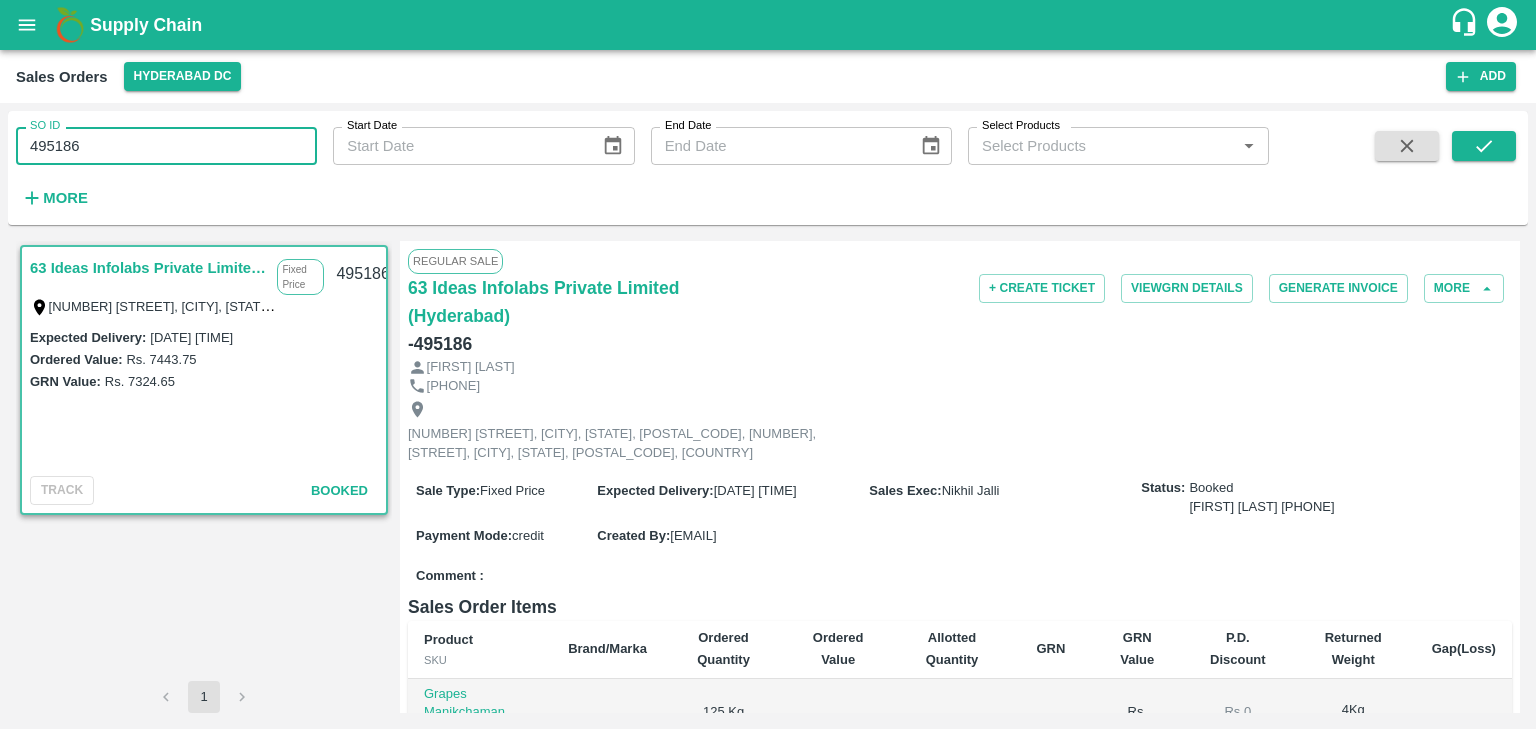 click on "495186" at bounding box center [166, 146] 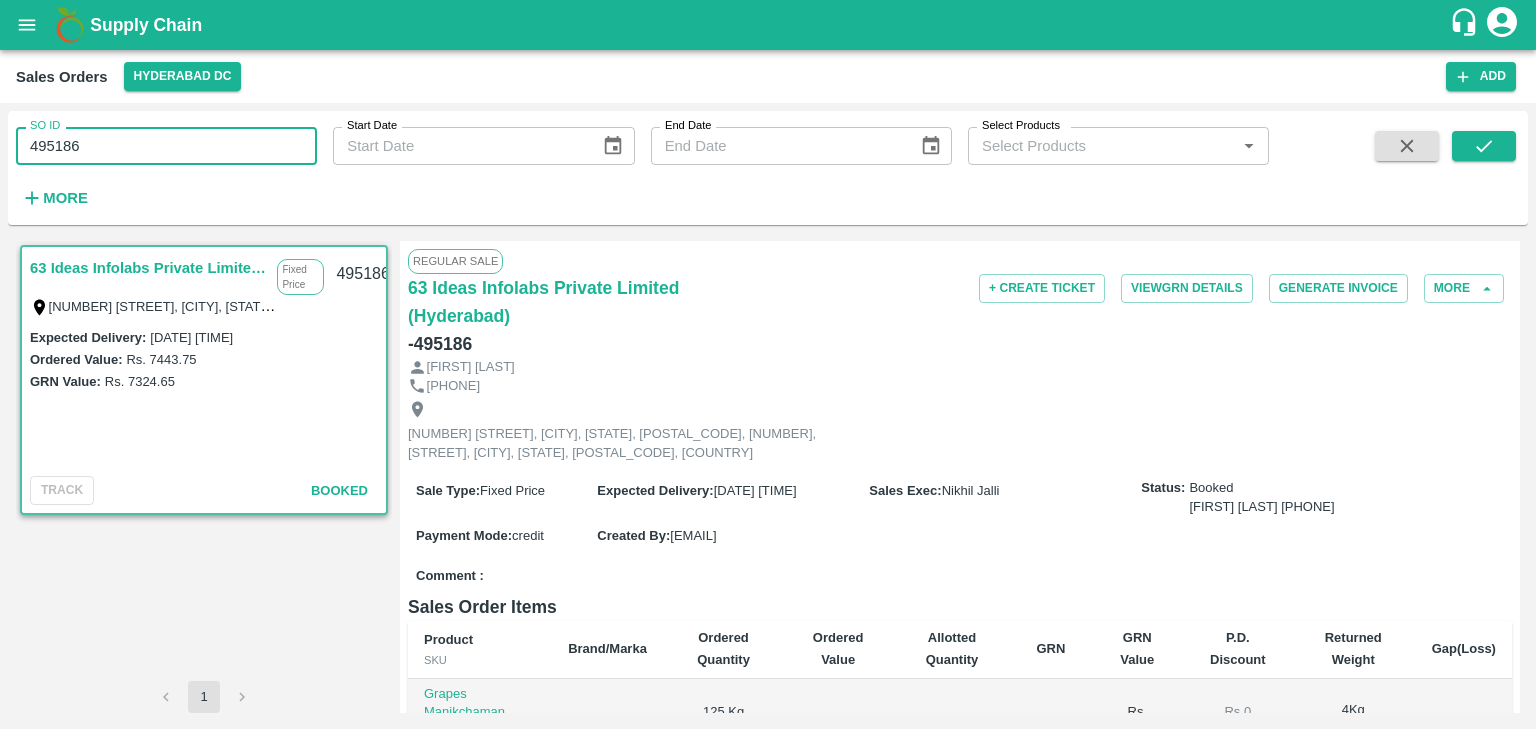 scroll, scrollTop: 357, scrollLeft: 0, axis: vertical 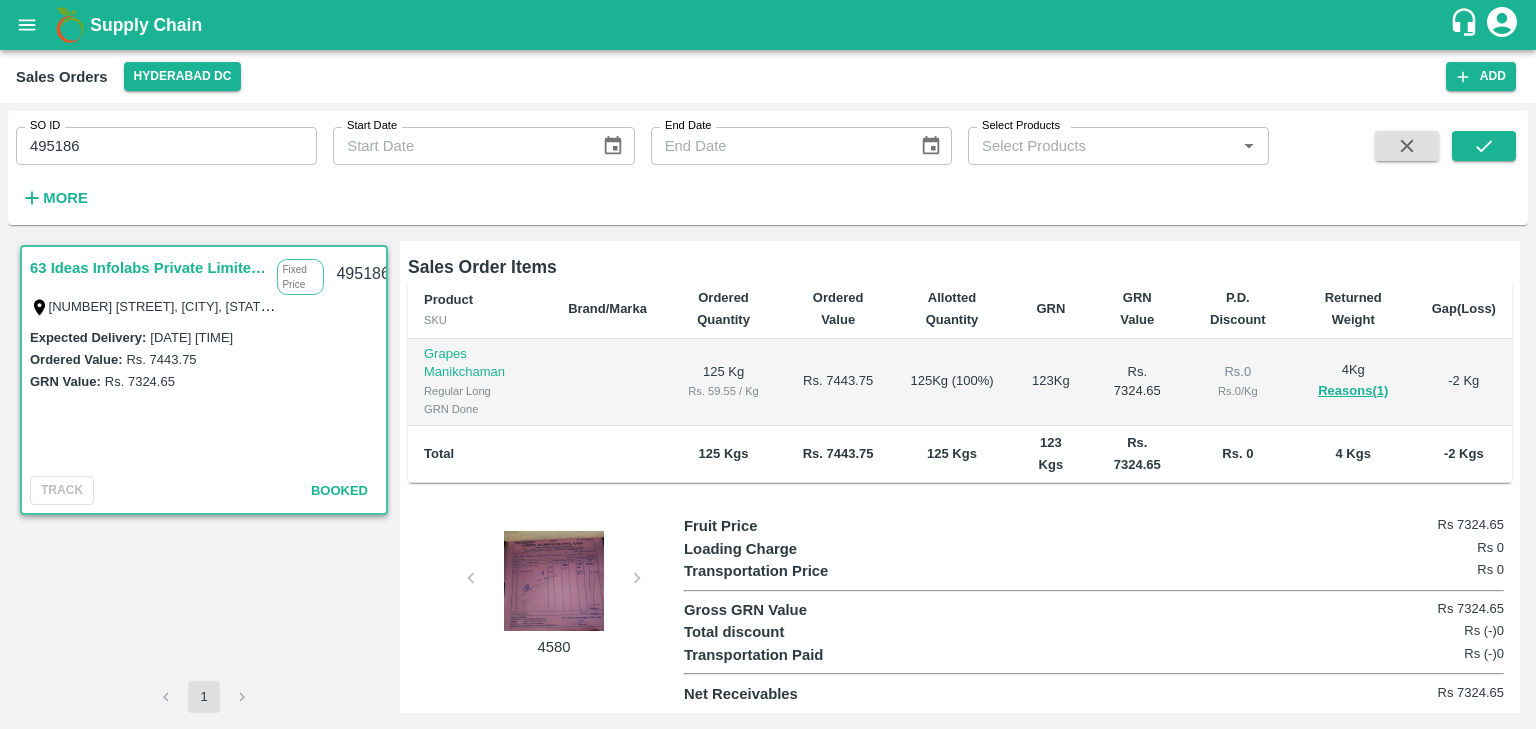 click at bounding box center [554, 581] 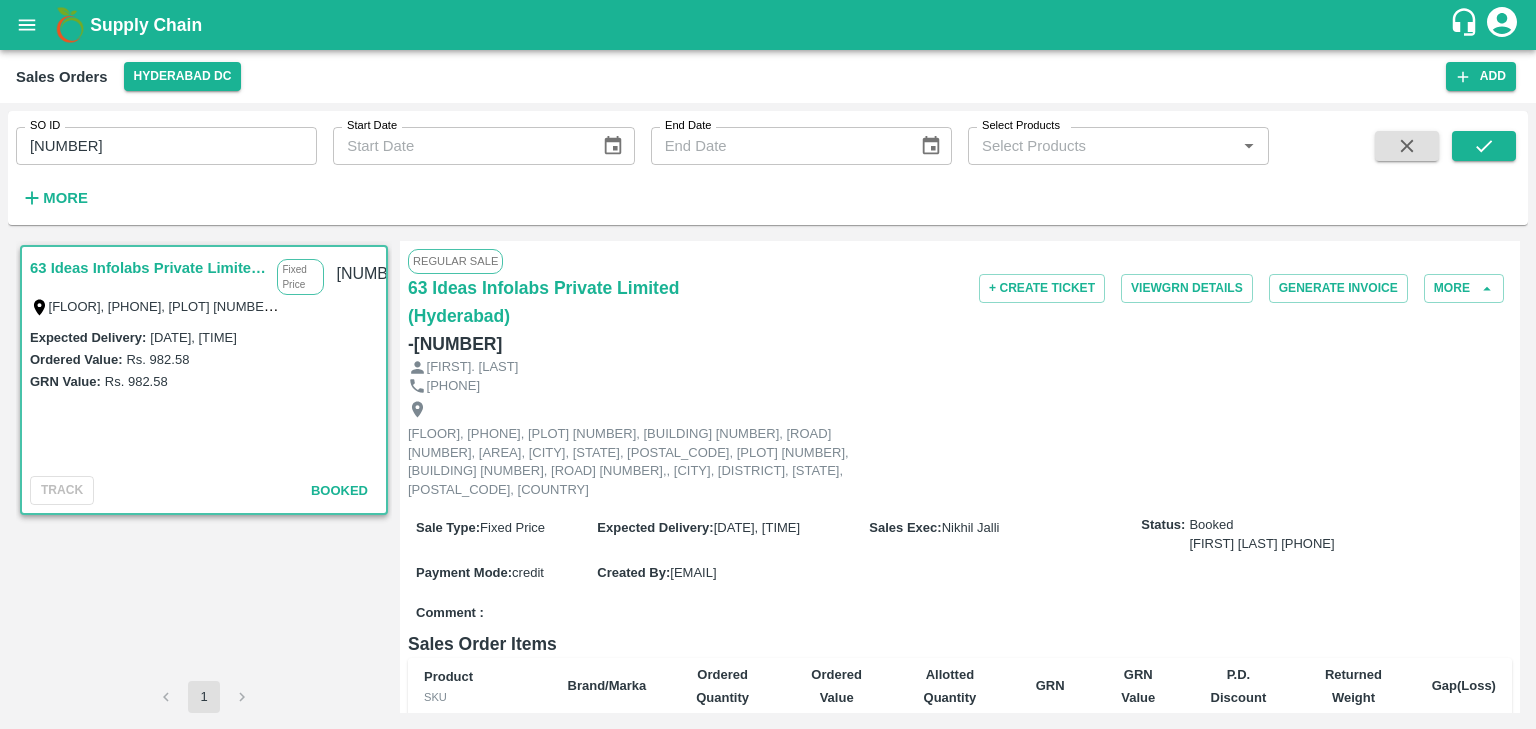 scroll, scrollTop: 0, scrollLeft: 0, axis: both 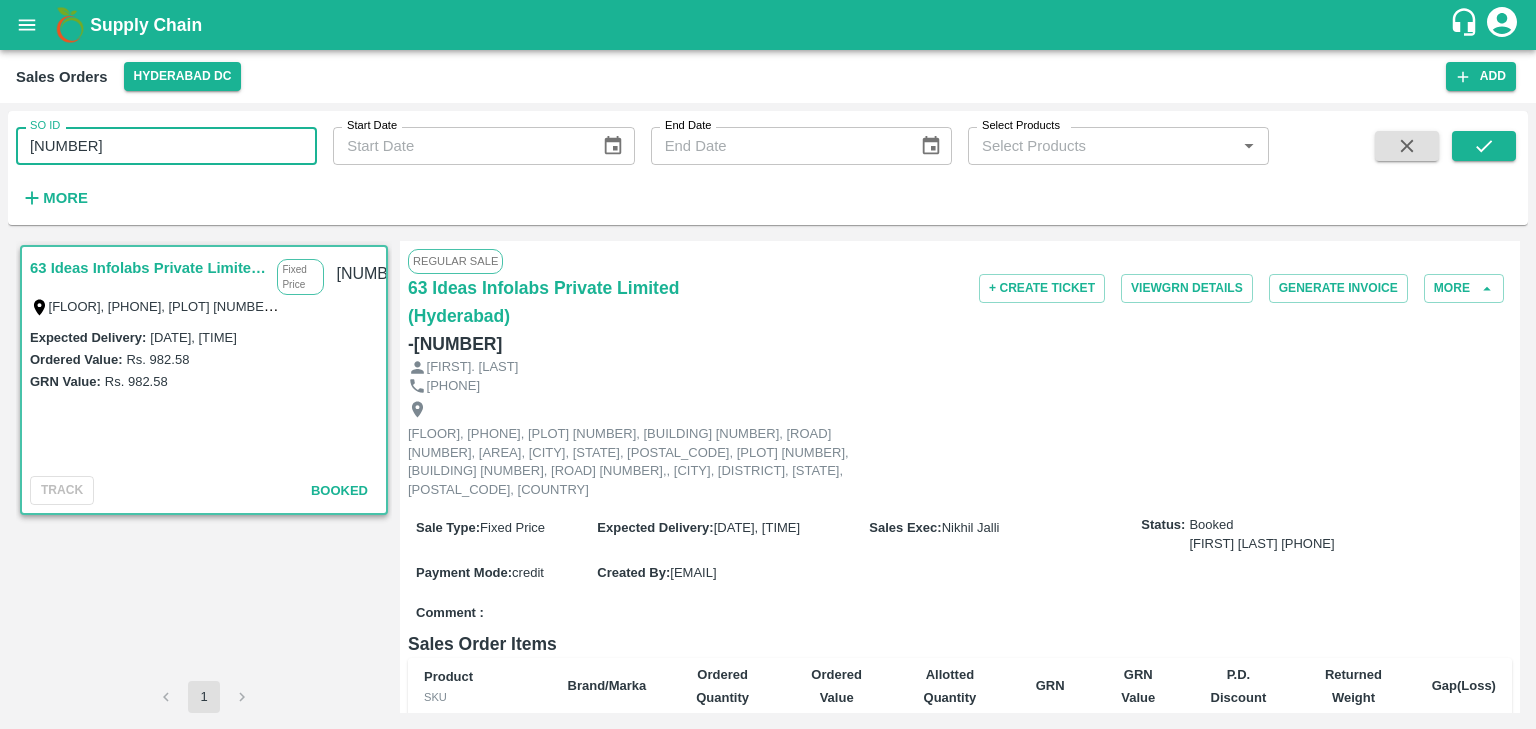click on "[NUMBER]" at bounding box center (166, 146) 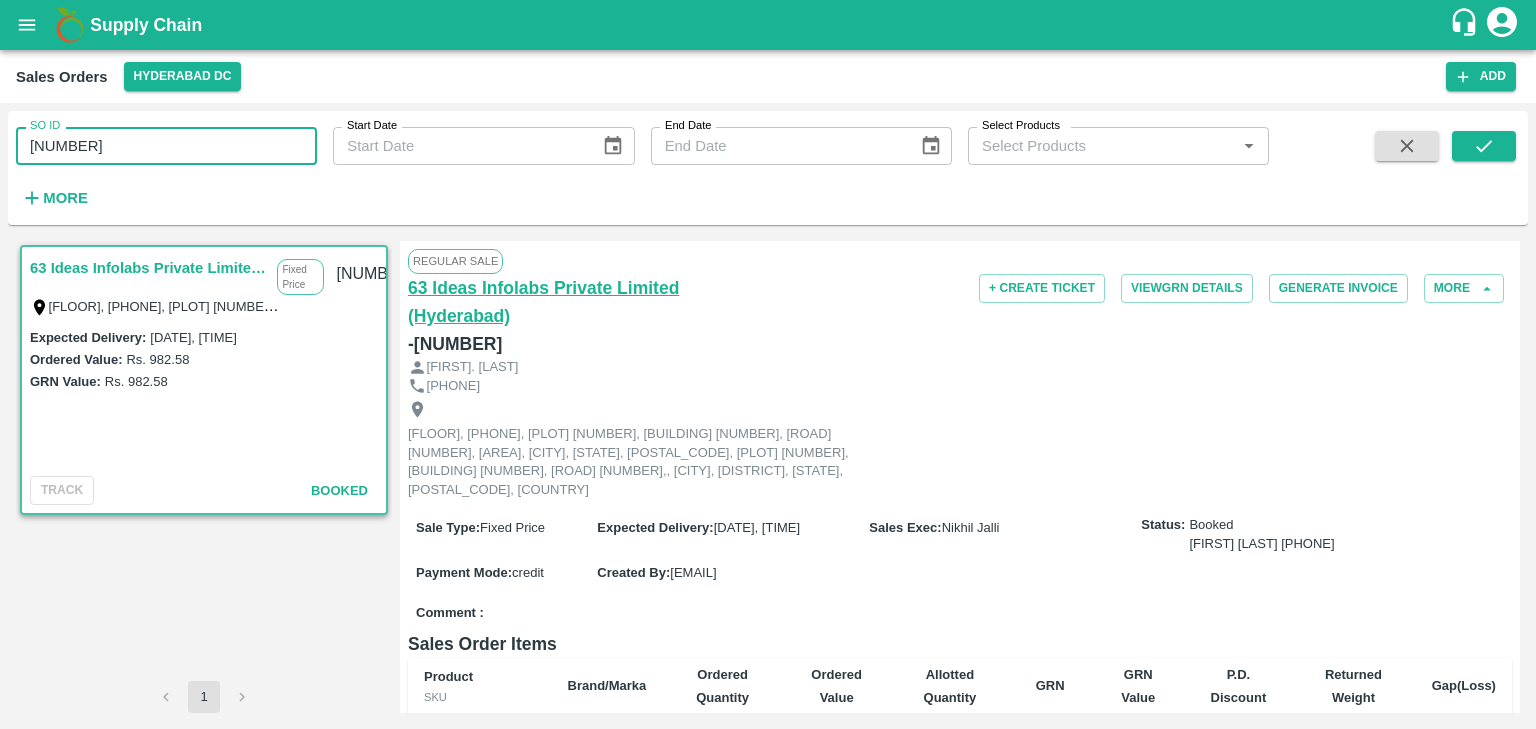 scroll, scrollTop: 357, scrollLeft: 0, axis: vertical 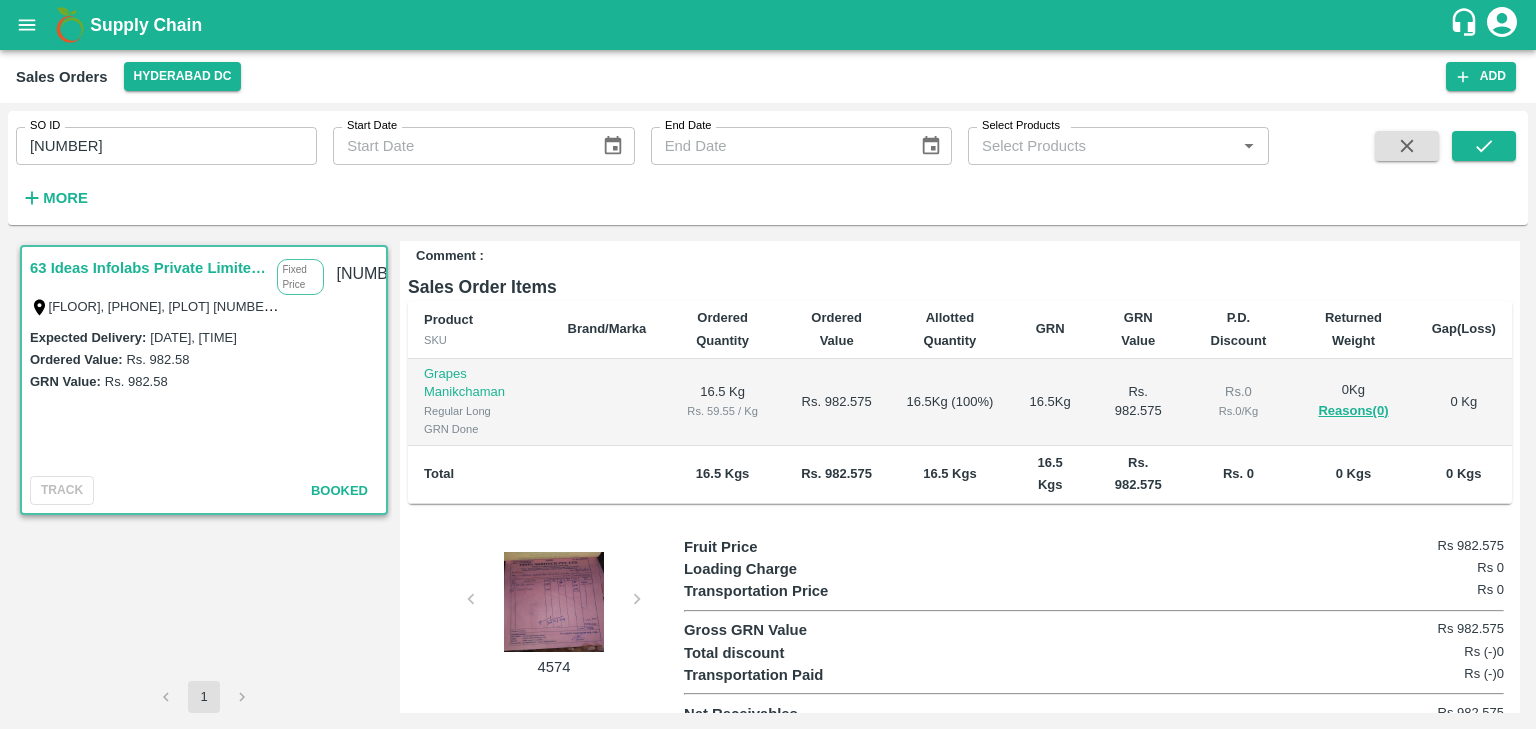 drag, startPoint x: 566, startPoint y: 558, endPoint x: 536, endPoint y: 587, distance: 41.725292 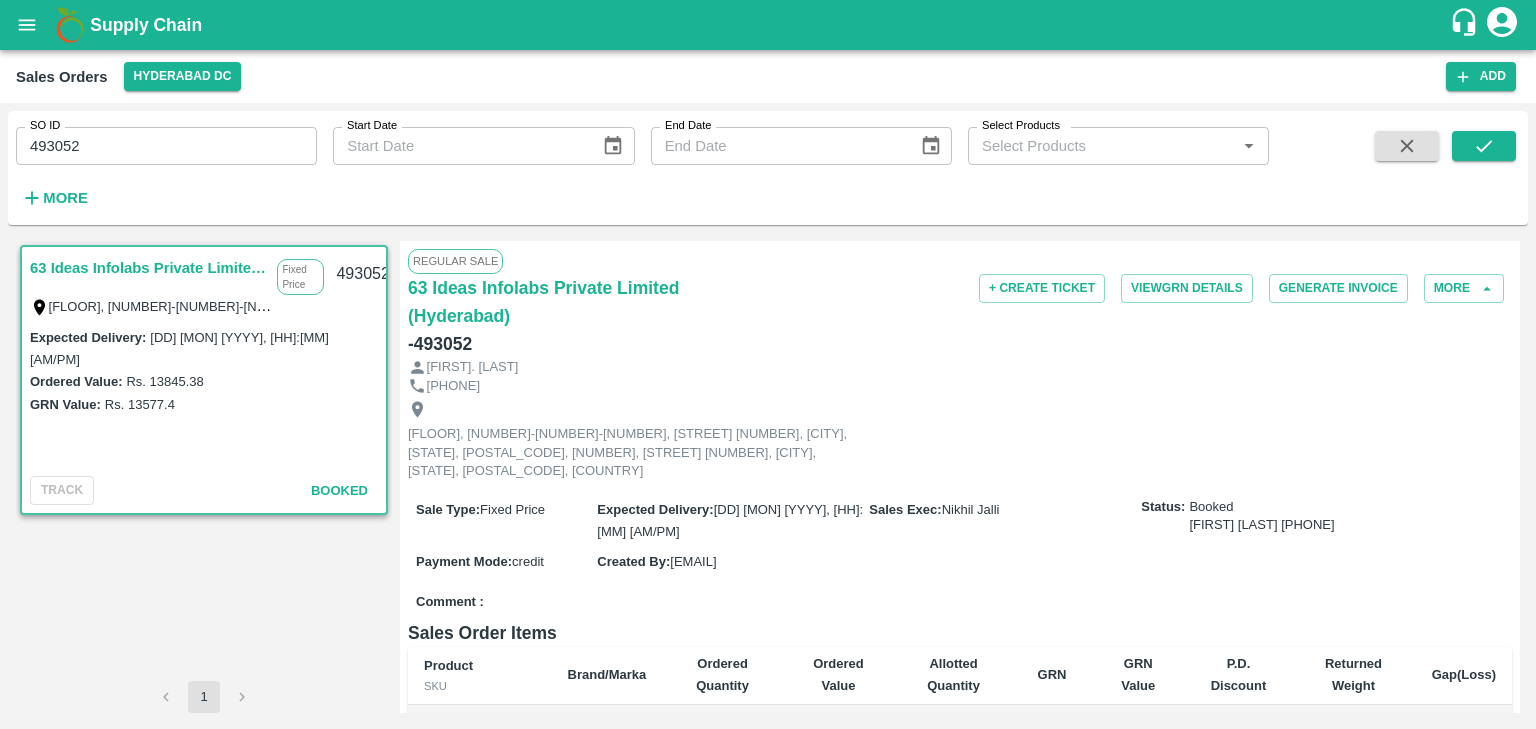 scroll, scrollTop: 0, scrollLeft: 0, axis: both 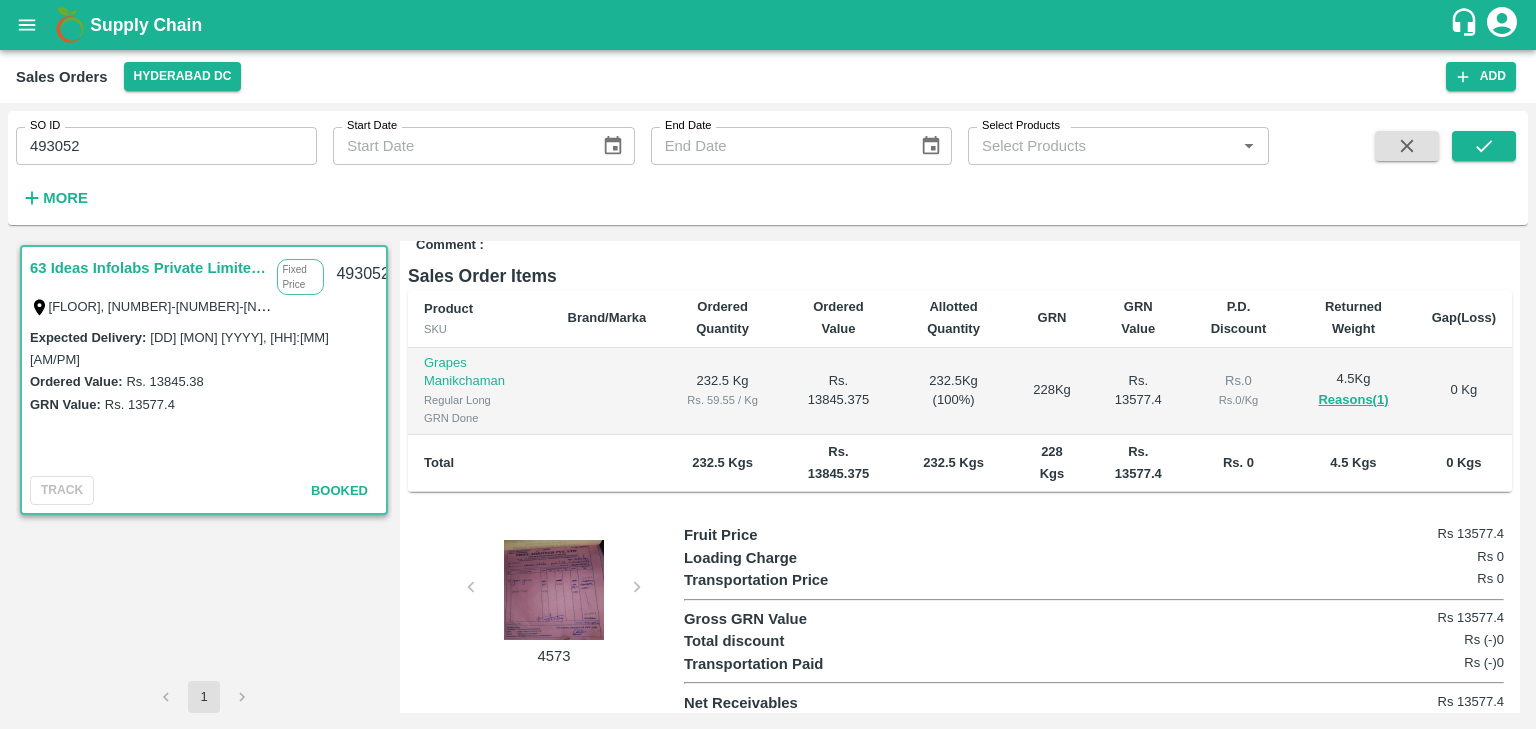 click at bounding box center [554, 590] 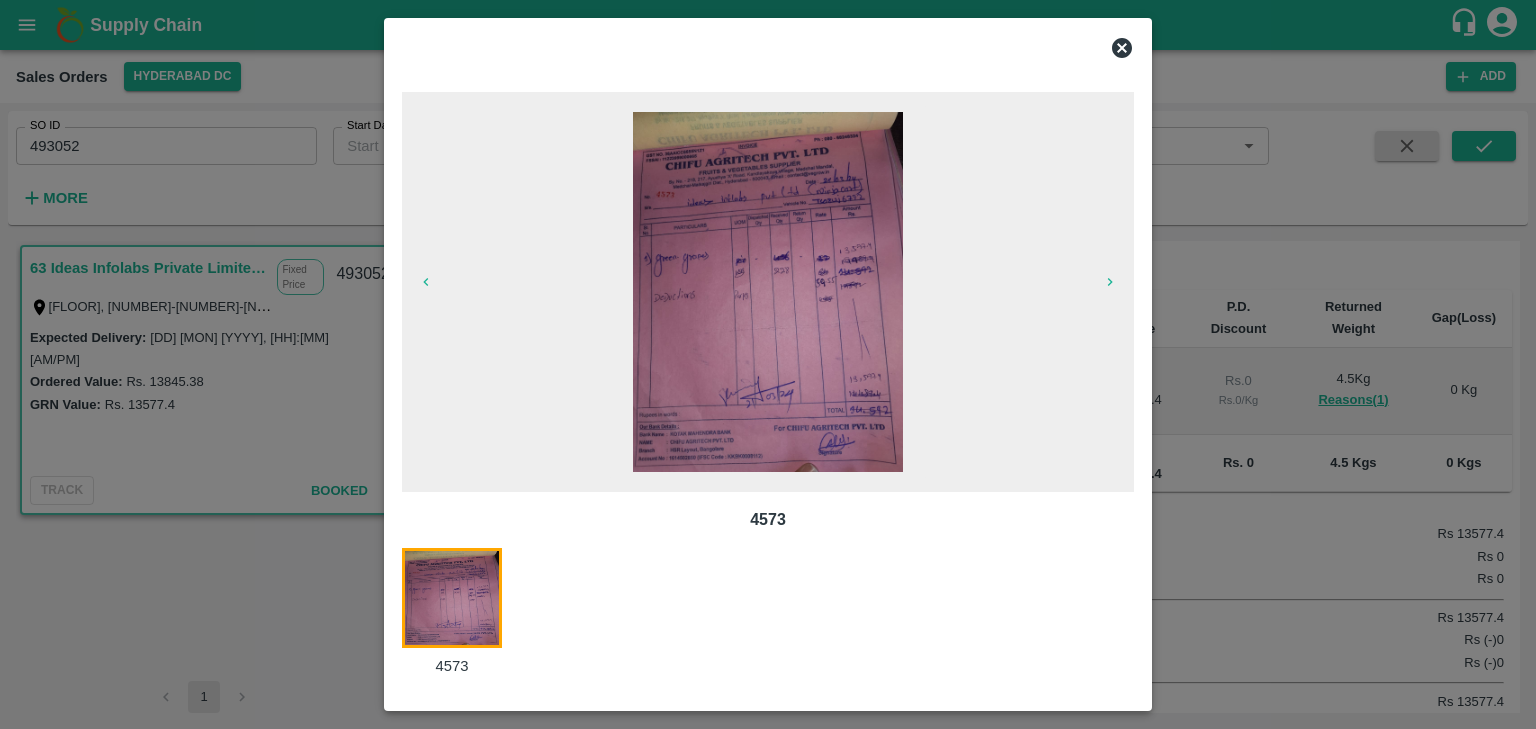 click at bounding box center (768, 292) 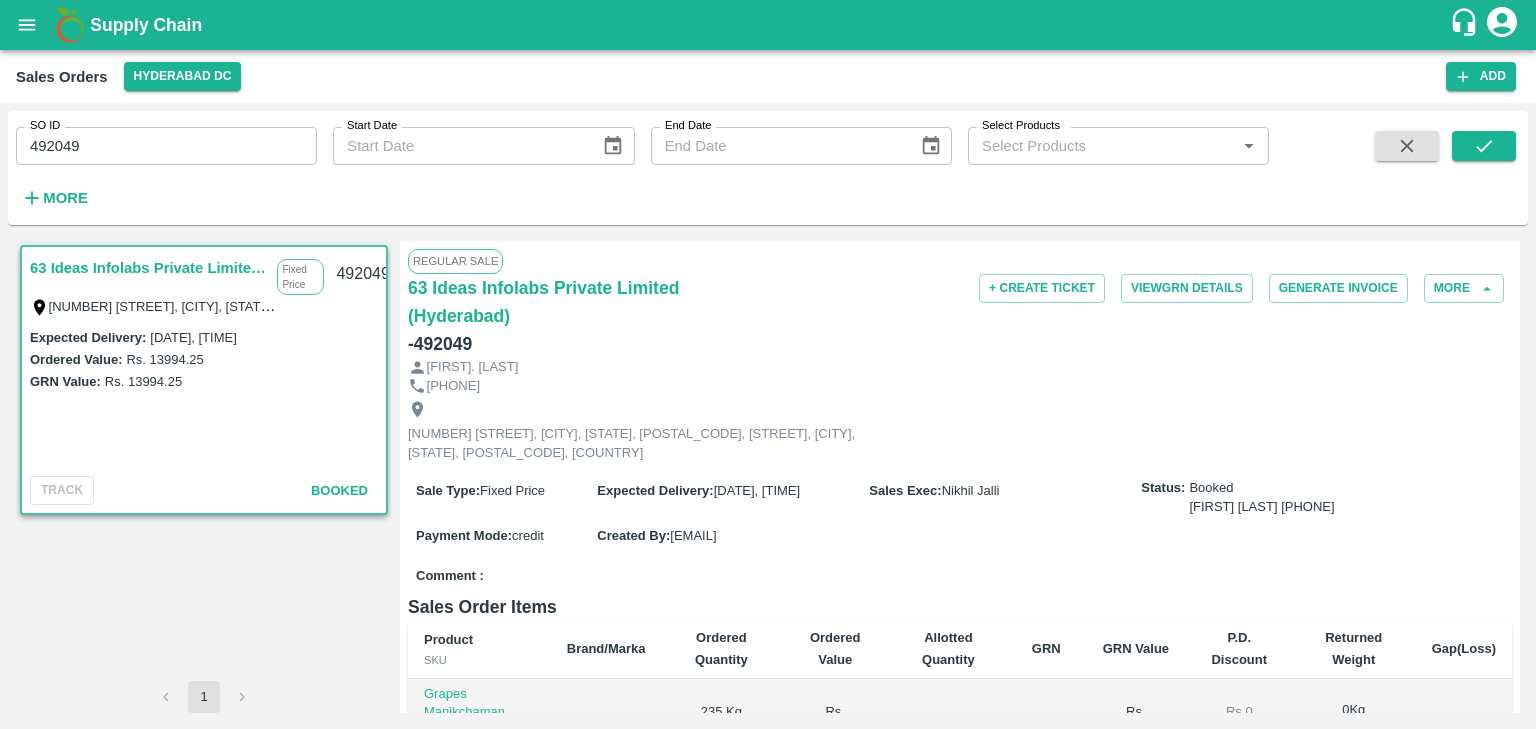scroll, scrollTop: 0, scrollLeft: 0, axis: both 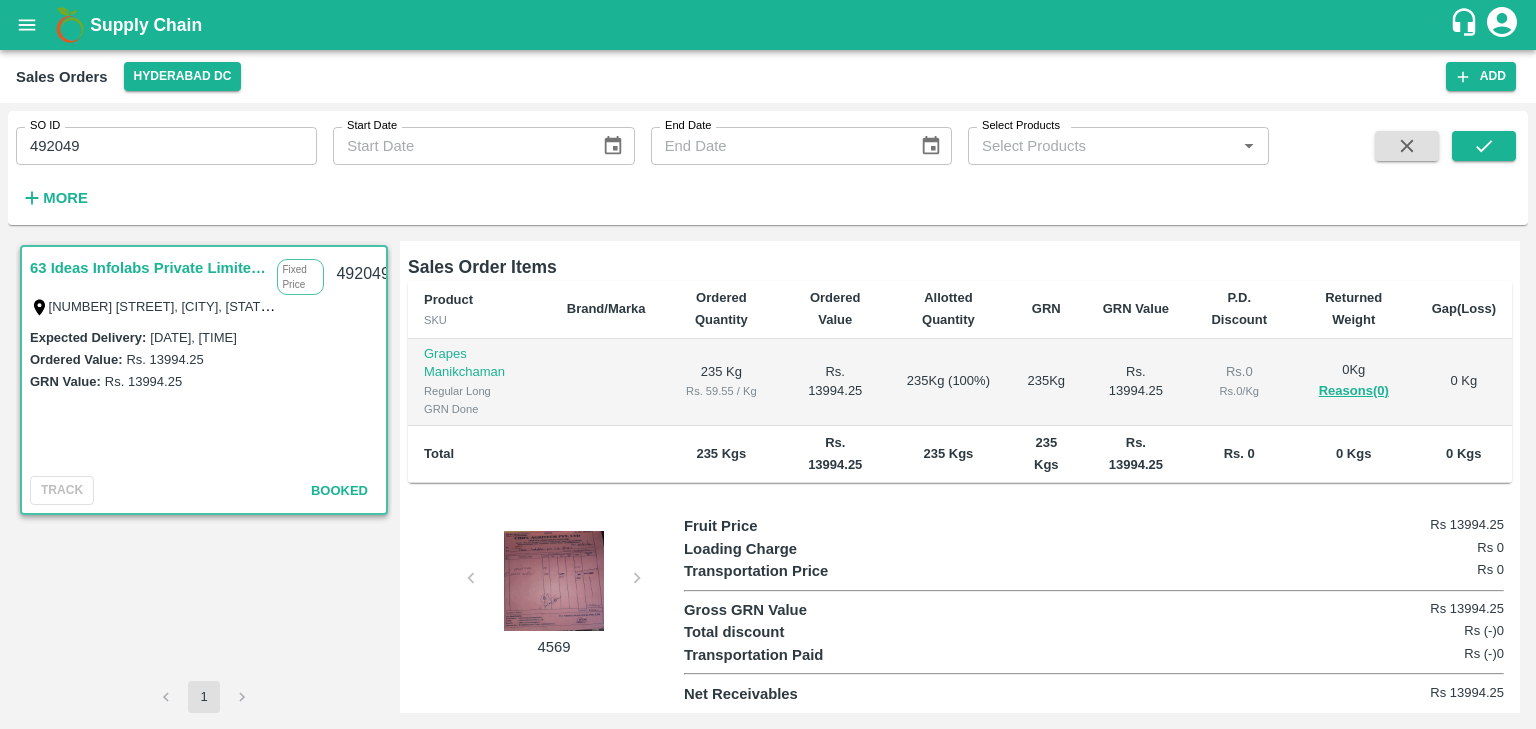 click at bounding box center (554, 581) 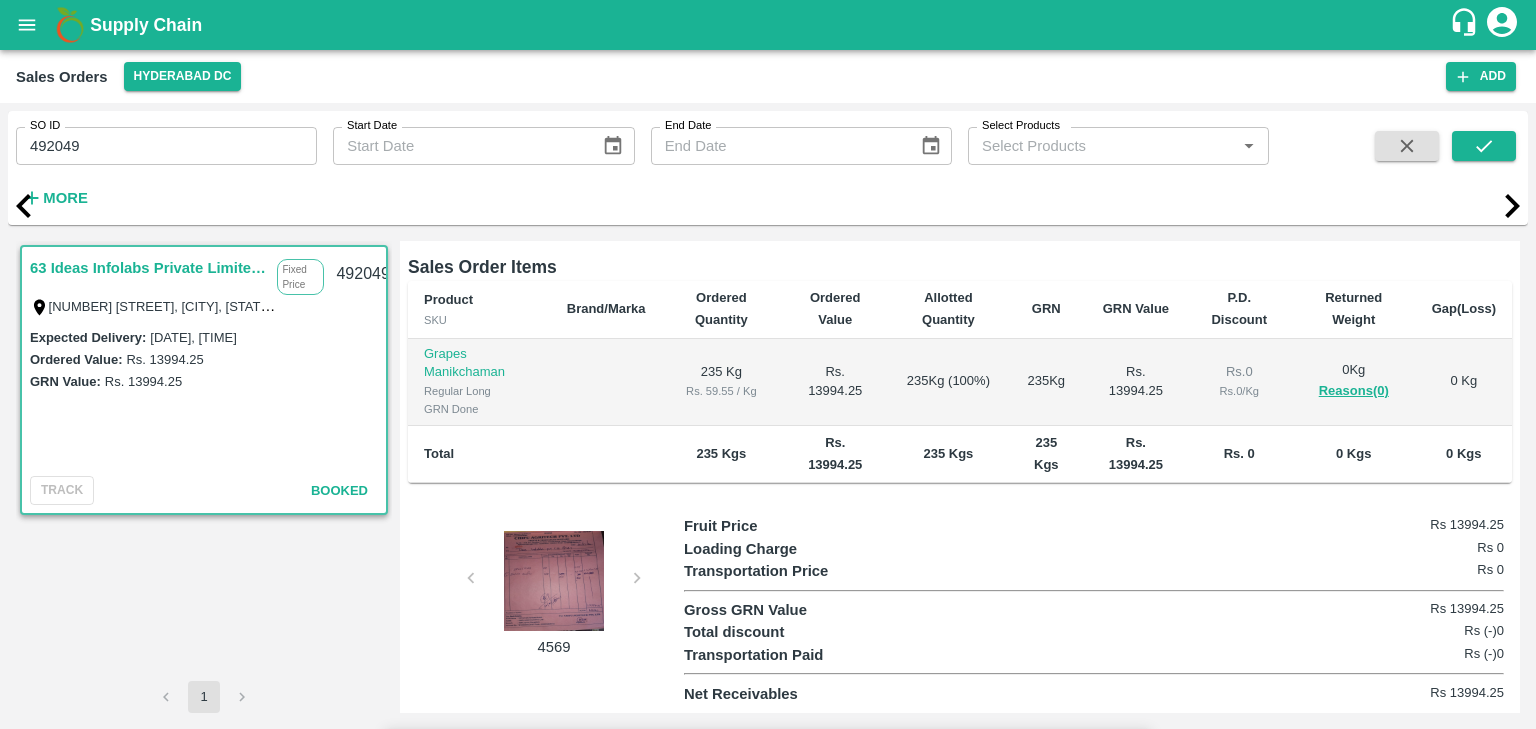 click at bounding box center (768, 877) 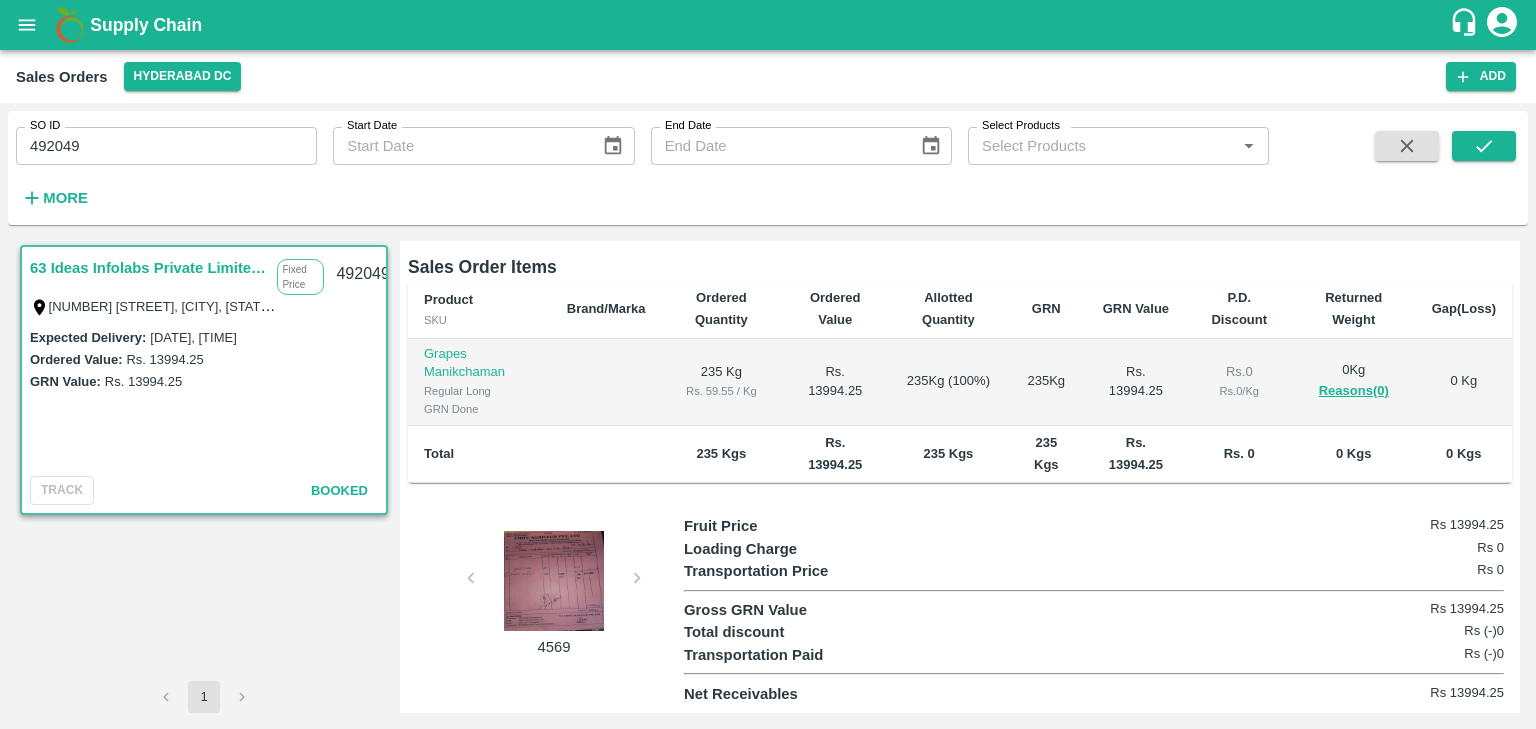 click on "492049" at bounding box center (166, 146) 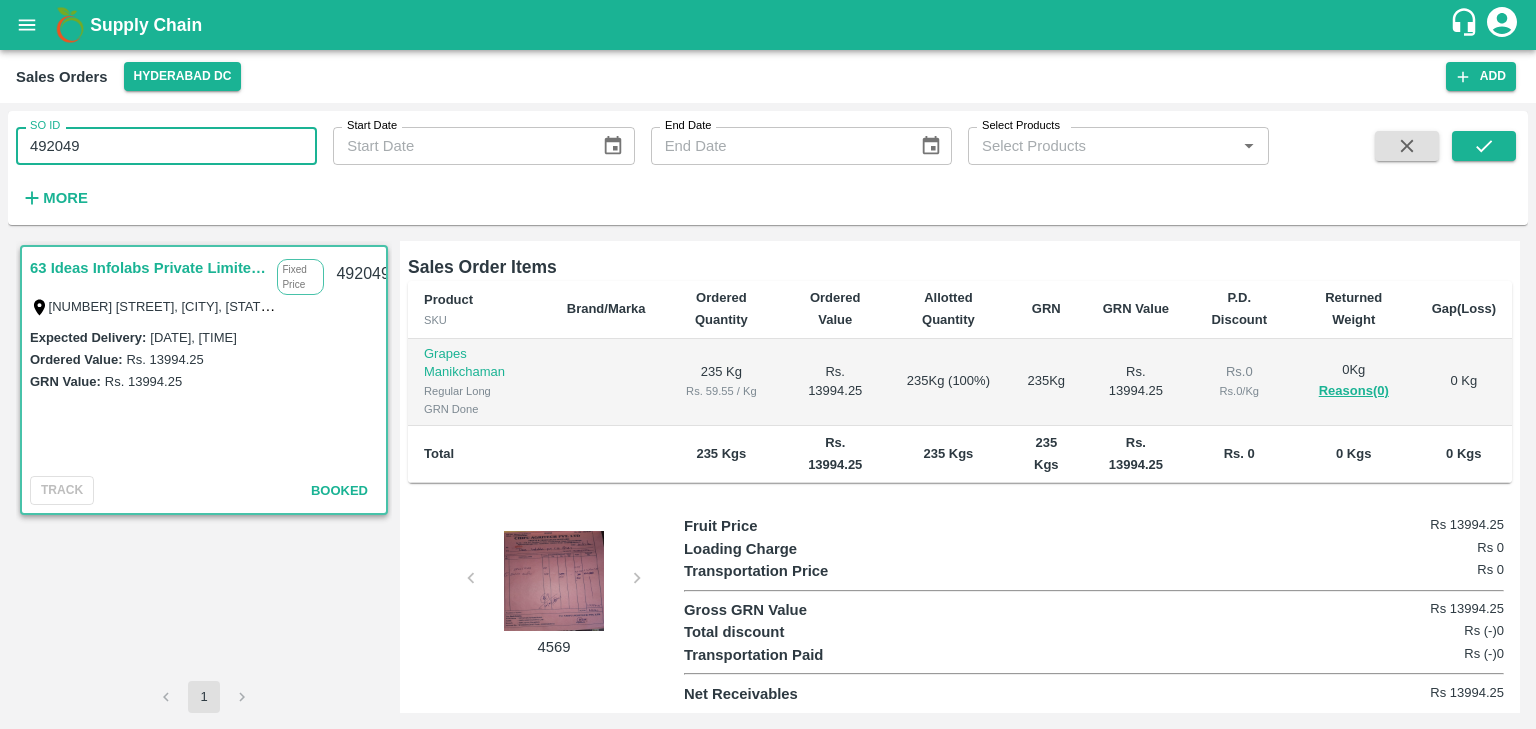 click on "492049" at bounding box center [166, 146] 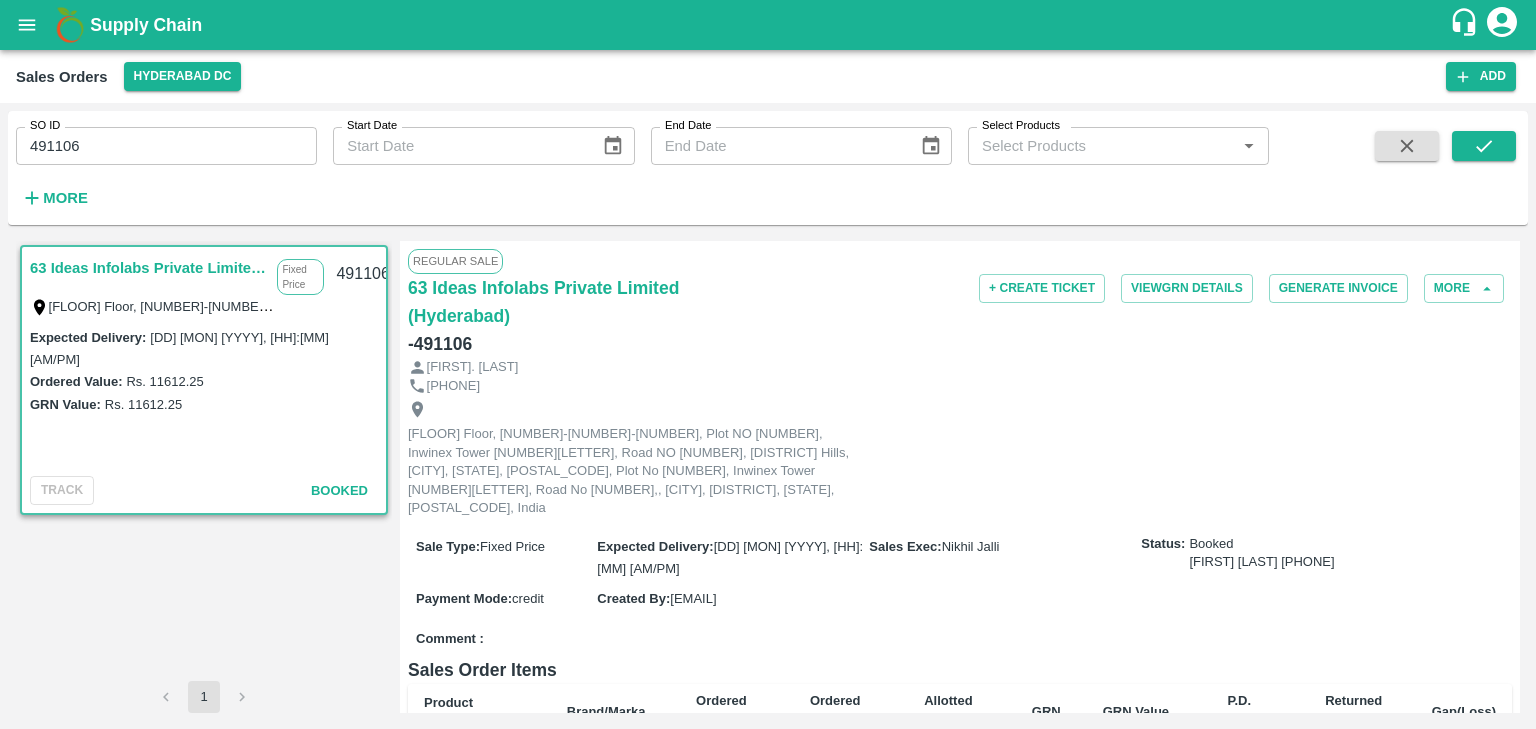 scroll, scrollTop: 0, scrollLeft: 0, axis: both 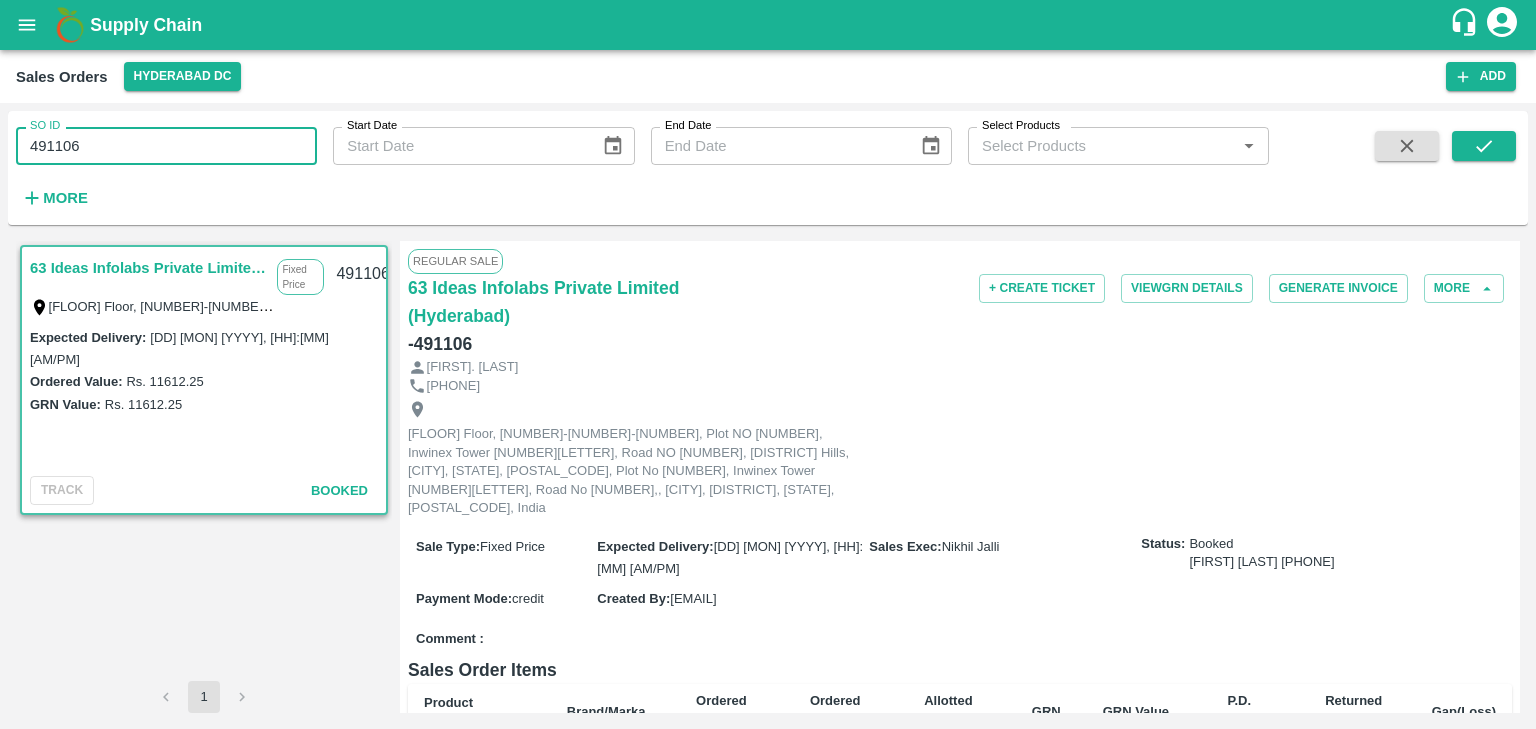 click on "491106" at bounding box center (166, 146) 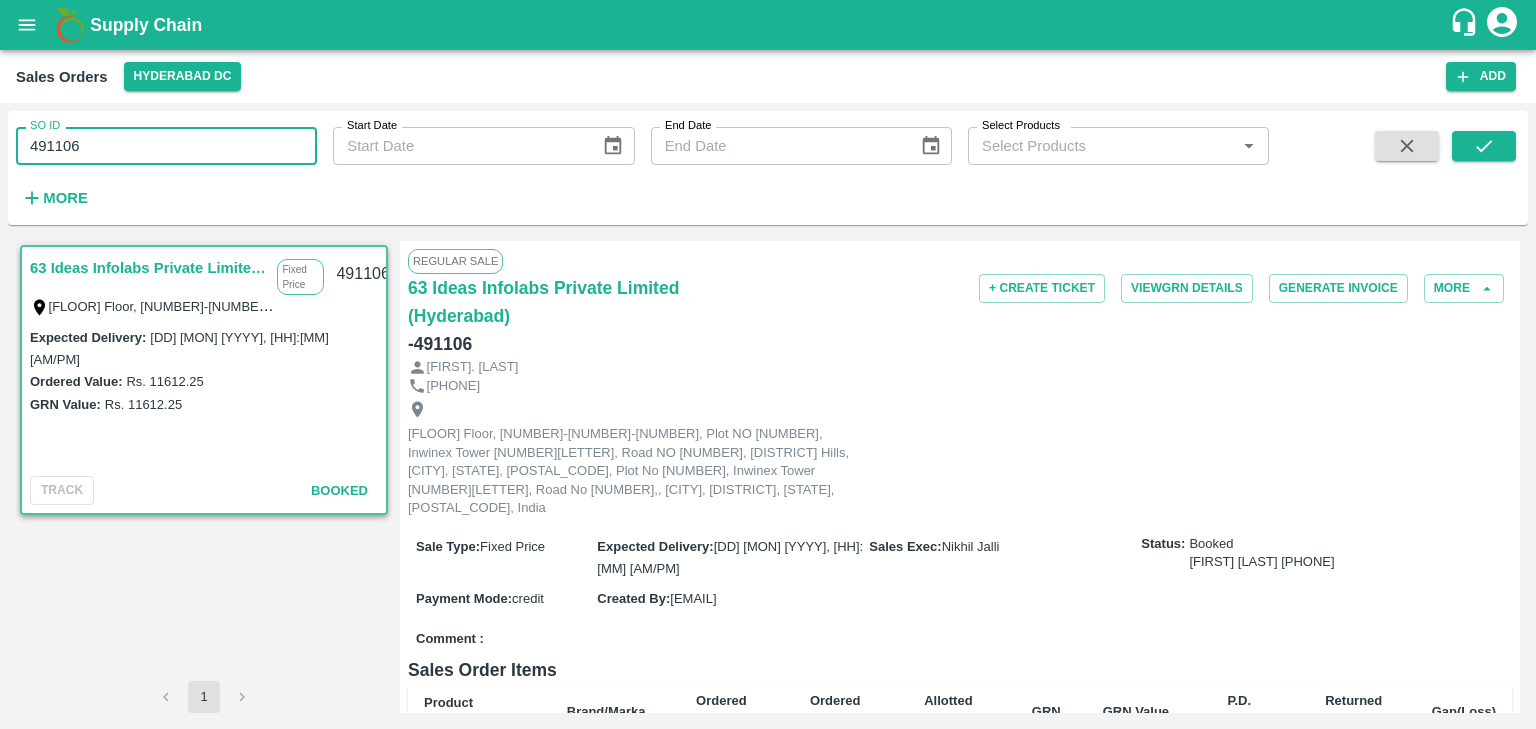 scroll, scrollTop: 357, scrollLeft: 0, axis: vertical 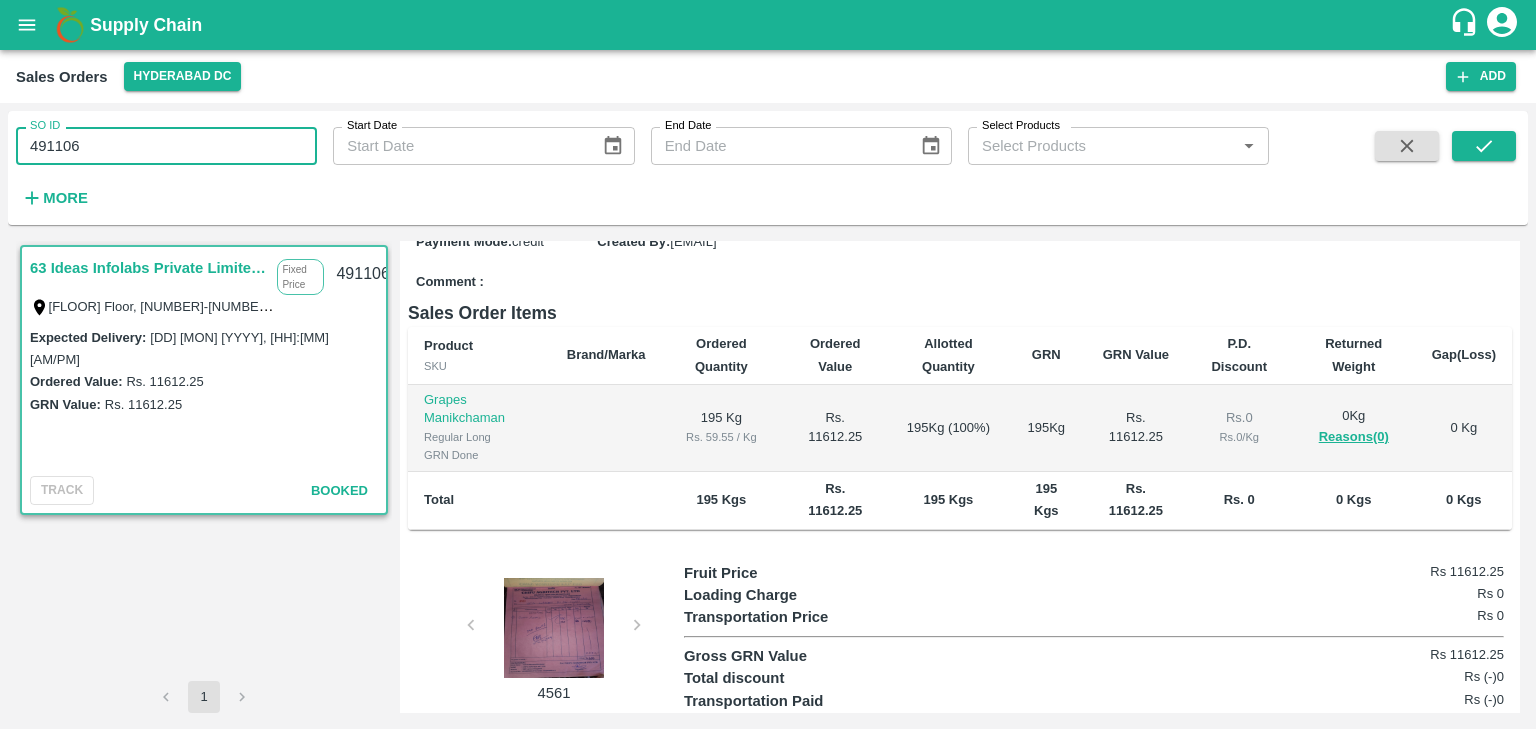 click at bounding box center [554, 628] 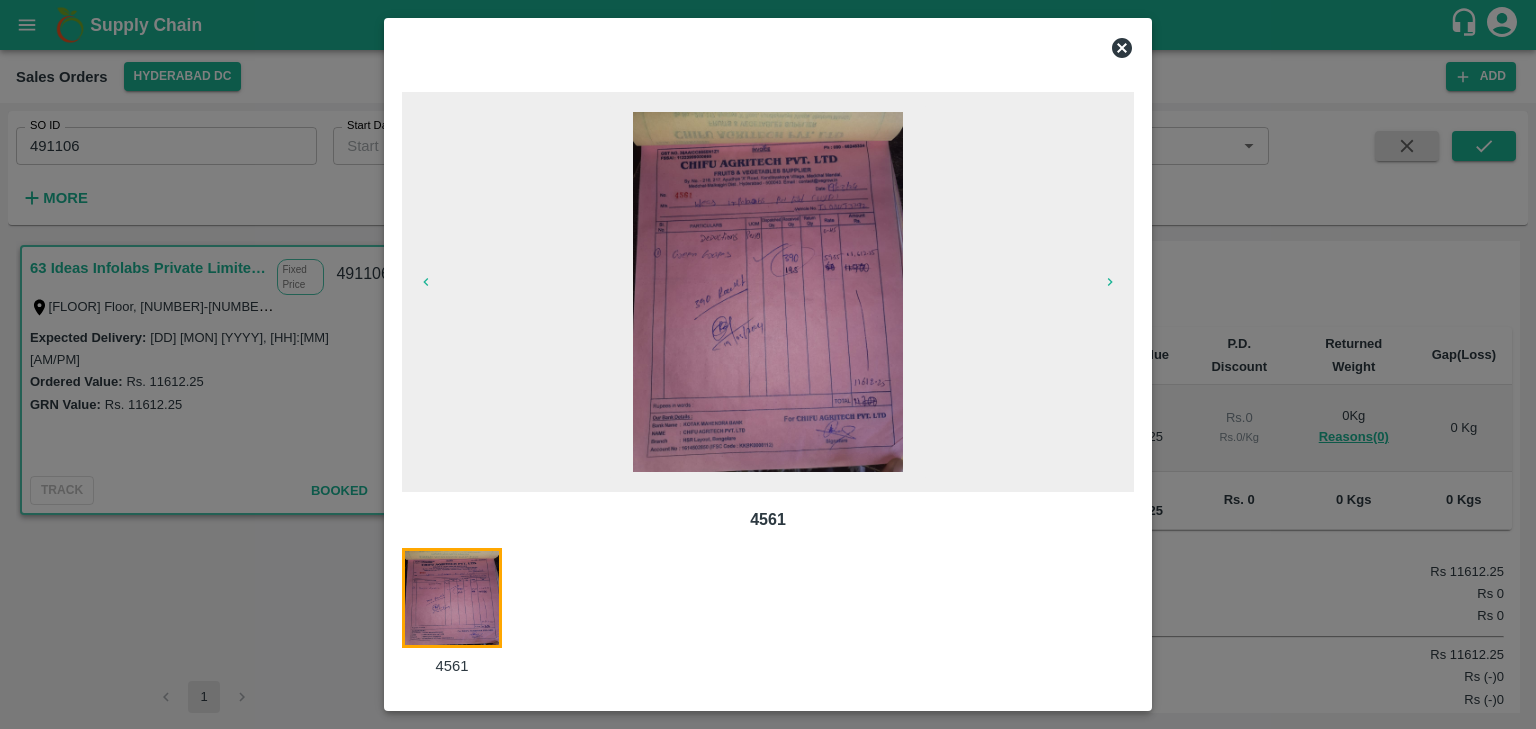 click at bounding box center (768, 292) 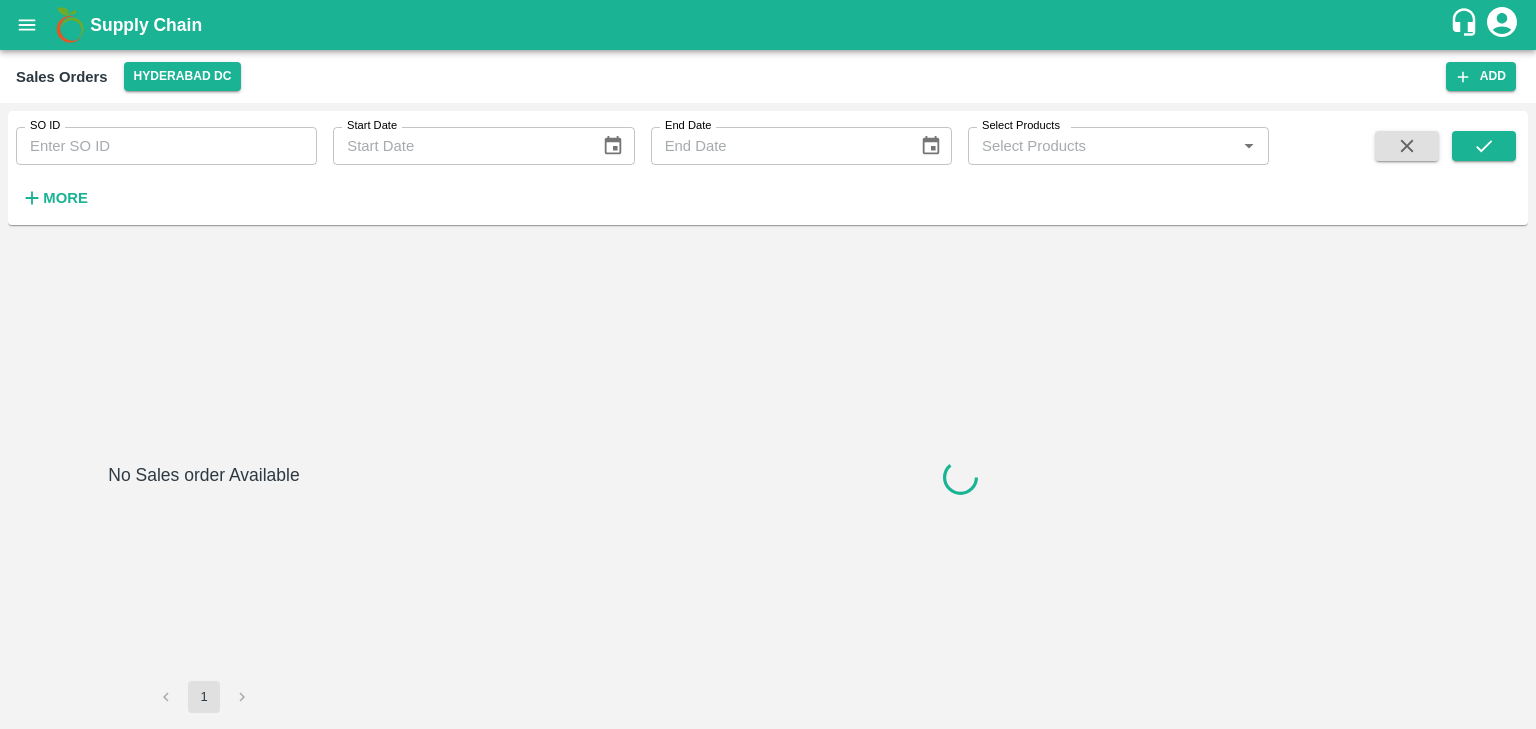 type on "489945" 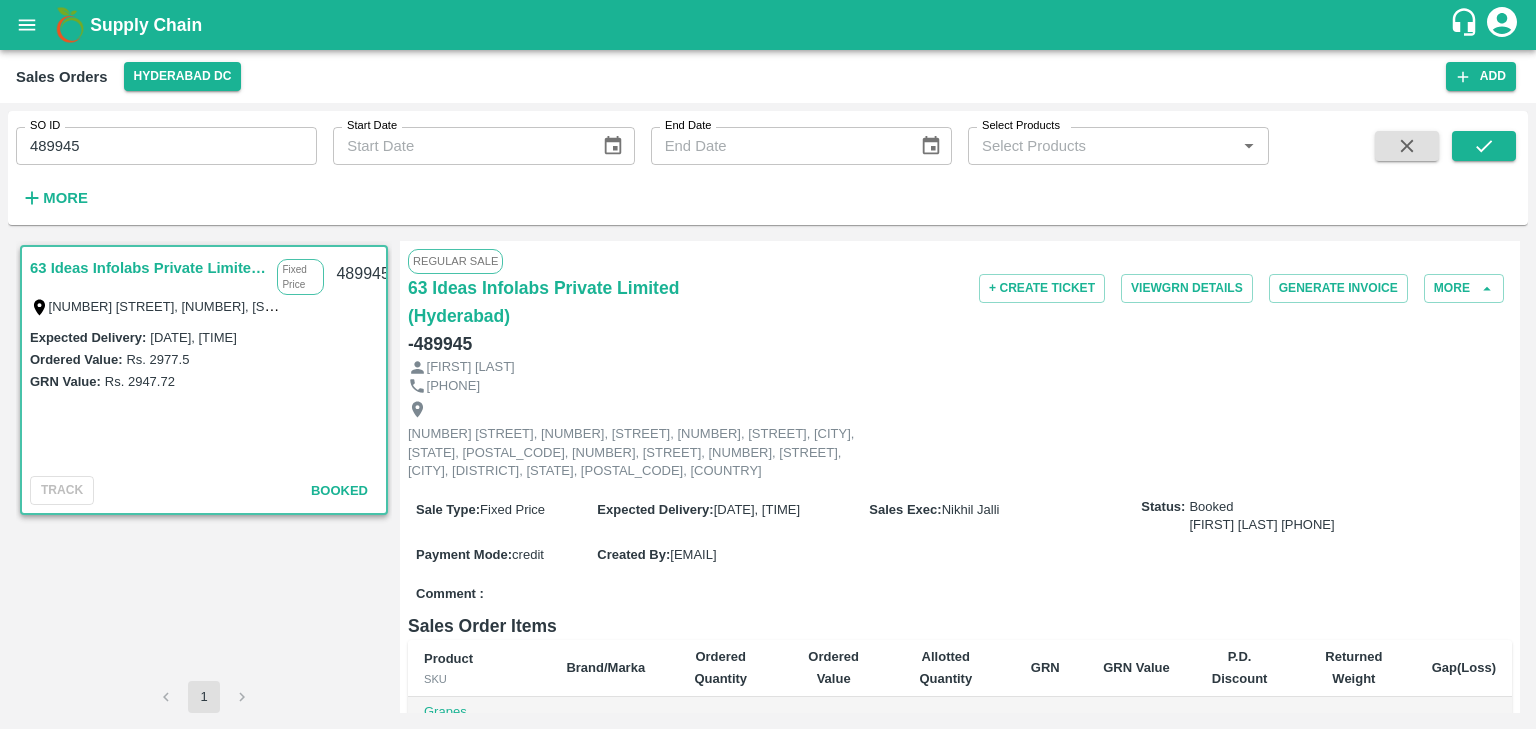 scroll, scrollTop: 0, scrollLeft: 0, axis: both 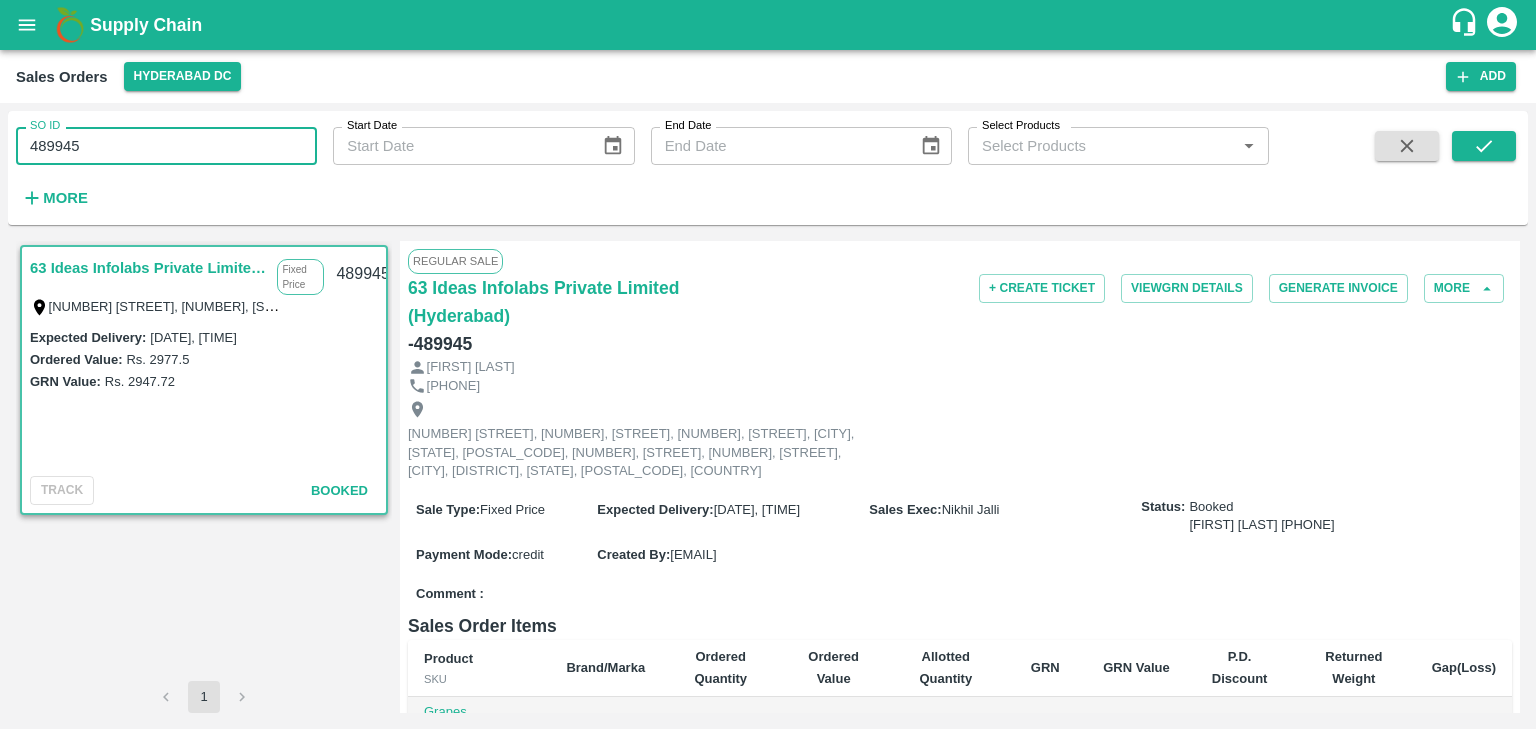 click on "489945" at bounding box center [166, 146] 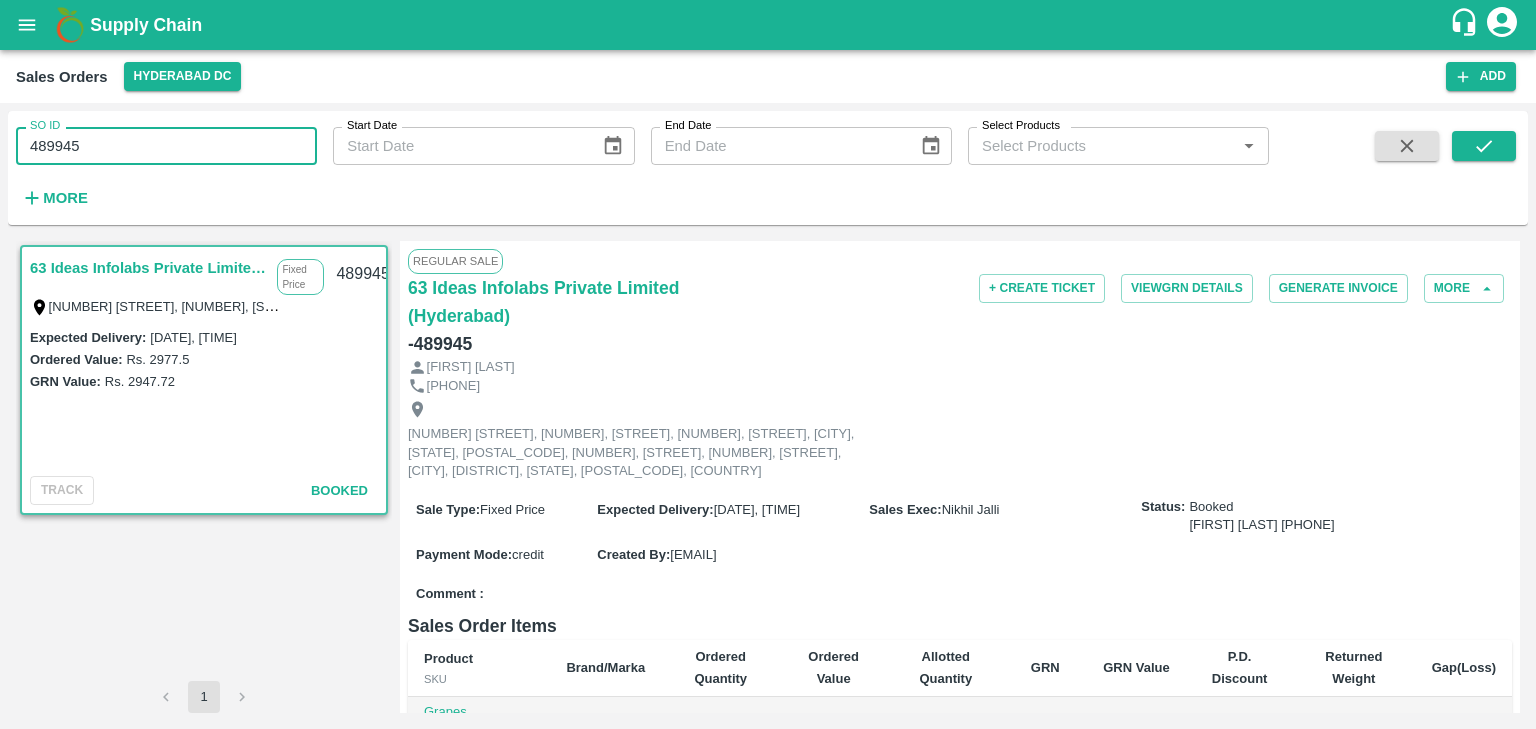 scroll, scrollTop: 357, scrollLeft: 0, axis: vertical 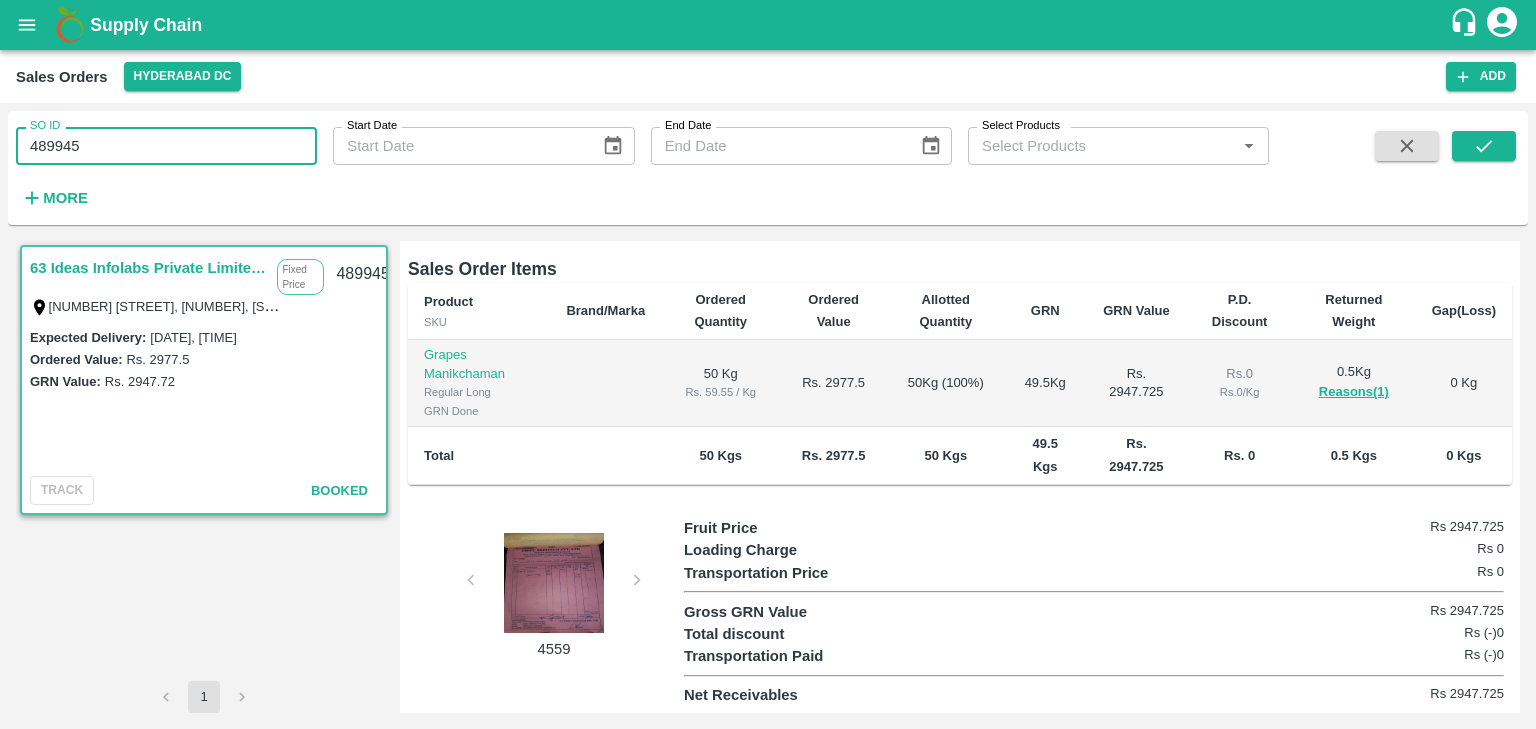 click at bounding box center (554, 583) 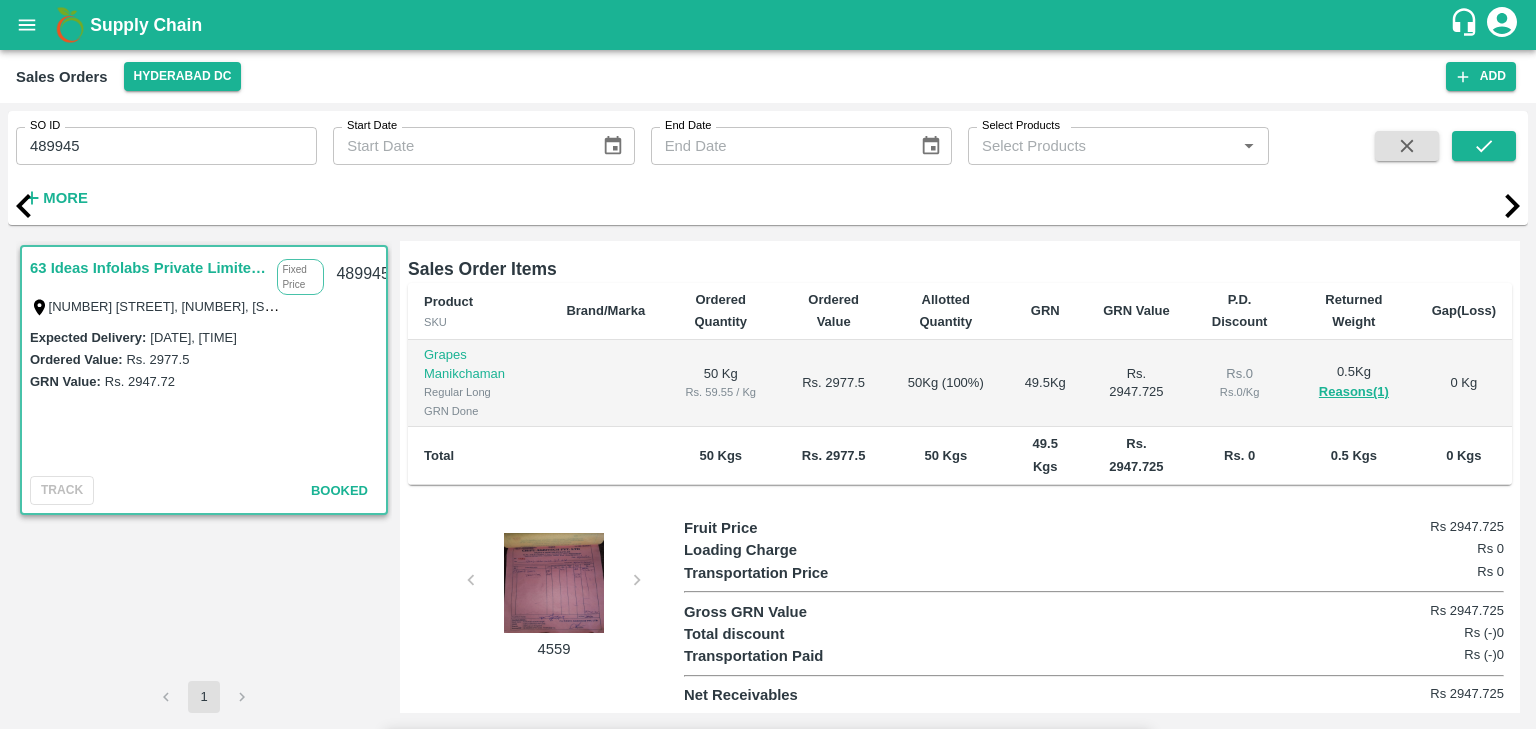 click at bounding box center [768, 877] 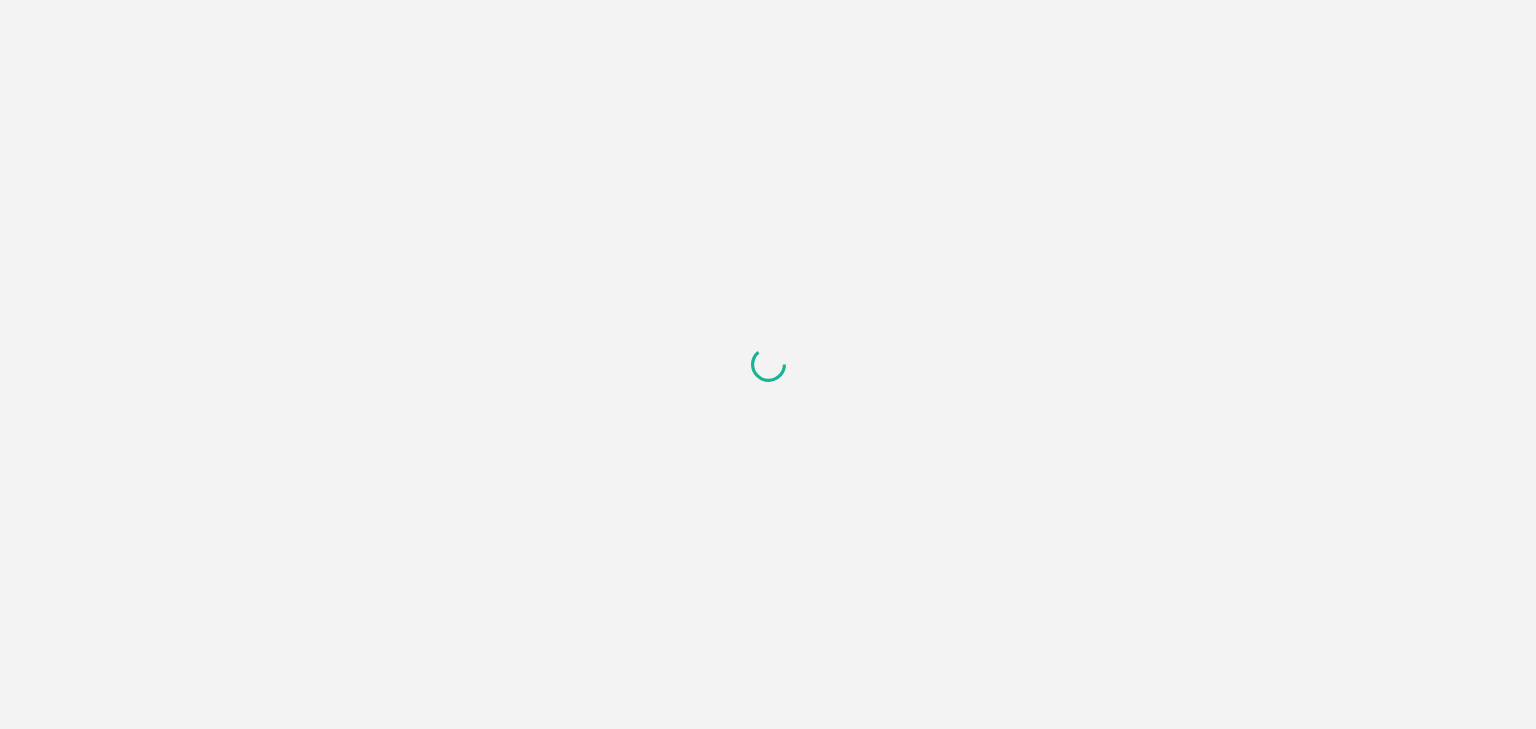 scroll, scrollTop: 0, scrollLeft: 0, axis: both 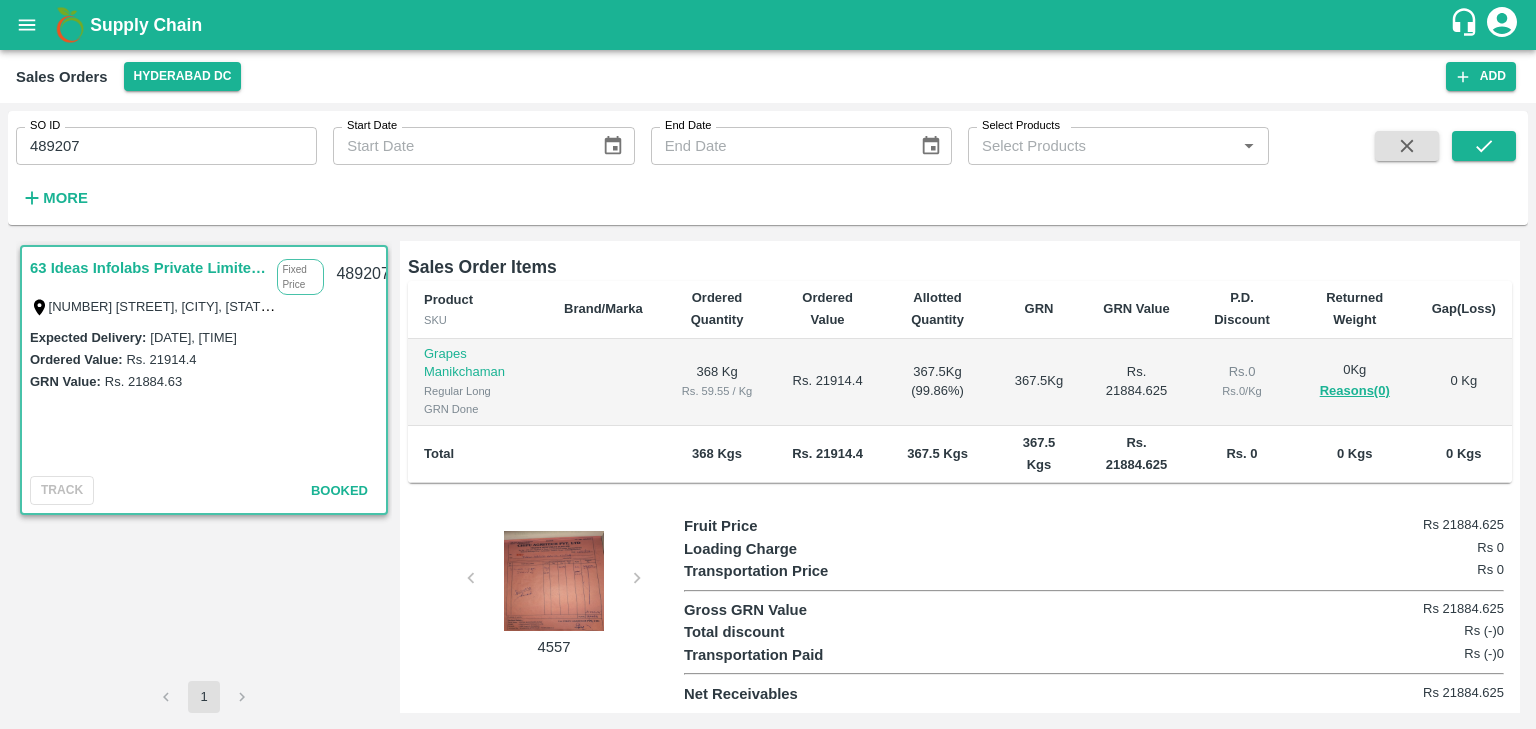 click at bounding box center [554, 581] 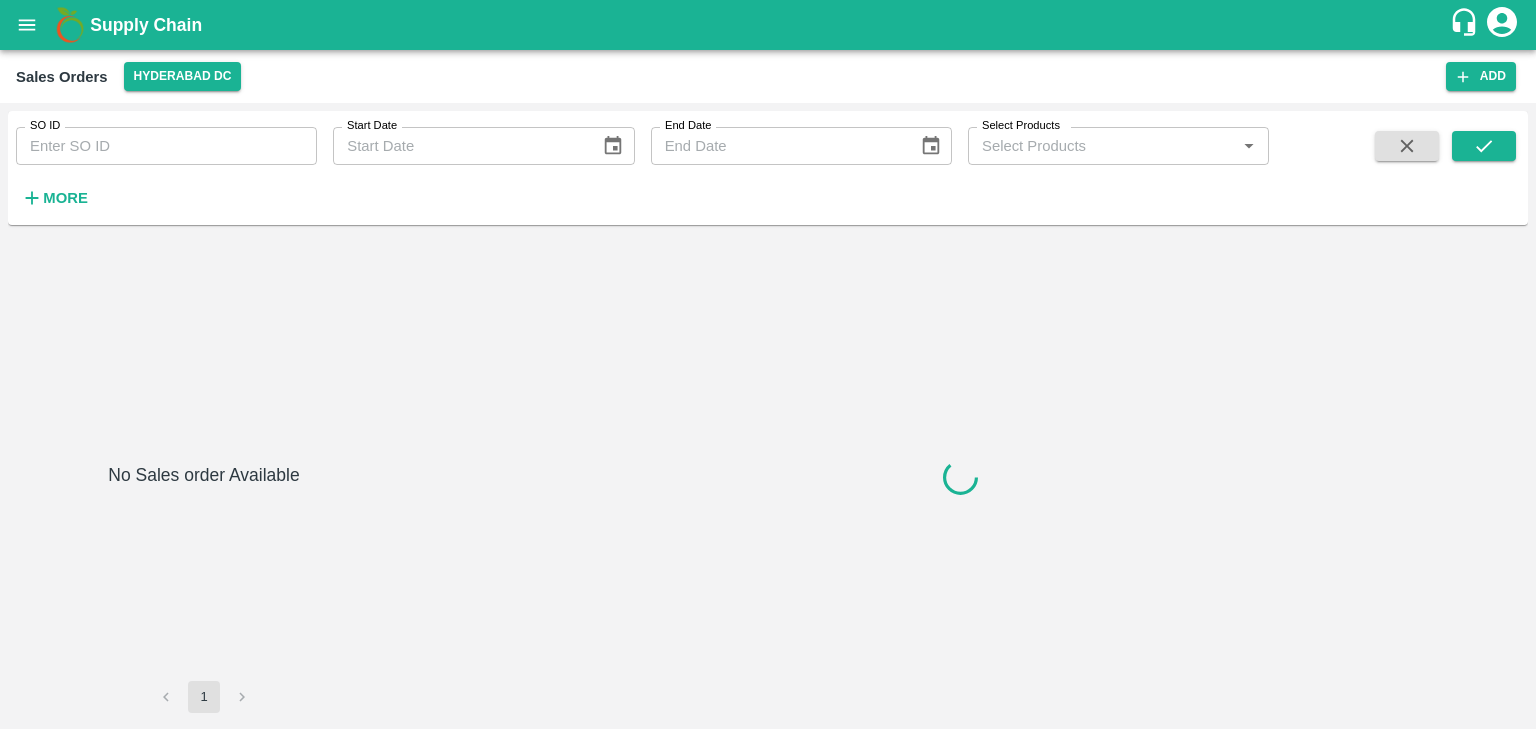 type on "488412" 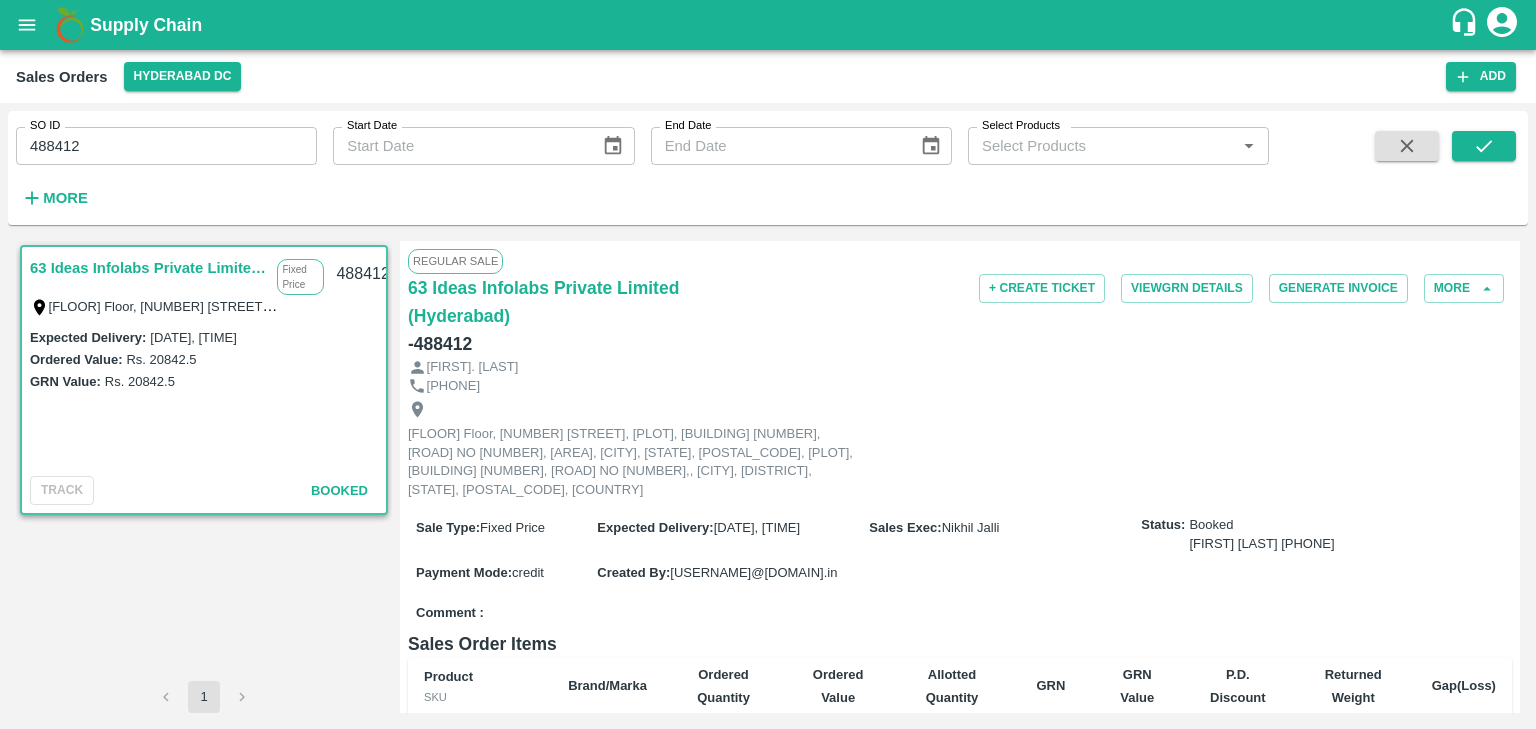 scroll, scrollTop: 0, scrollLeft: 0, axis: both 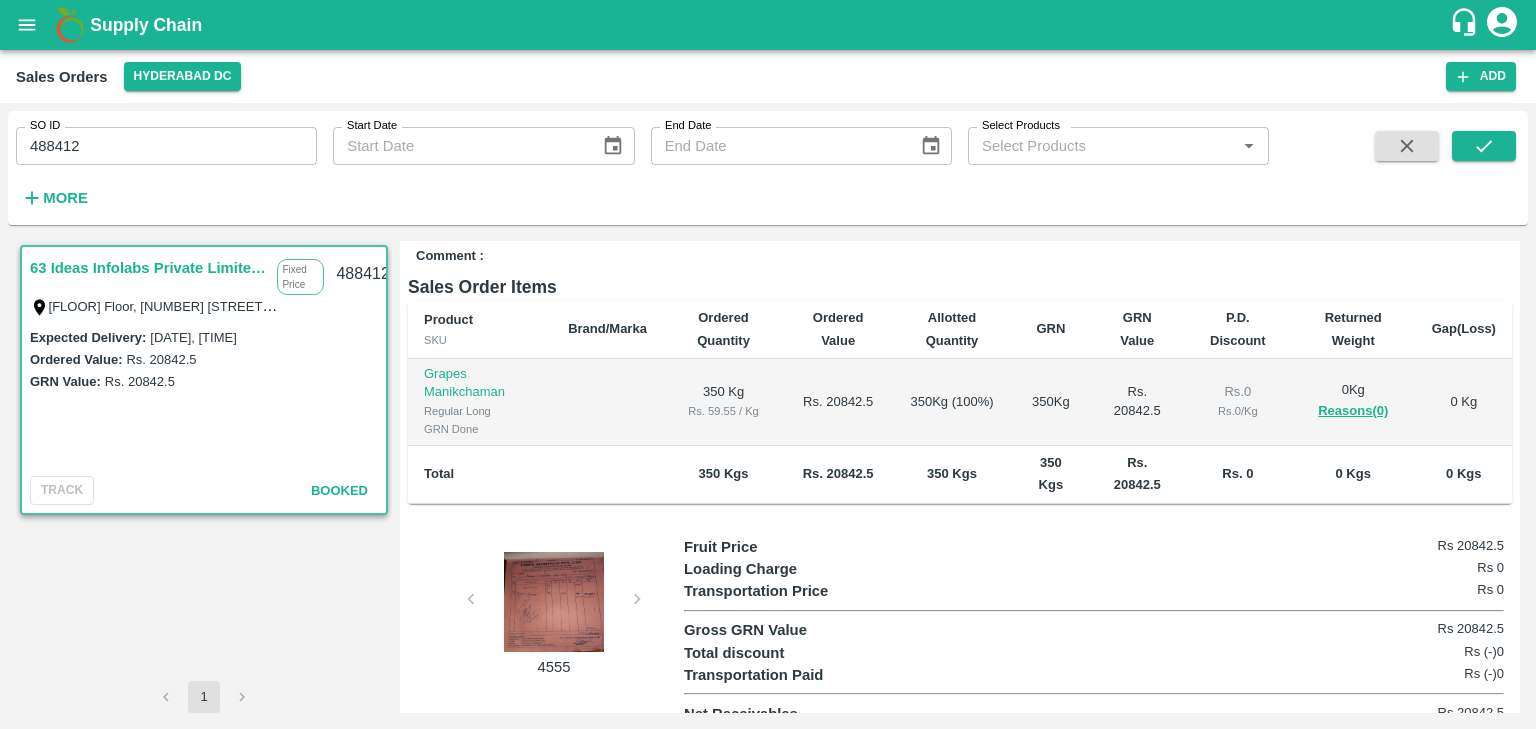 click at bounding box center [554, 602] 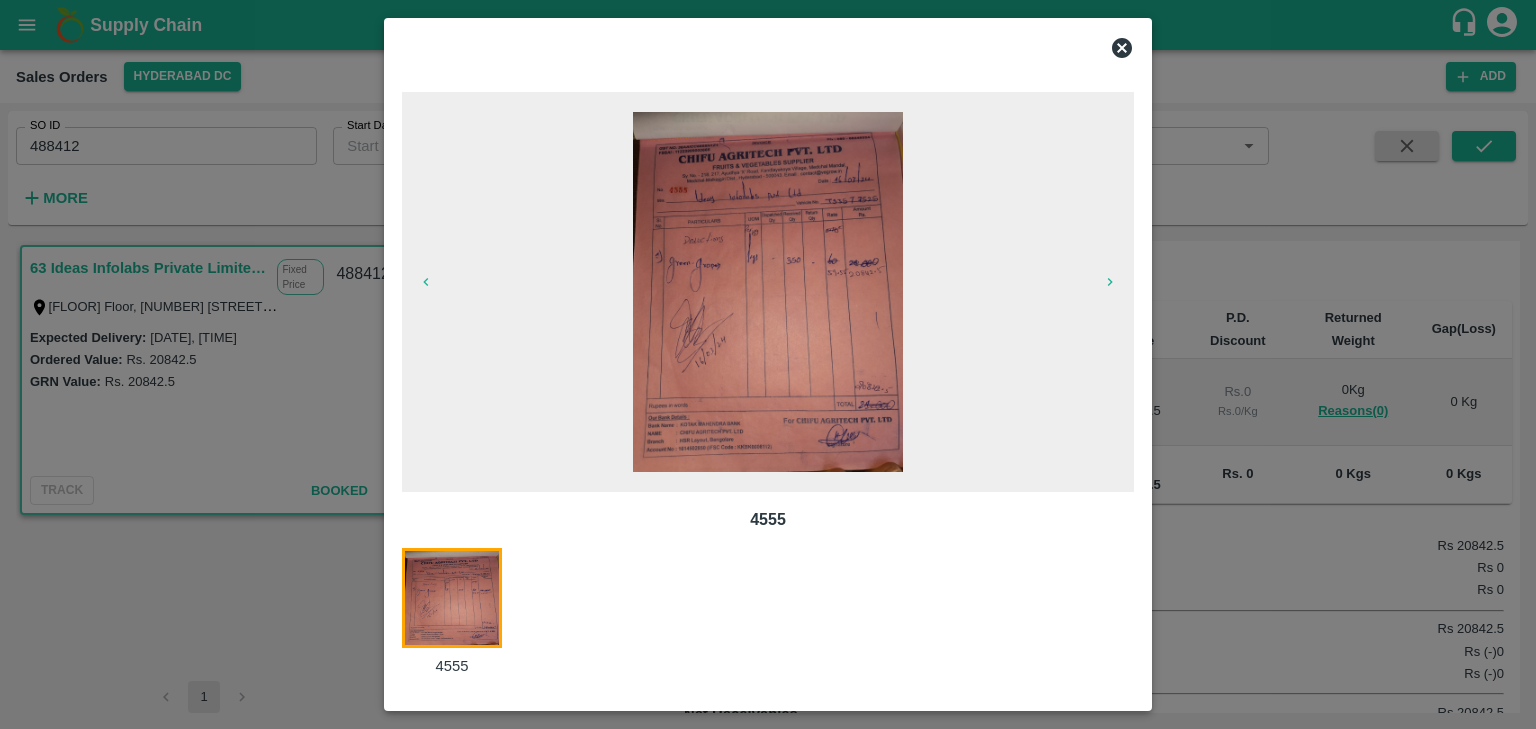 click at bounding box center [768, 292] 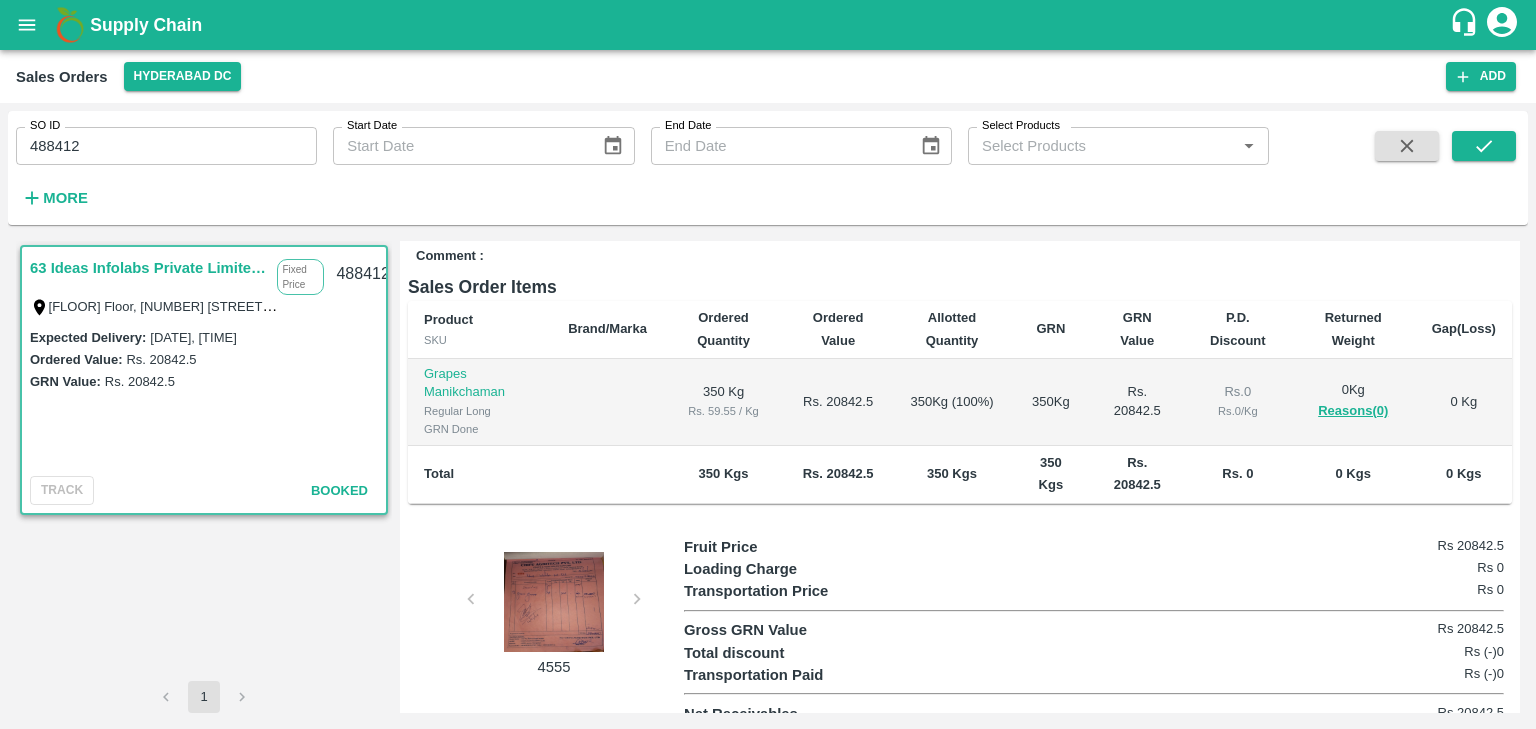 click on "More" at bounding box center (46, 190) 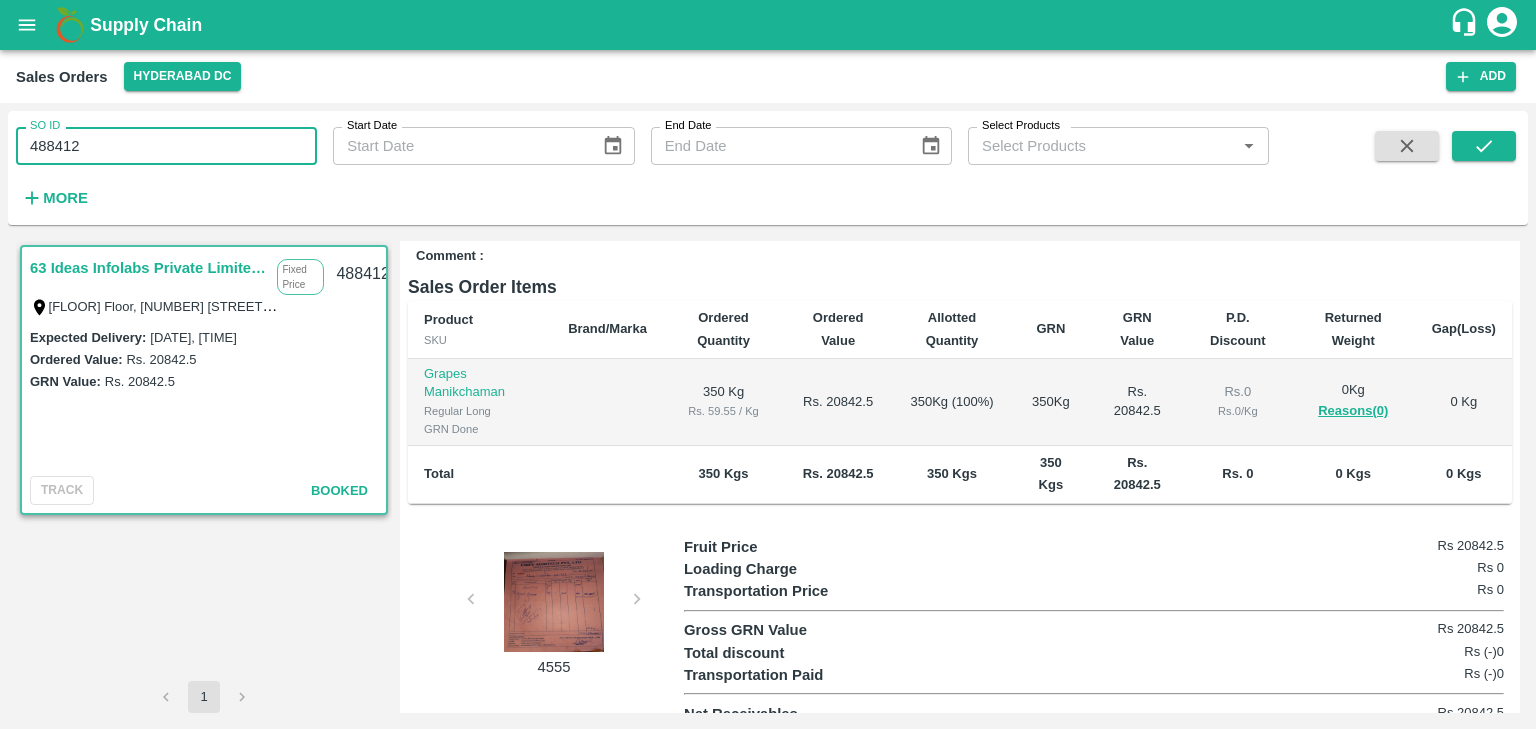click on "488412" at bounding box center (166, 146) 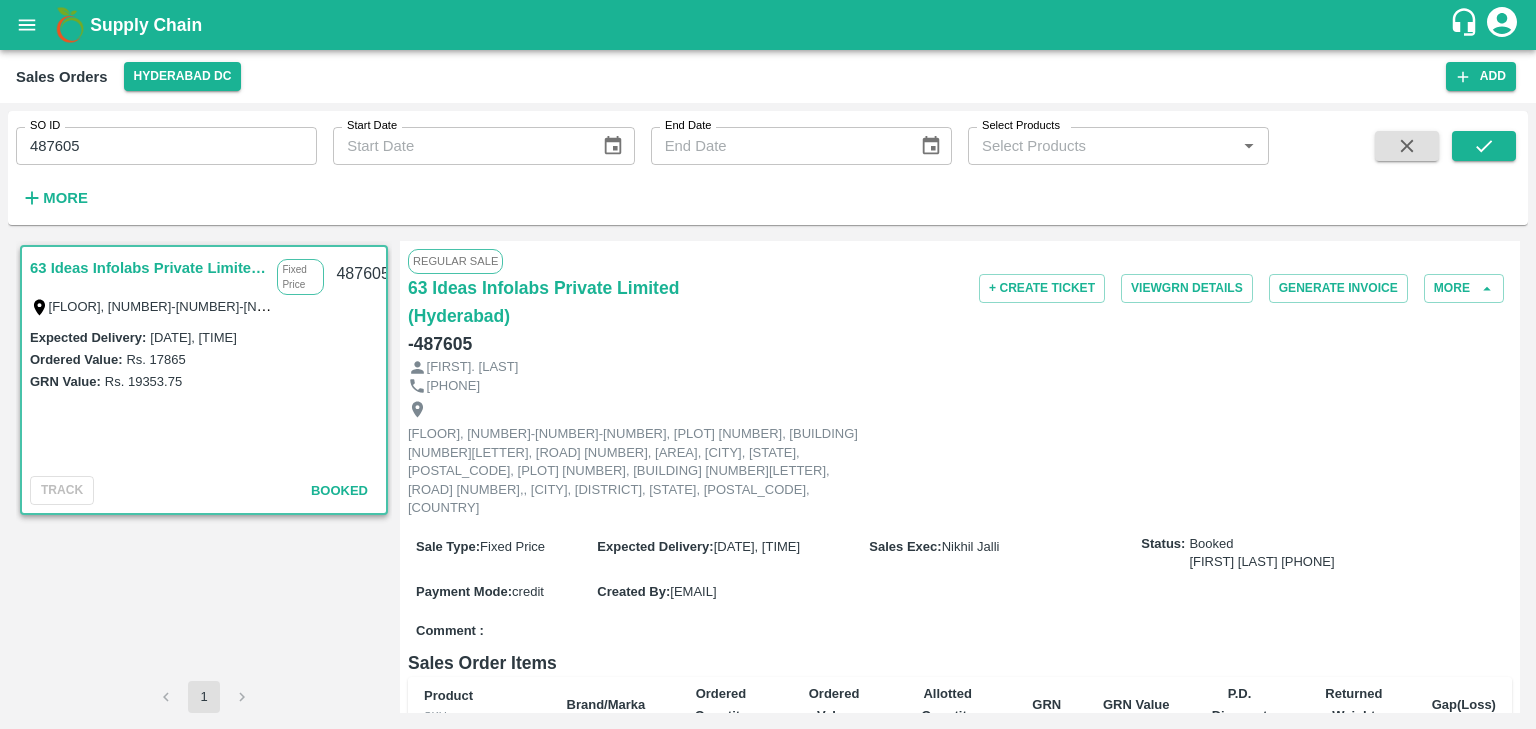 scroll, scrollTop: 0, scrollLeft: 0, axis: both 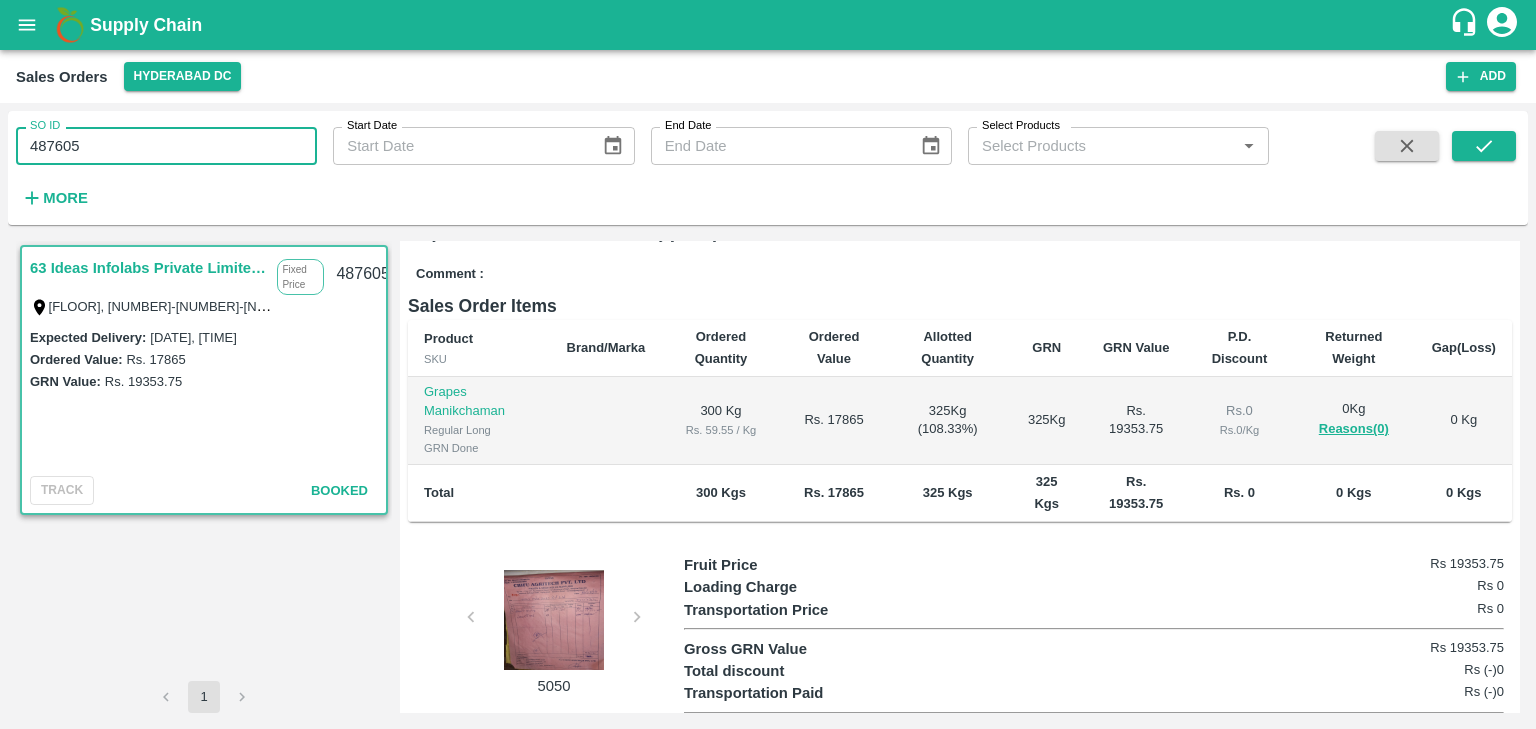 click on "487605" at bounding box center [166, 146] 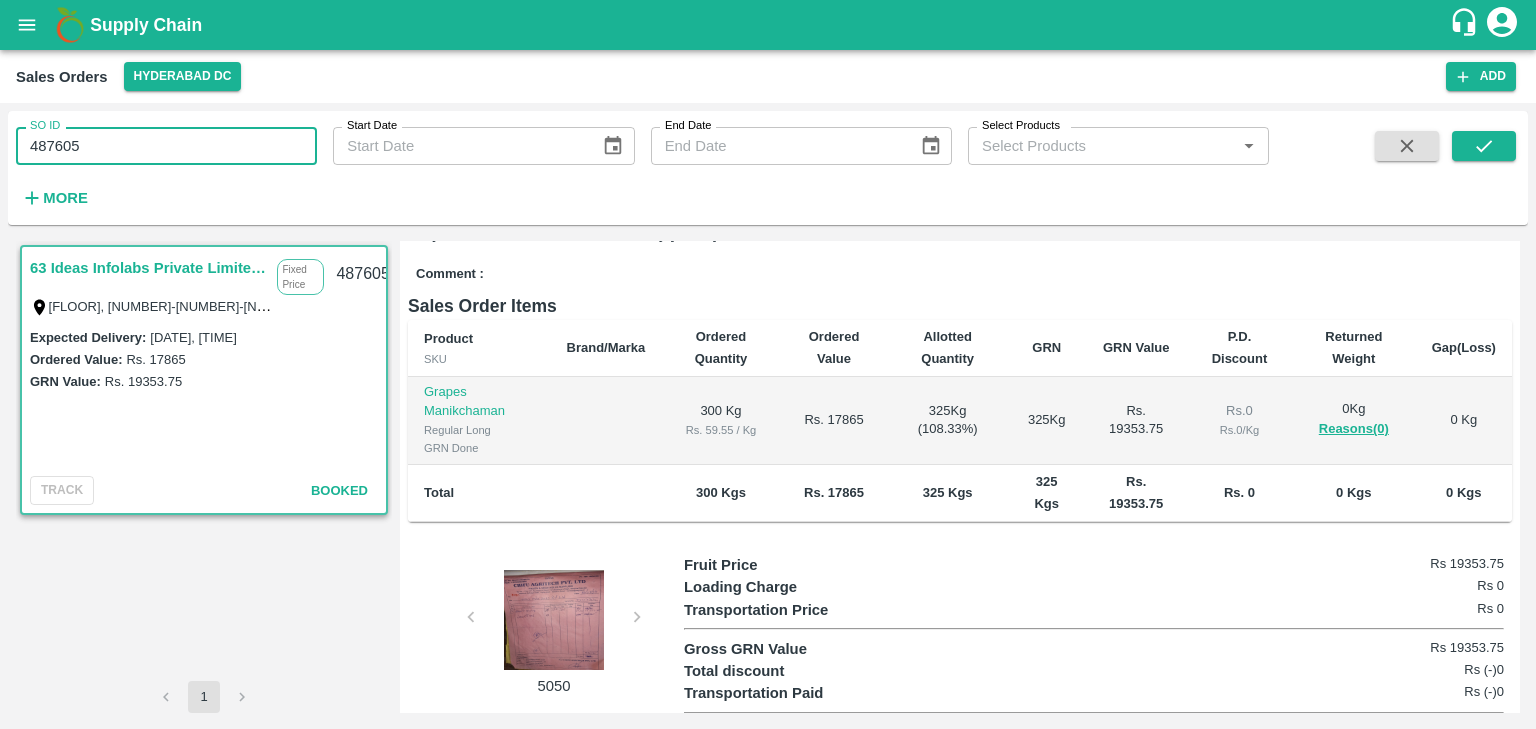 click at bounding box center [554, 620] 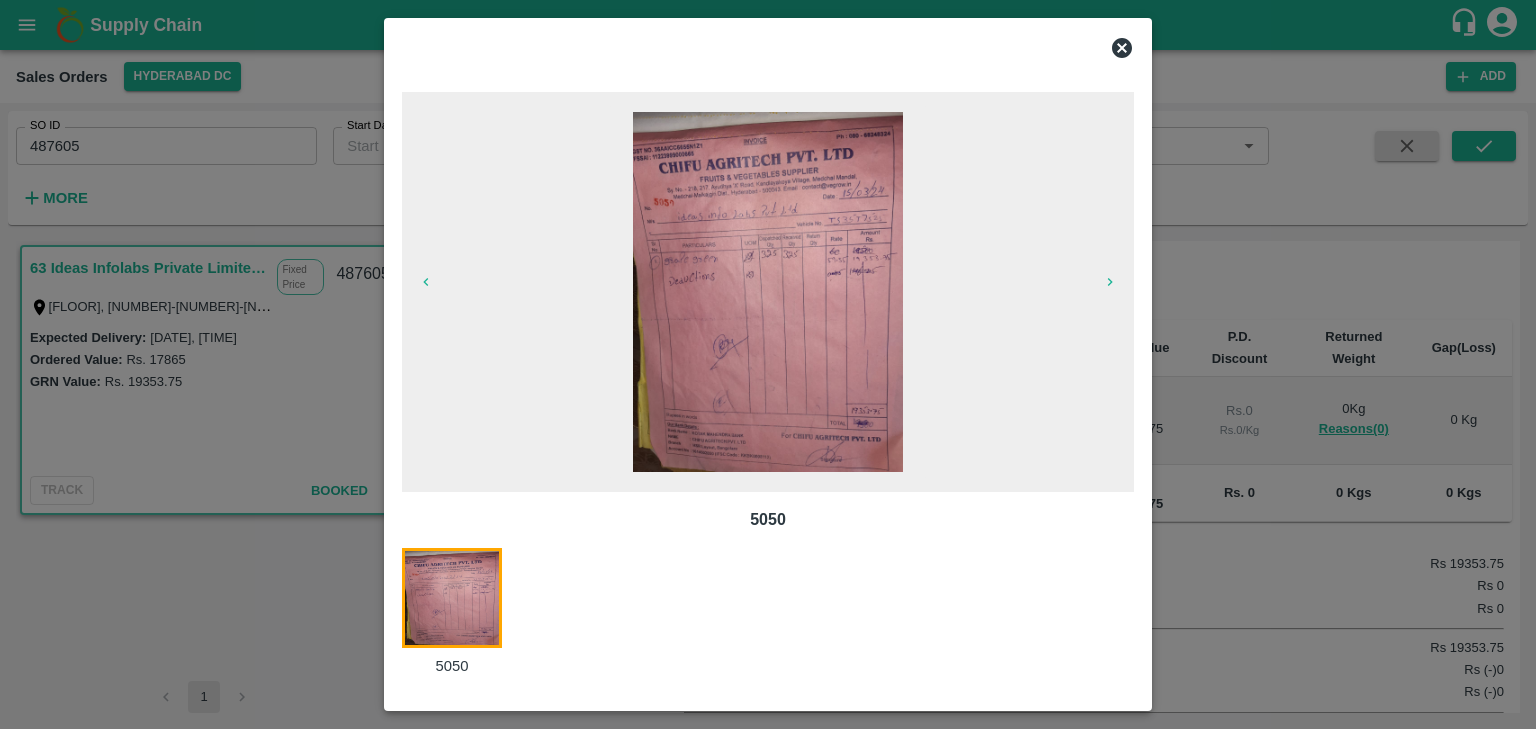 click at bounding box center [768, 292] 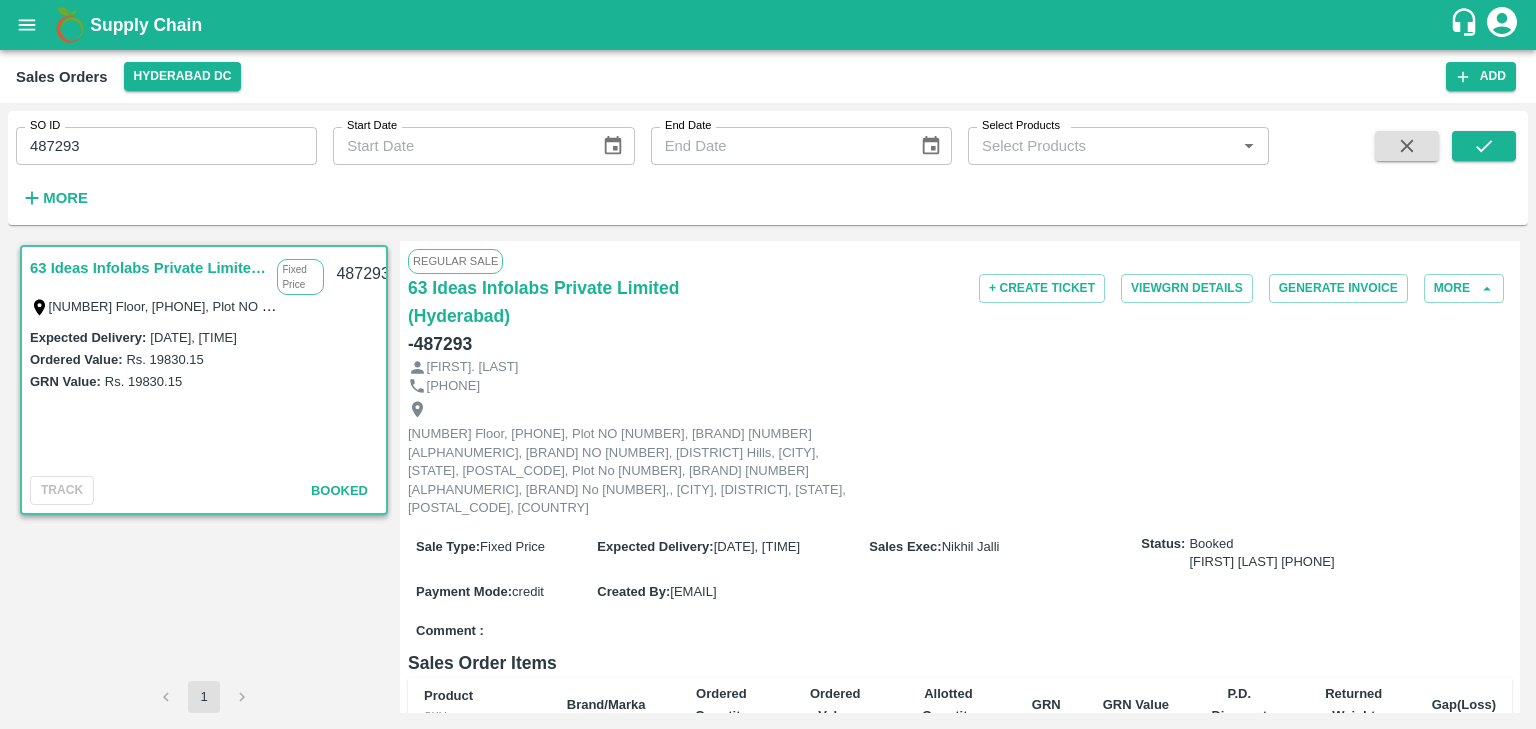 scroll, scrollTop: 0, scrollLeft: 0, axis: both 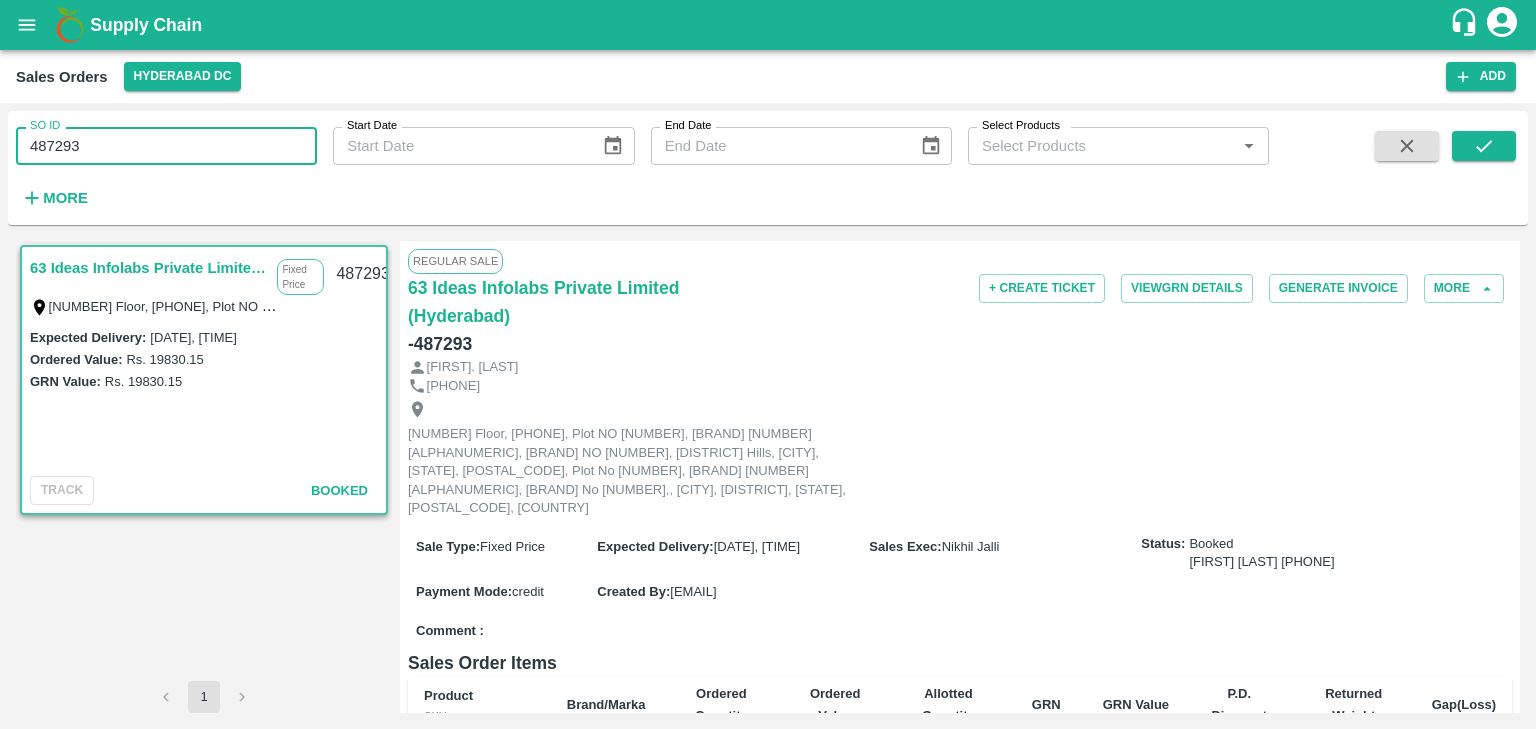 click on "487293" at bounding box center (166, 146) 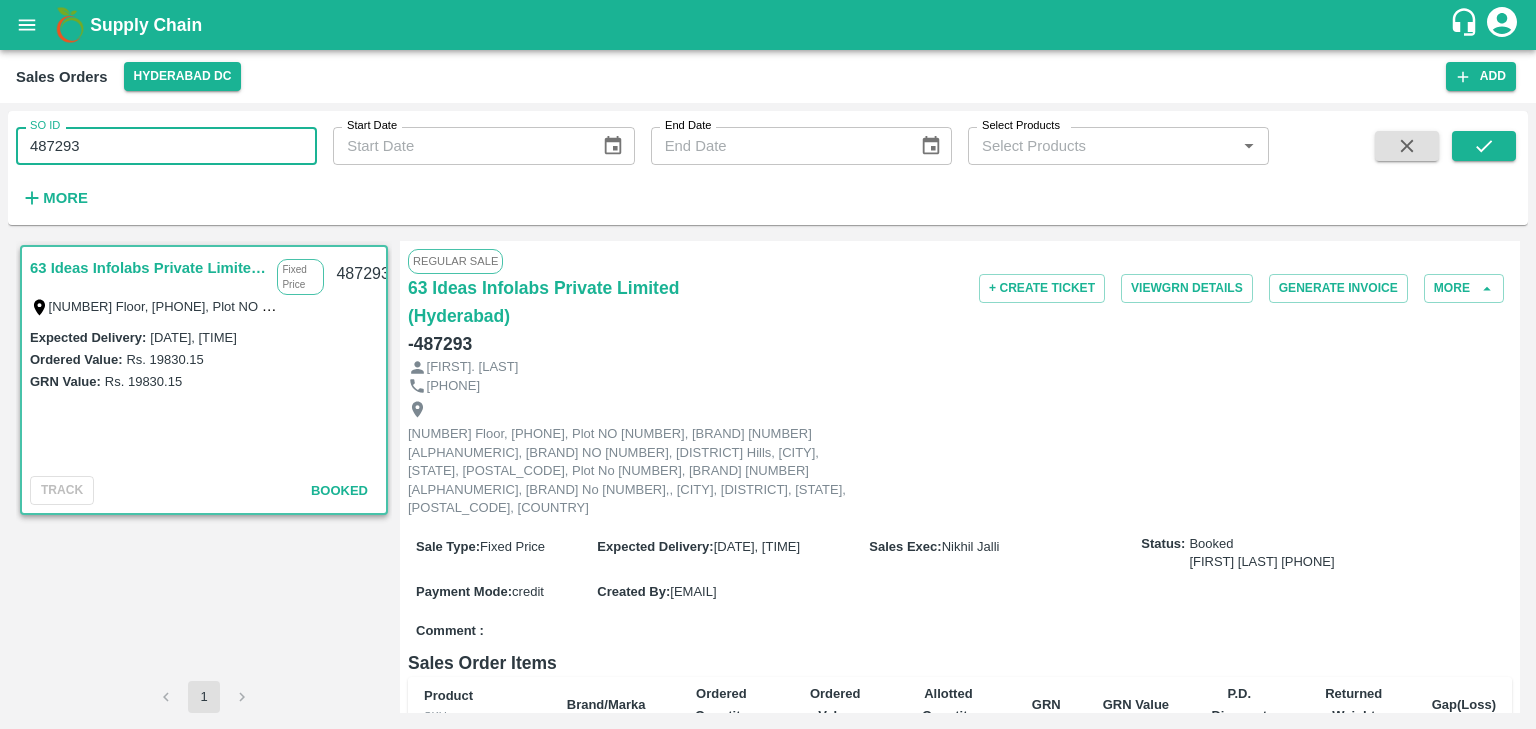 scroll, scrollTop: 357, scrollLeft: 0, axis: vertical 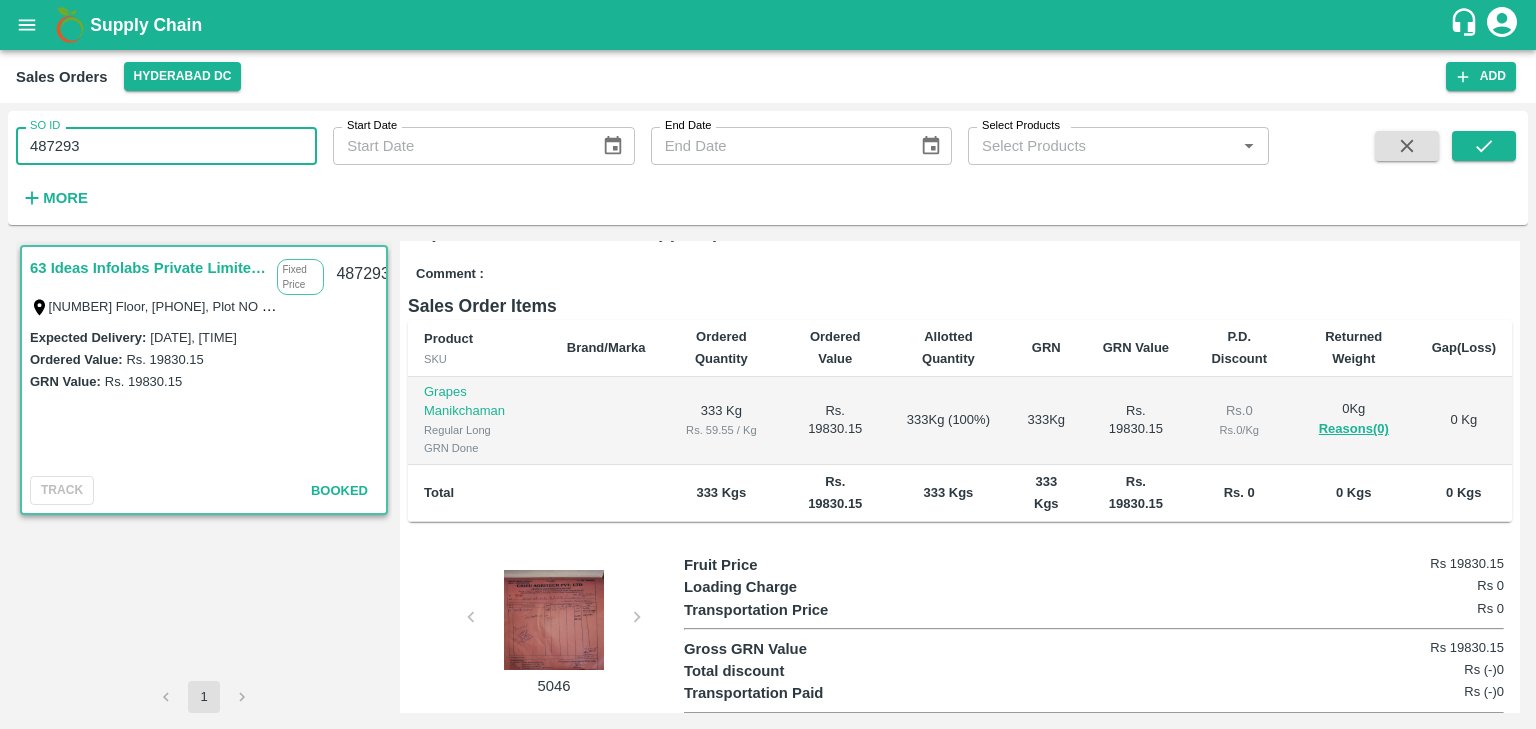 click at bounding box center (554, 620) 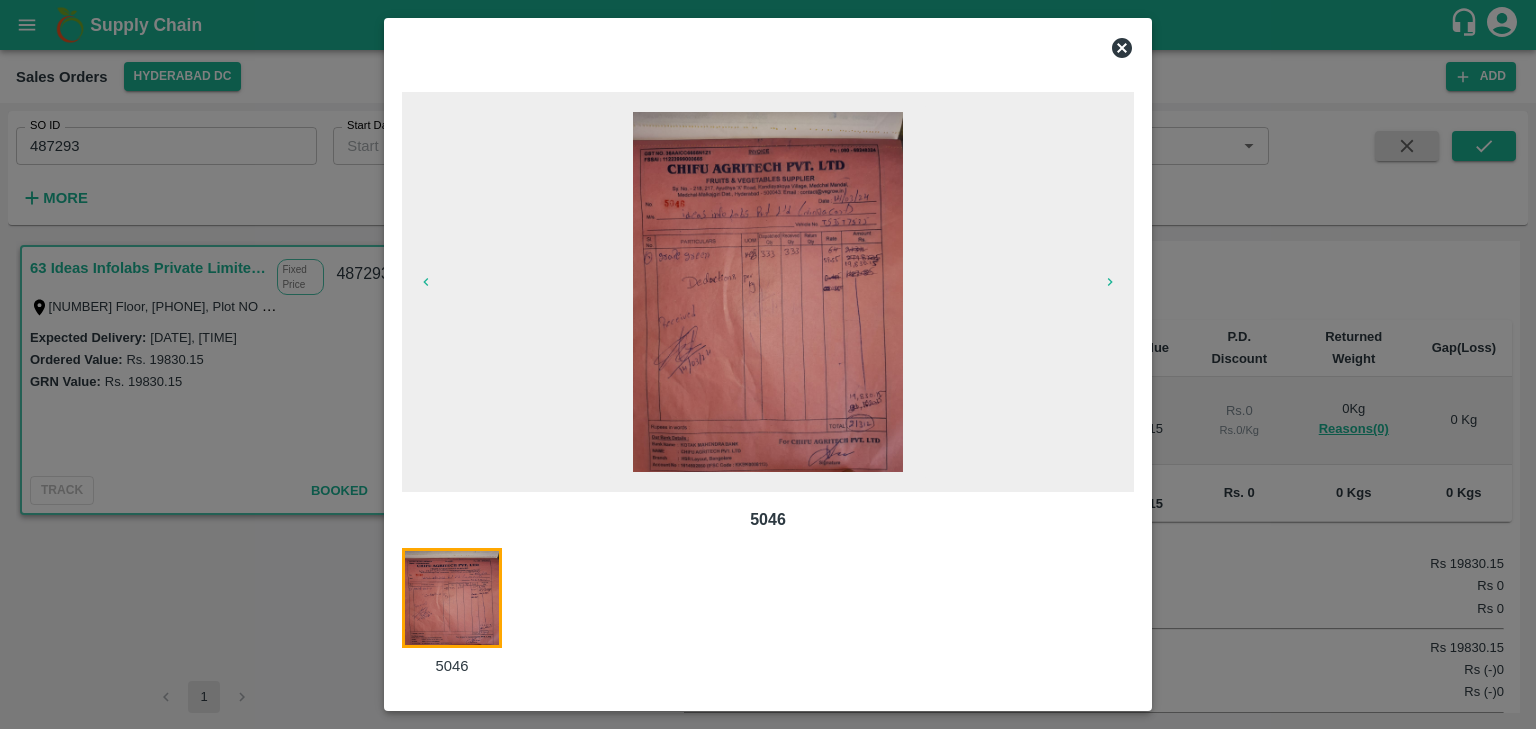 click at bounding box center [768, 292] 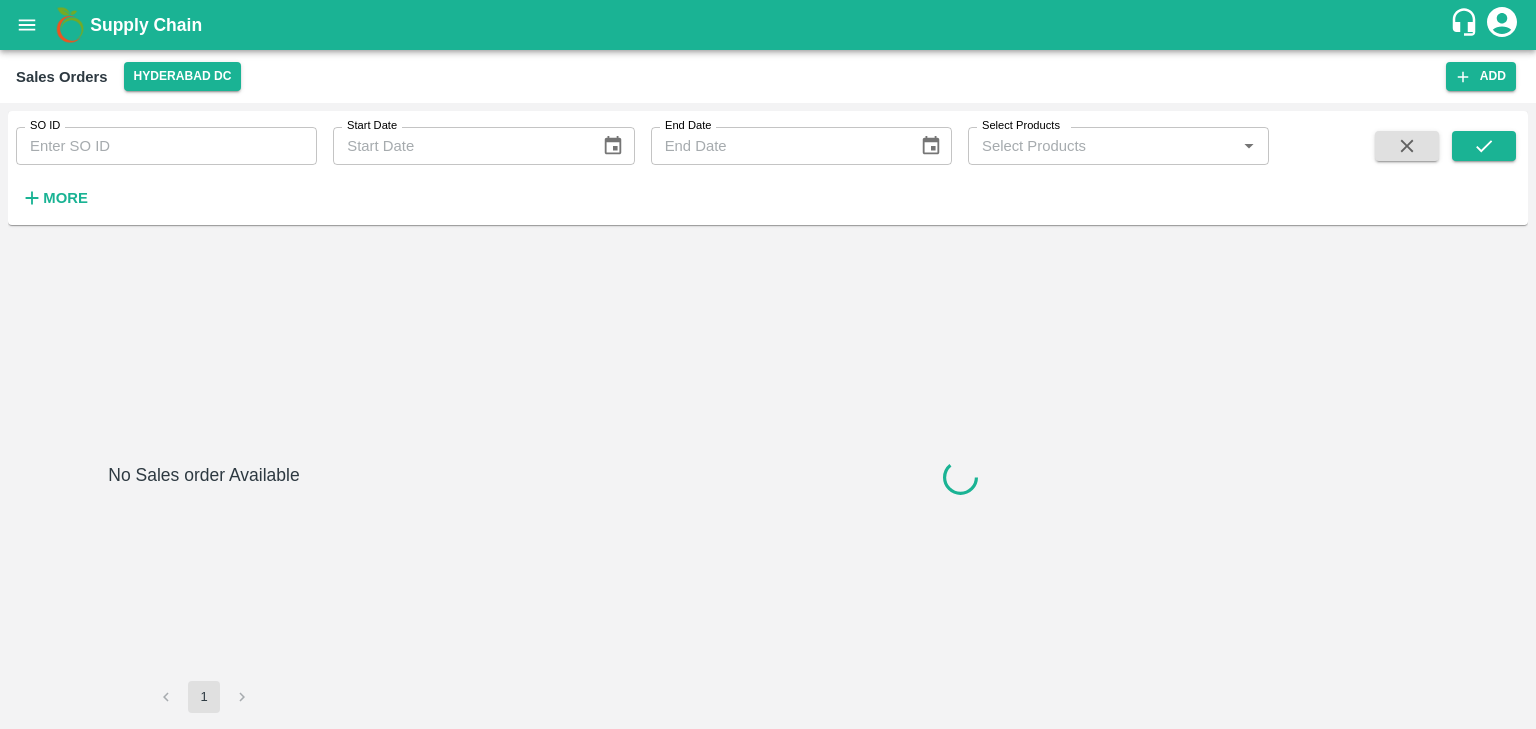 type on "[POSTAL_CODE]" 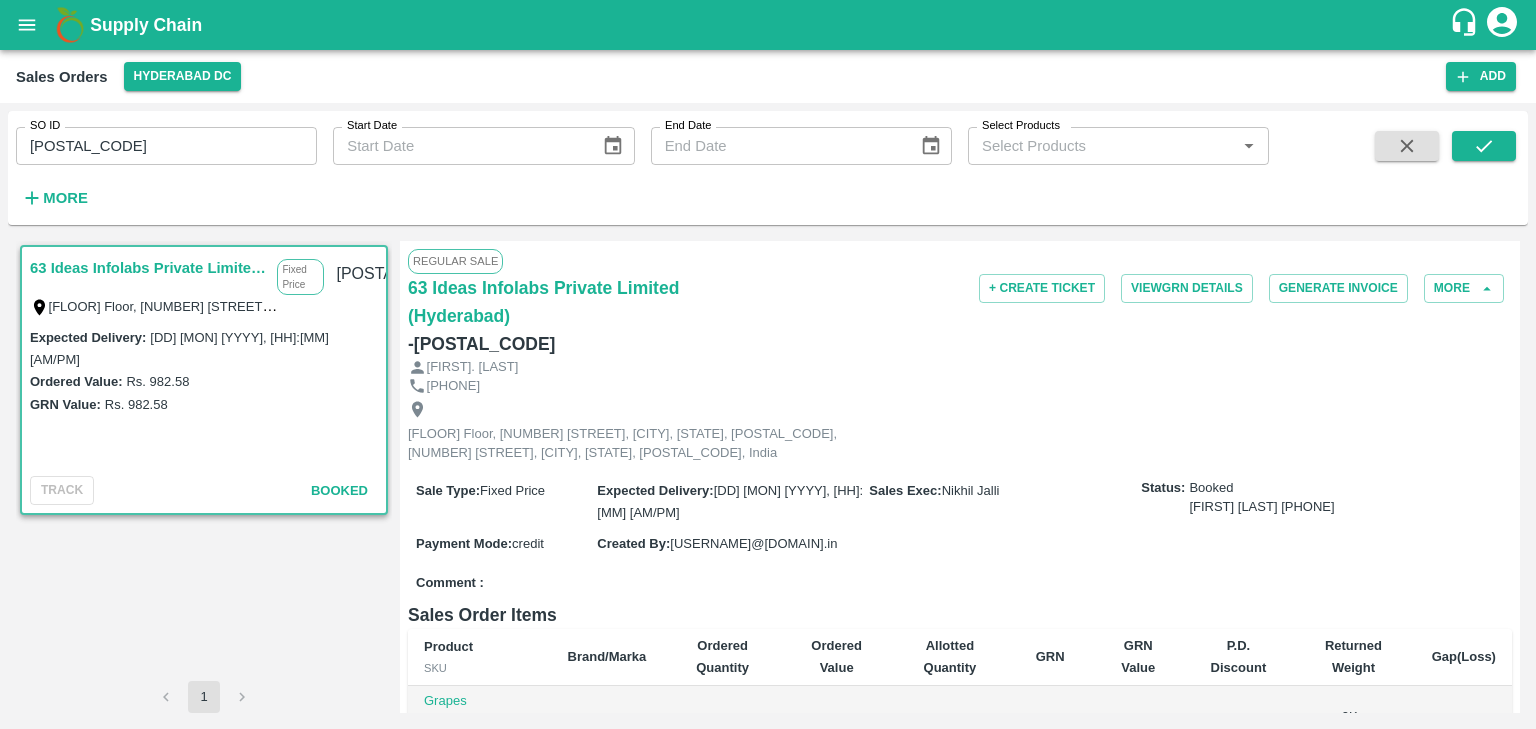 scroll, scrollTop: 0, scrollLeft: 0, axis: both 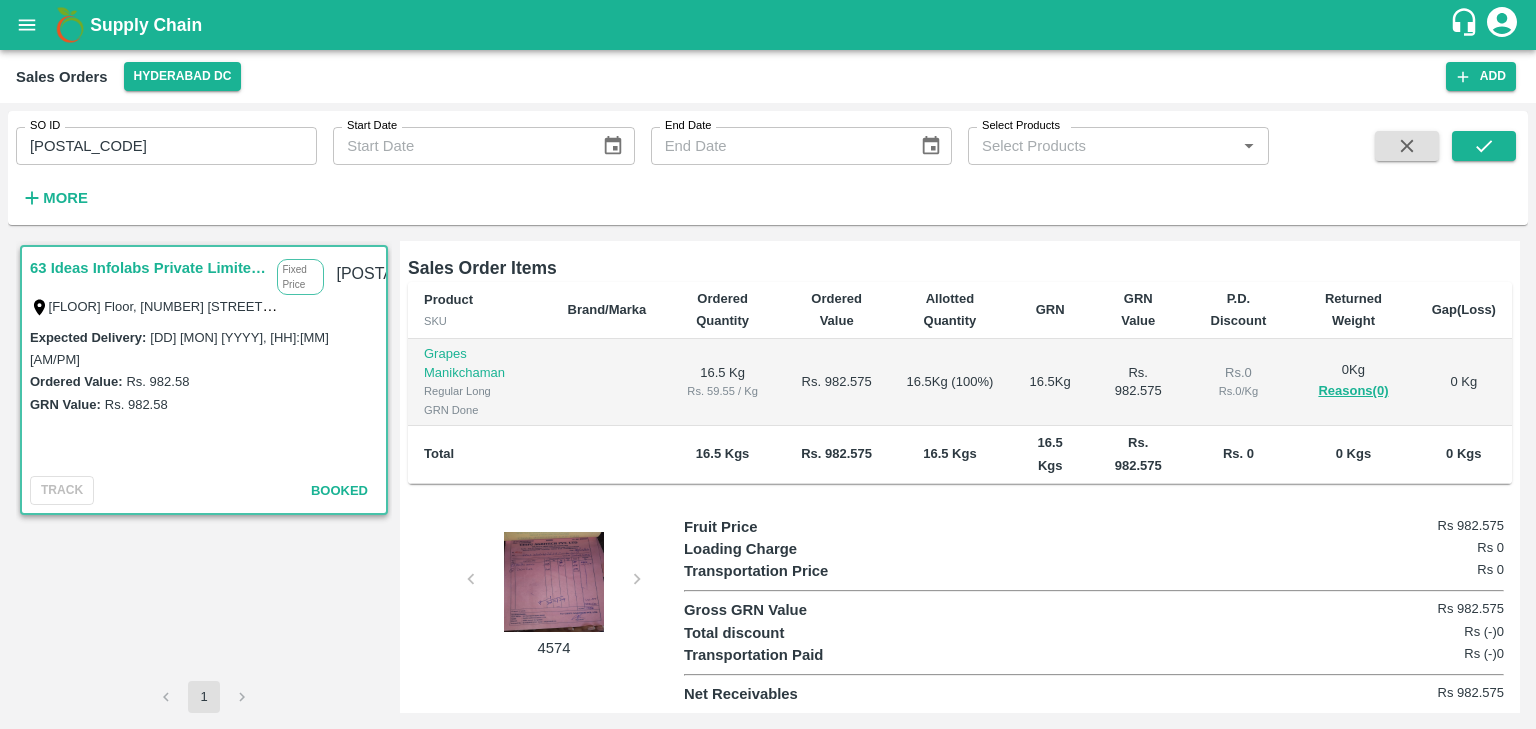 click at bounding box center (554, 582) 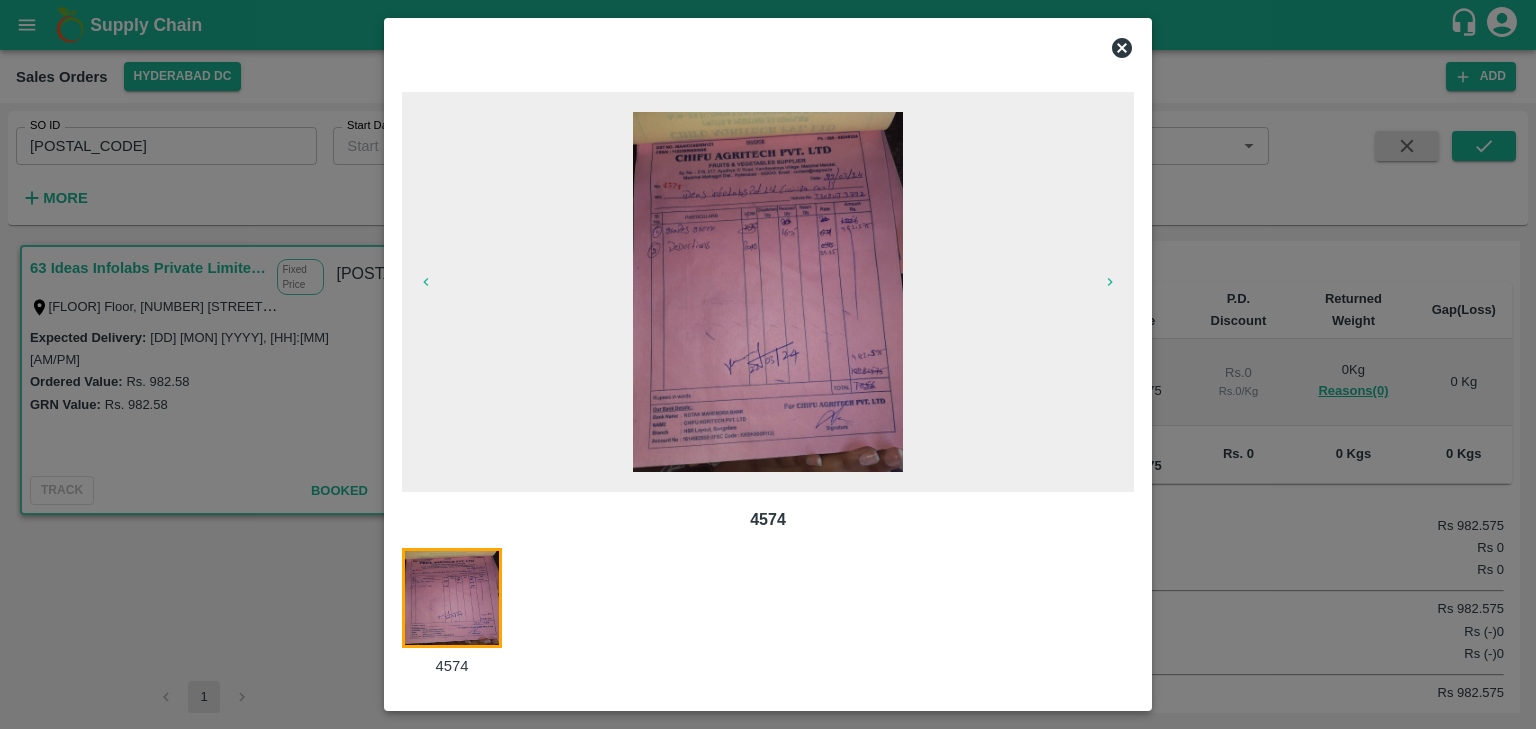 click at bounding box center [768, 292] 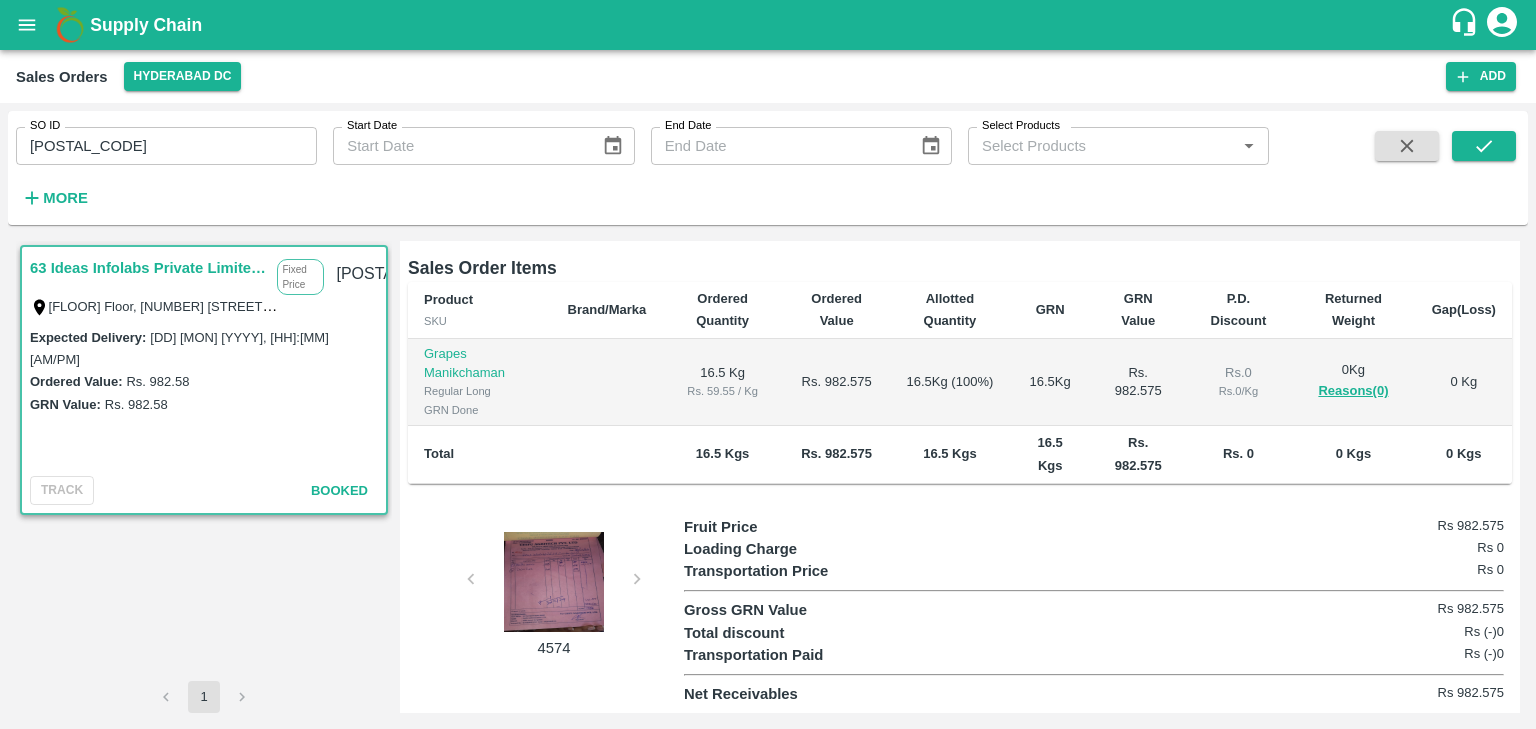 click on "494028" at bounding box center (166, 146) 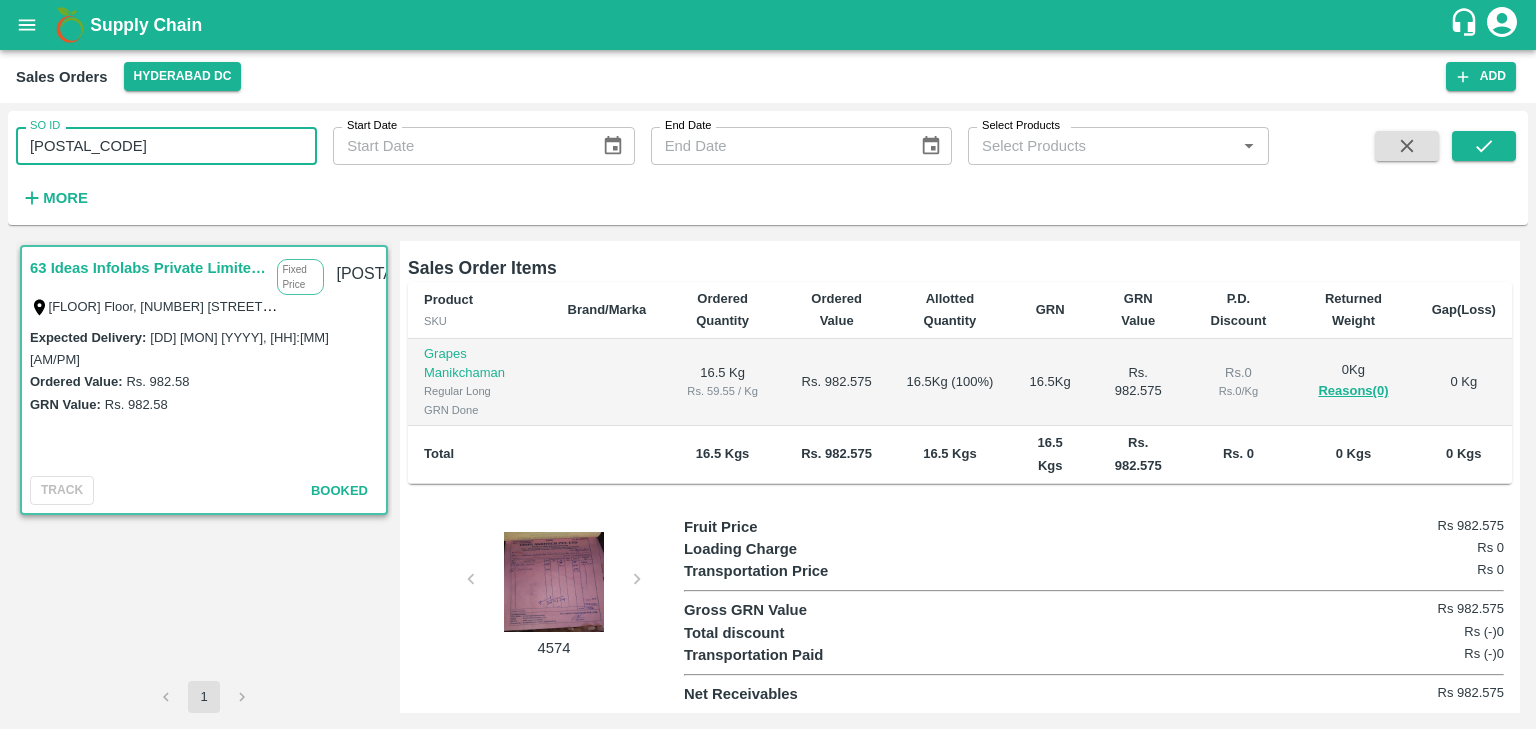 click on "494028" at bounding box center [166, 146] 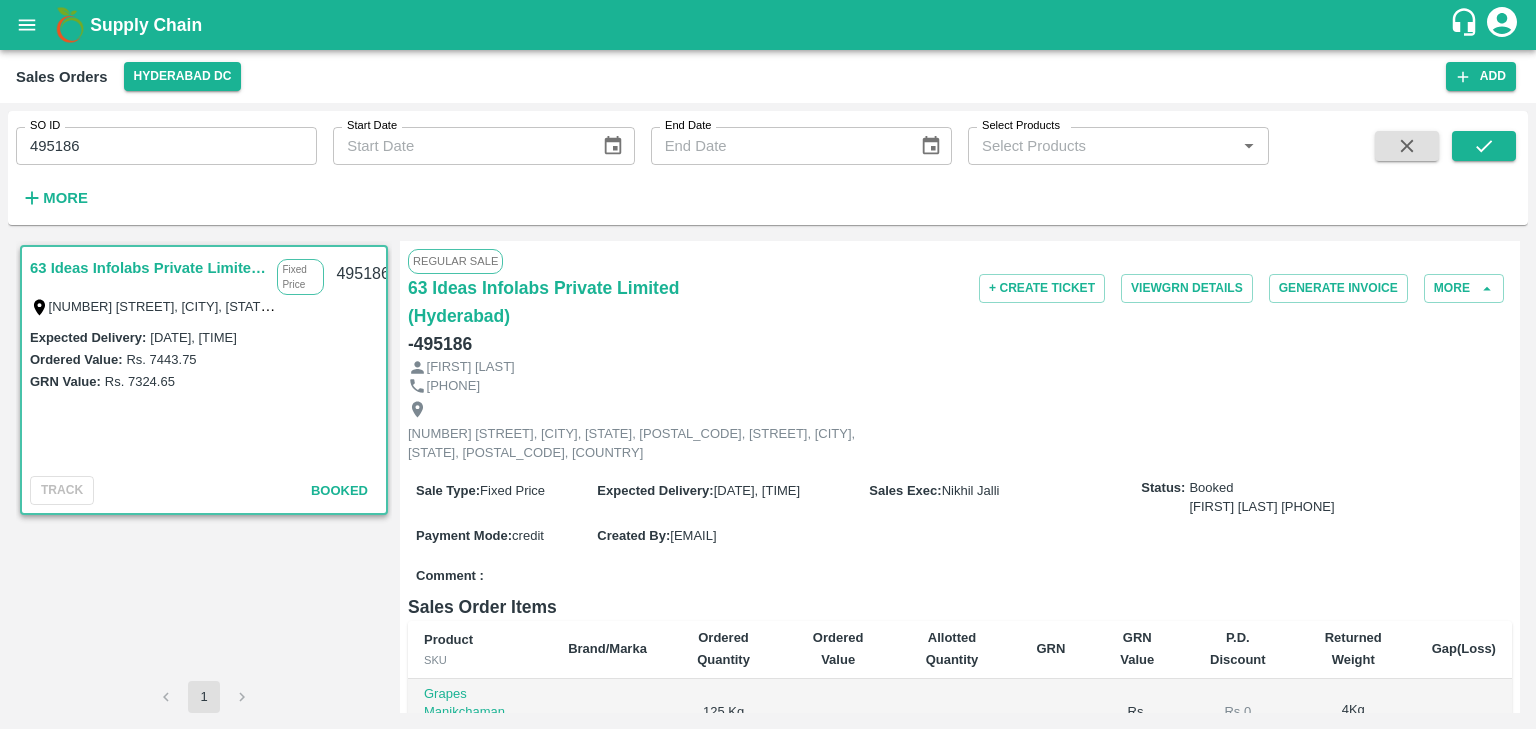 scroll, scrollTop: 0, scrollLeft: 0, axis: both 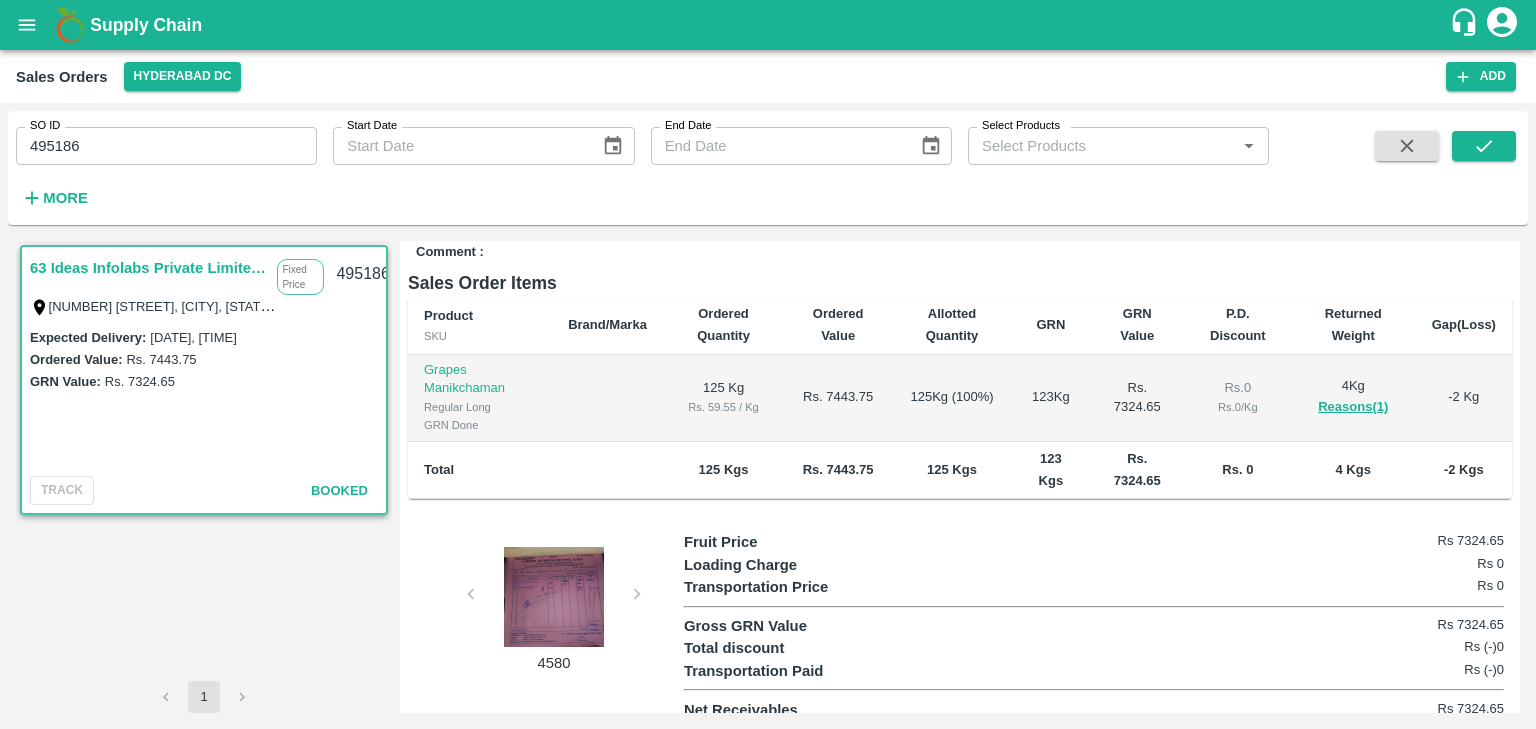 click at bounding box center (554, 597) 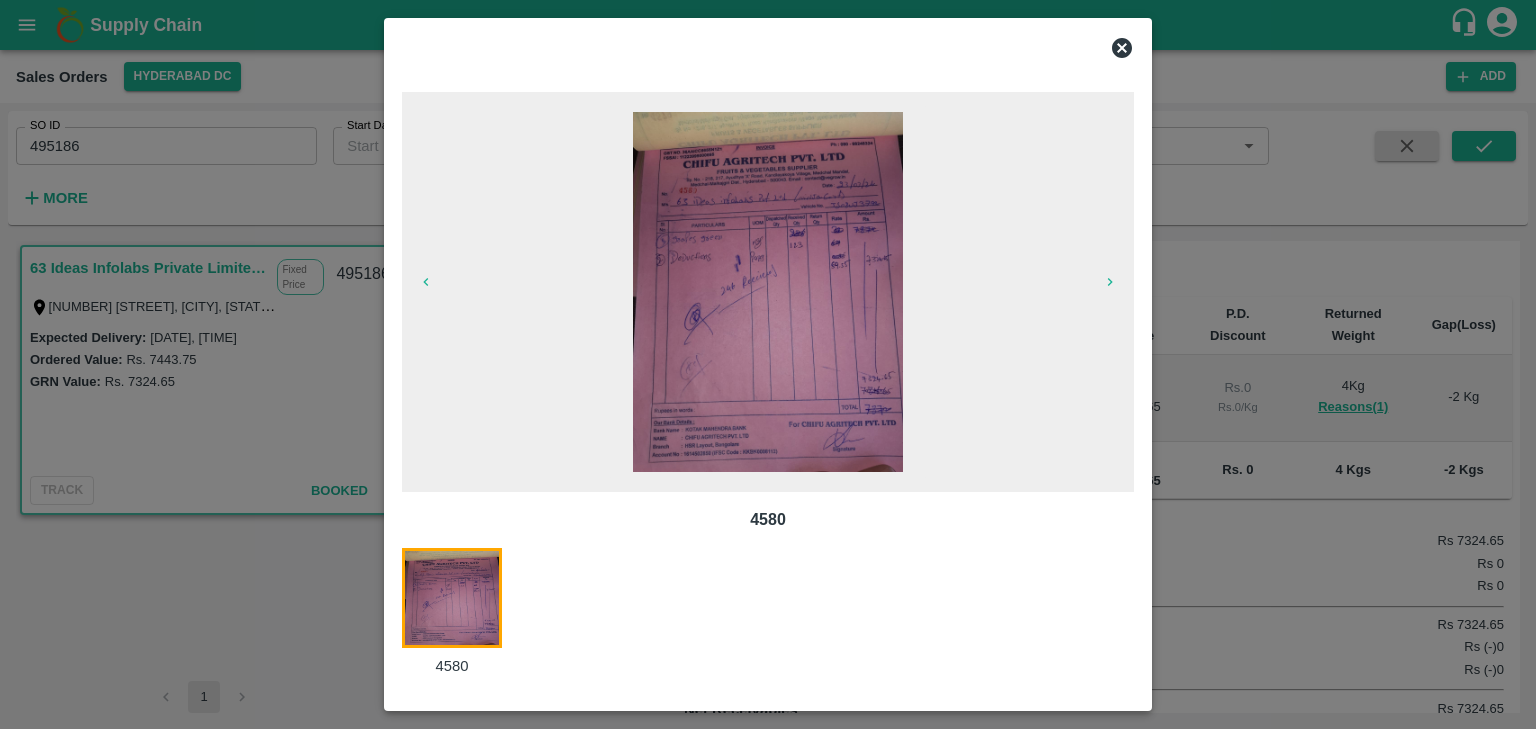 click at bounding box center [768, 292] 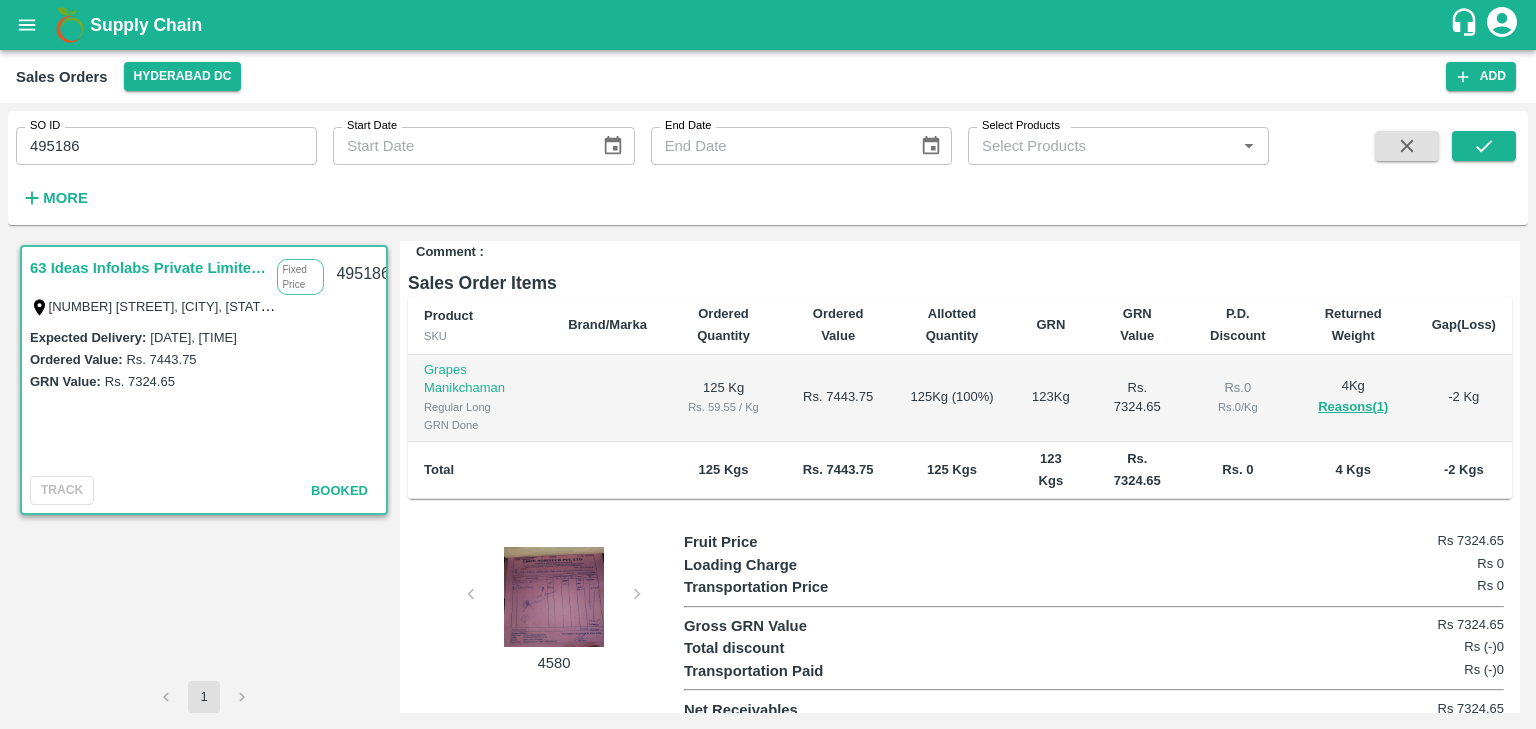 click on "495186" at bounding box center [166, 146] 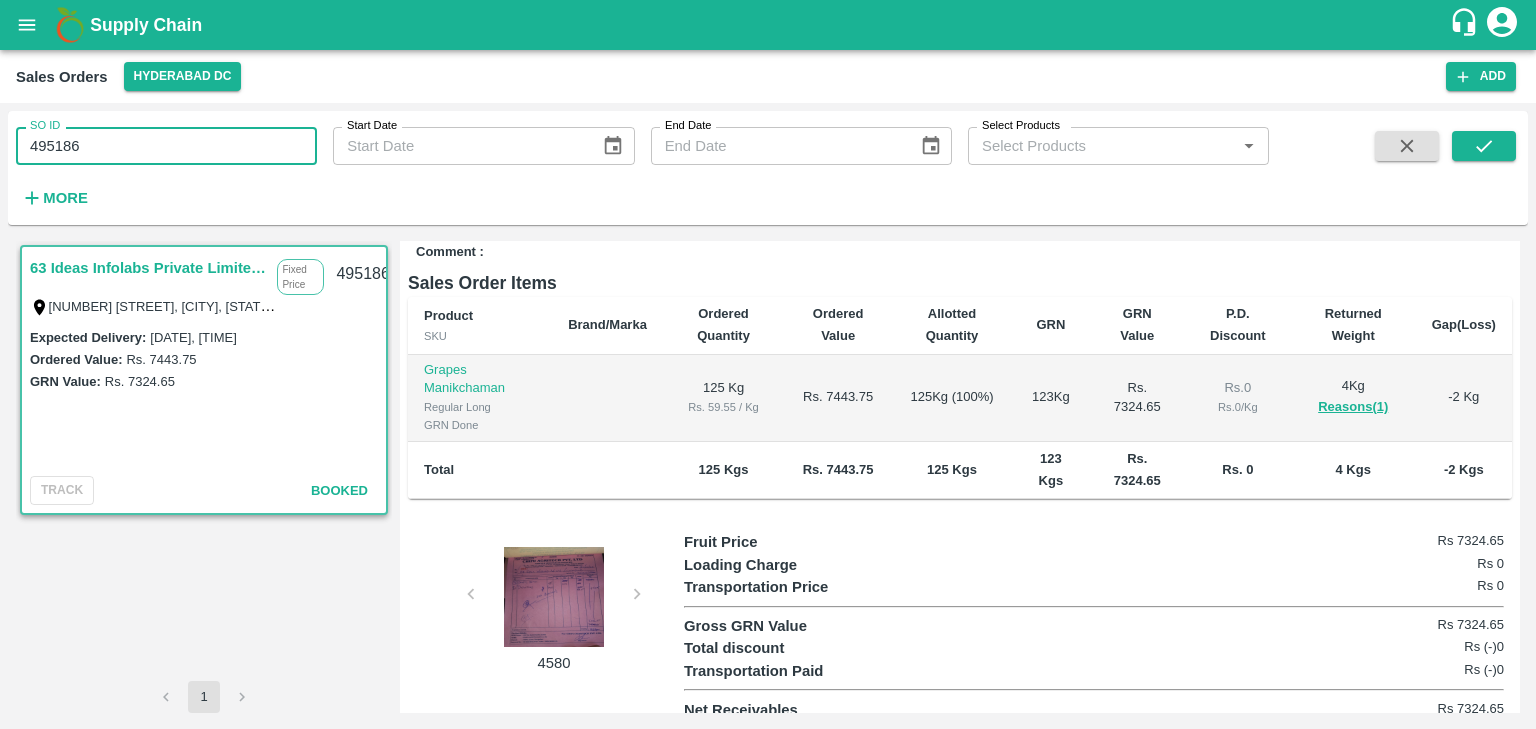 click on "495186" at bounding box center (166, 146) 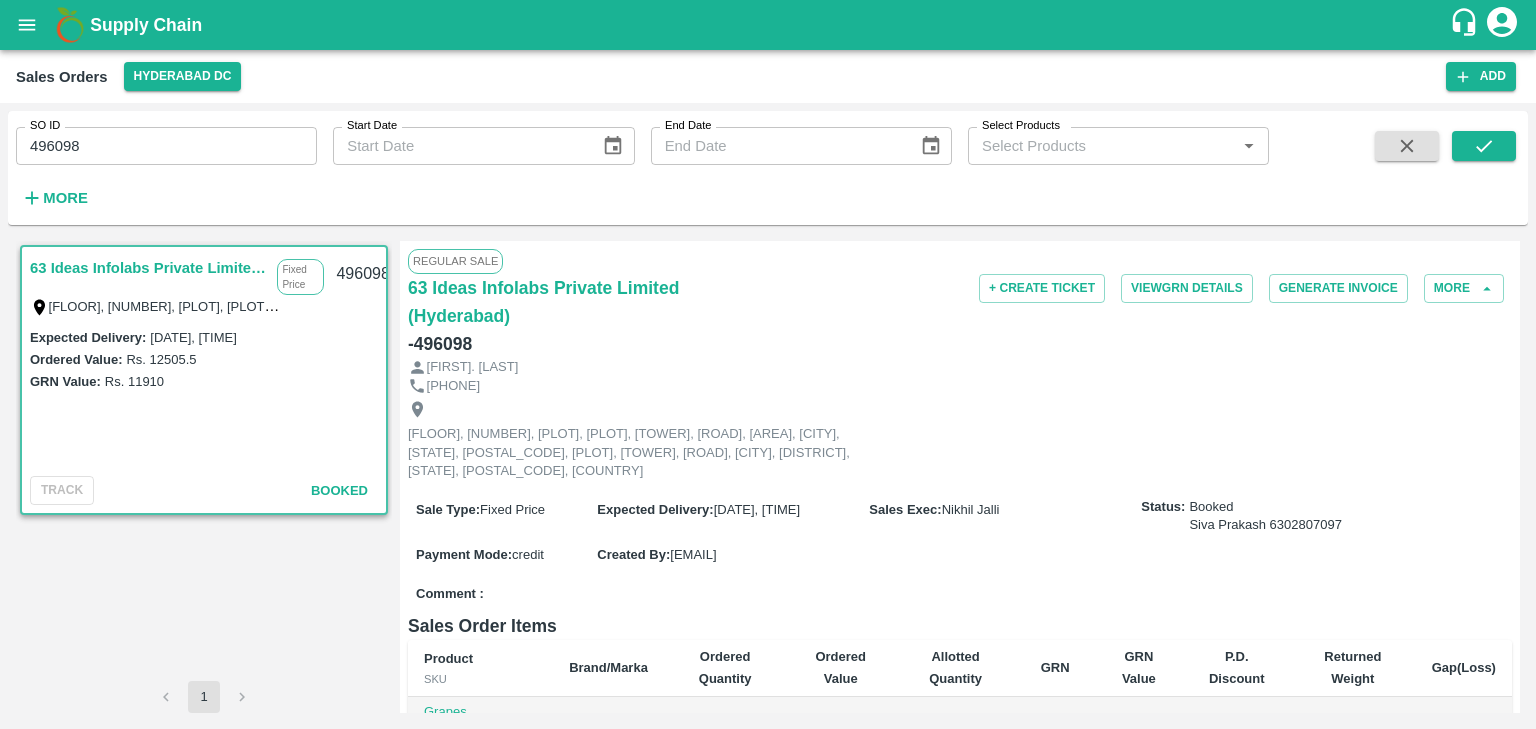 scroll, scrollTop: 0, scrollLeft: 0, axis: both 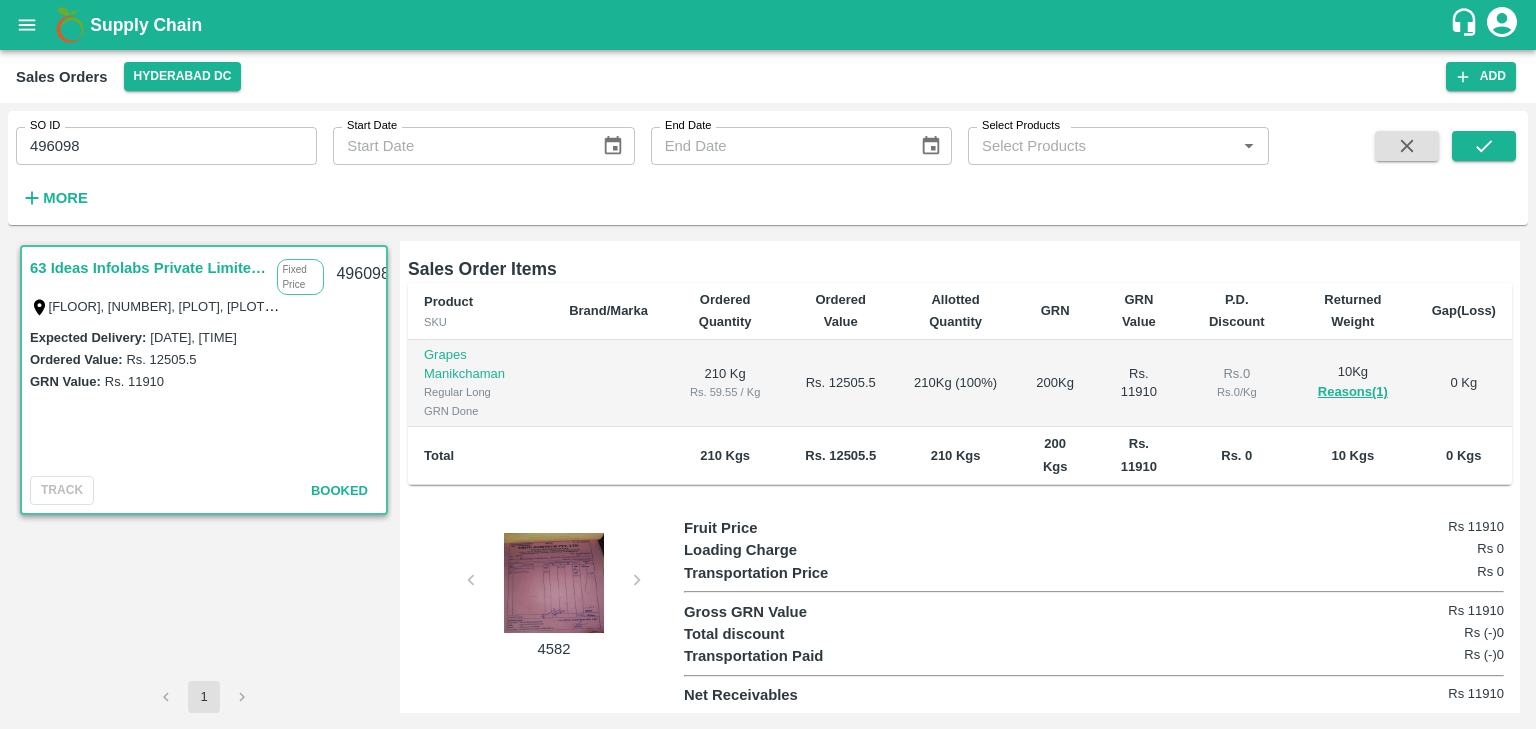 click at bounding box center [554, 583] 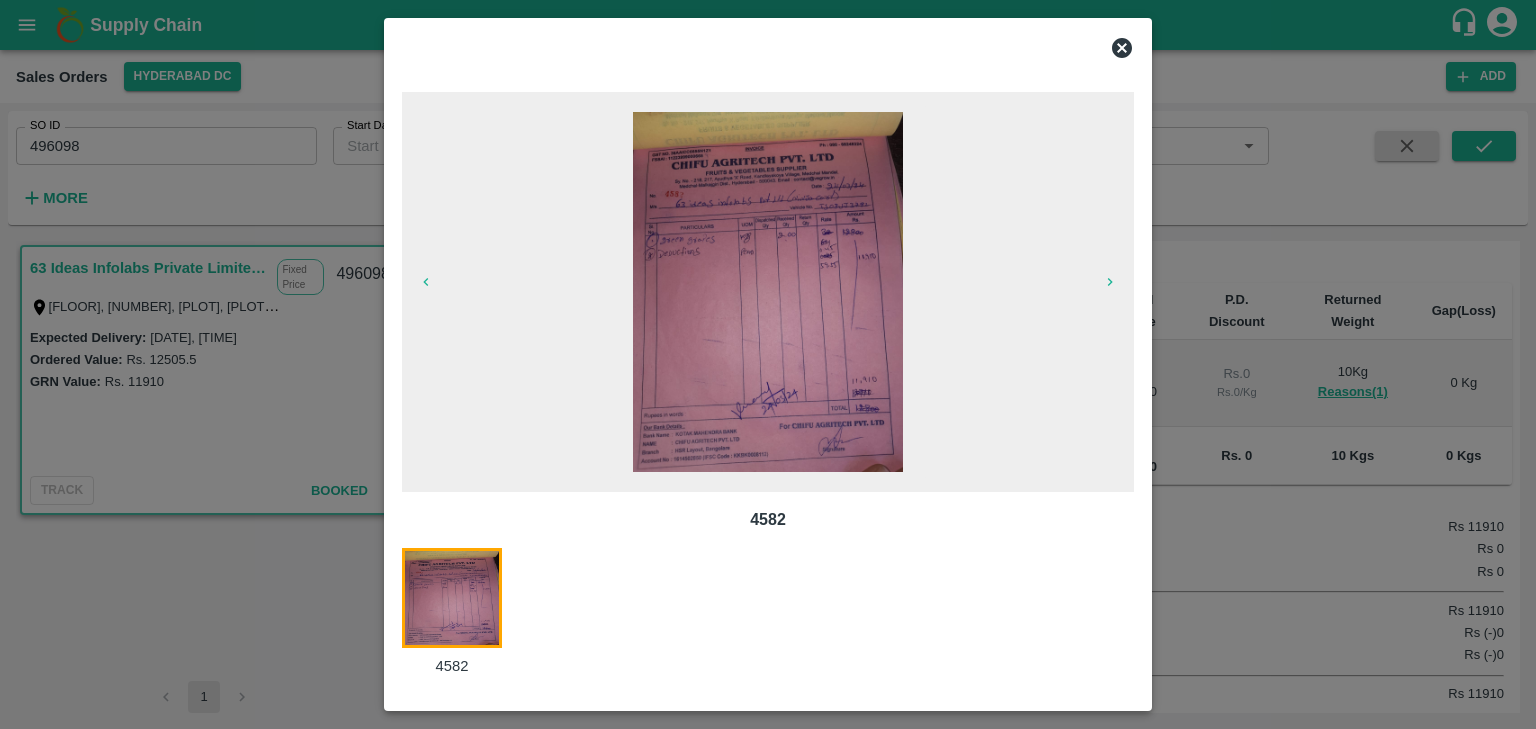 click at bounding box center (768, 292) 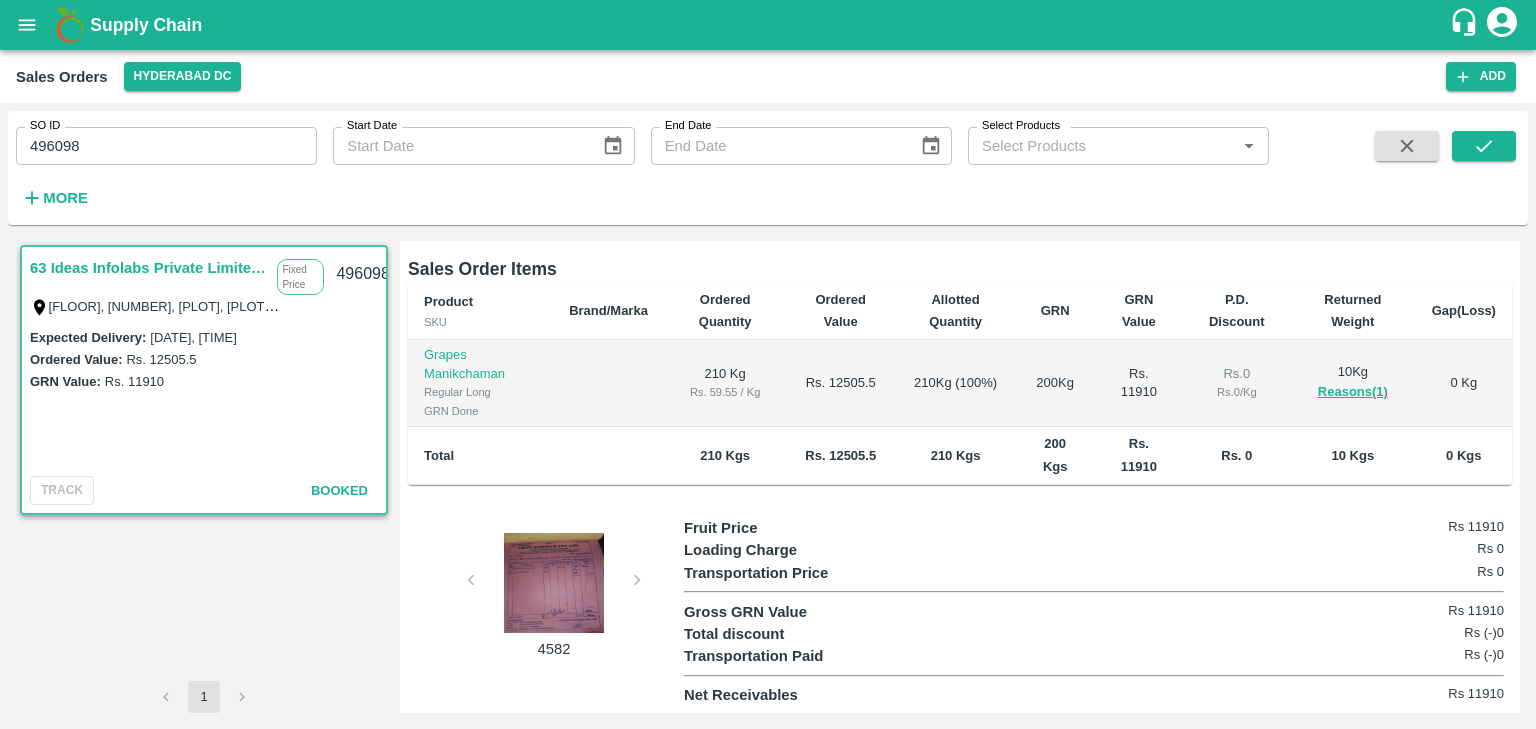 click on "496098" at bounding box center (166, 146) 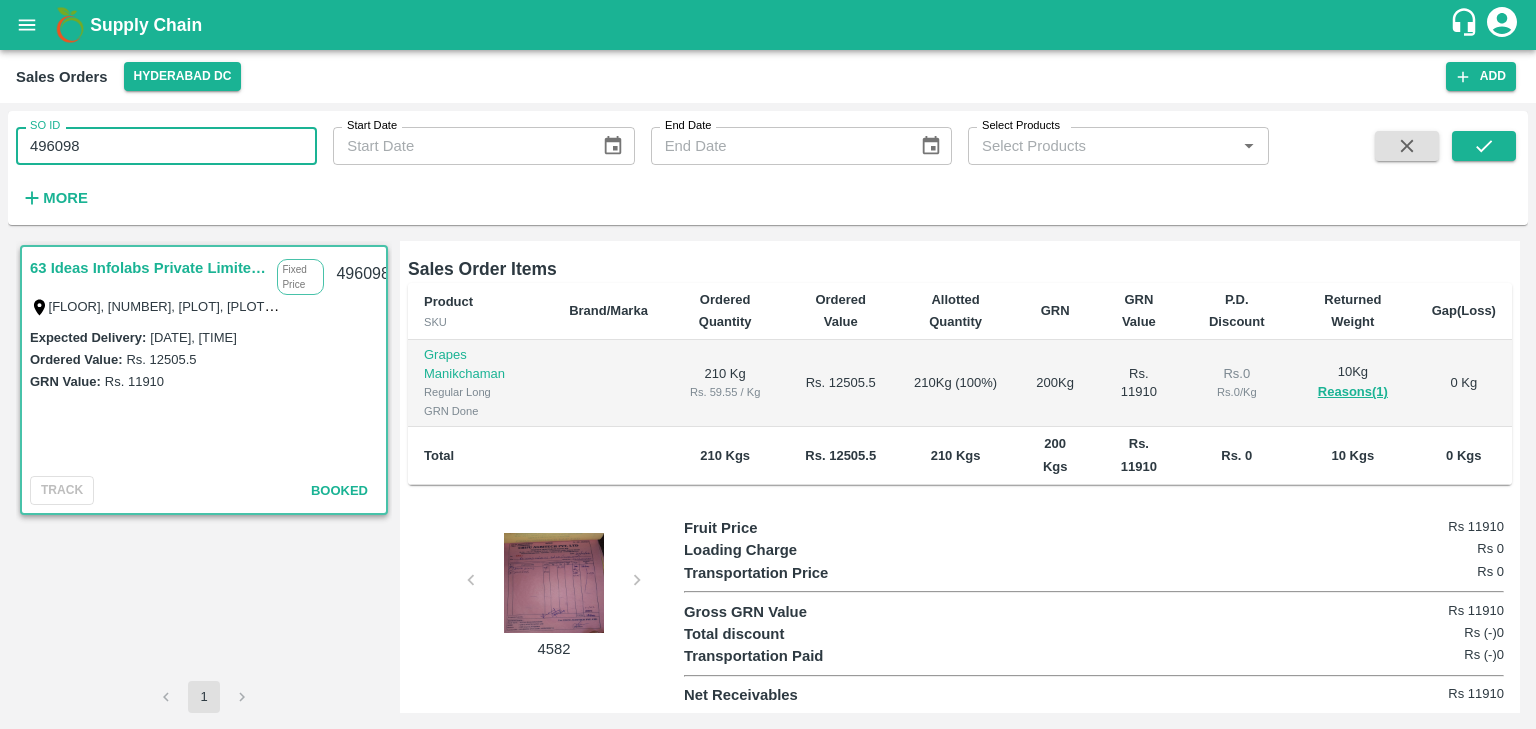 click on "496098" at bounding box center (166, 146) 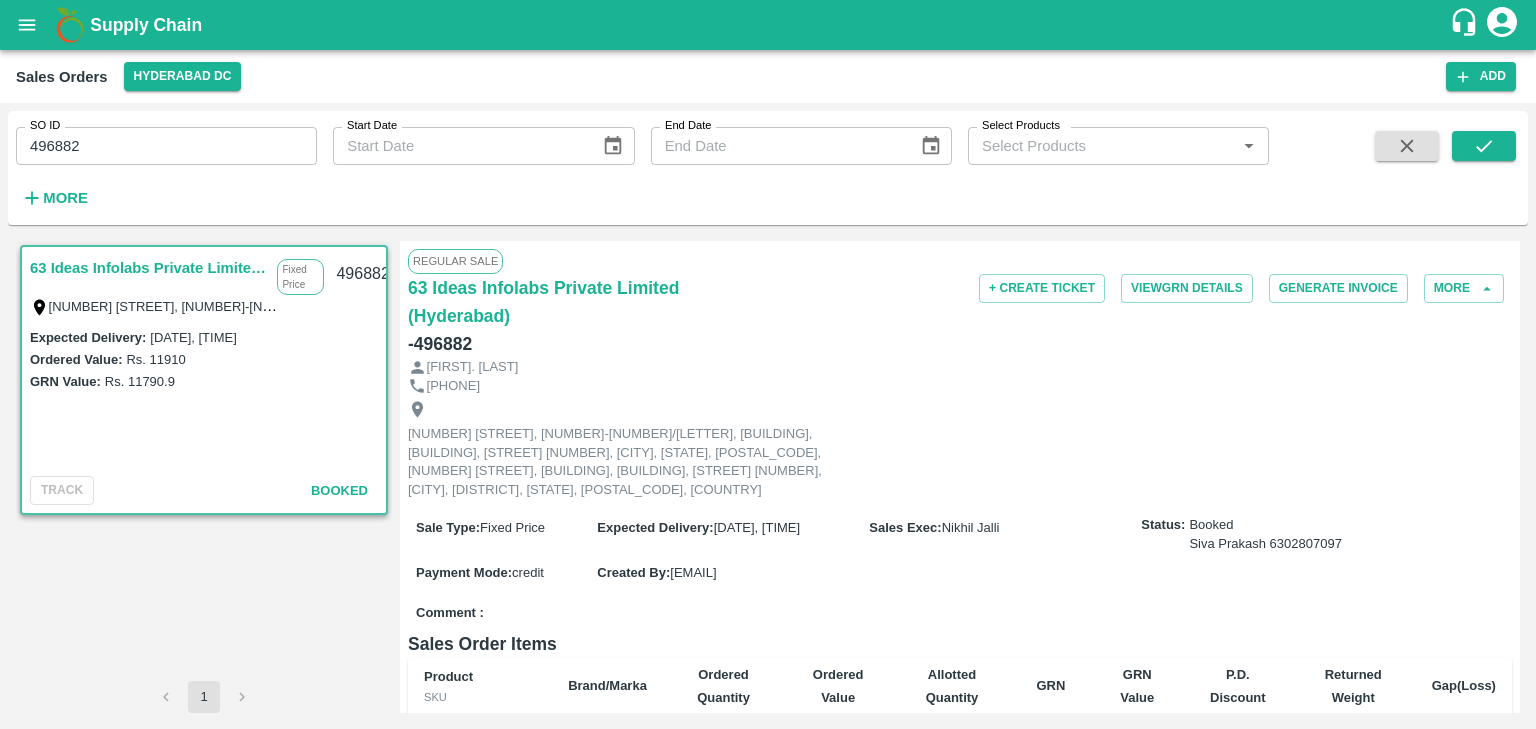 scroll, scrollTop: 0, scrollLeft: 0, axis: both 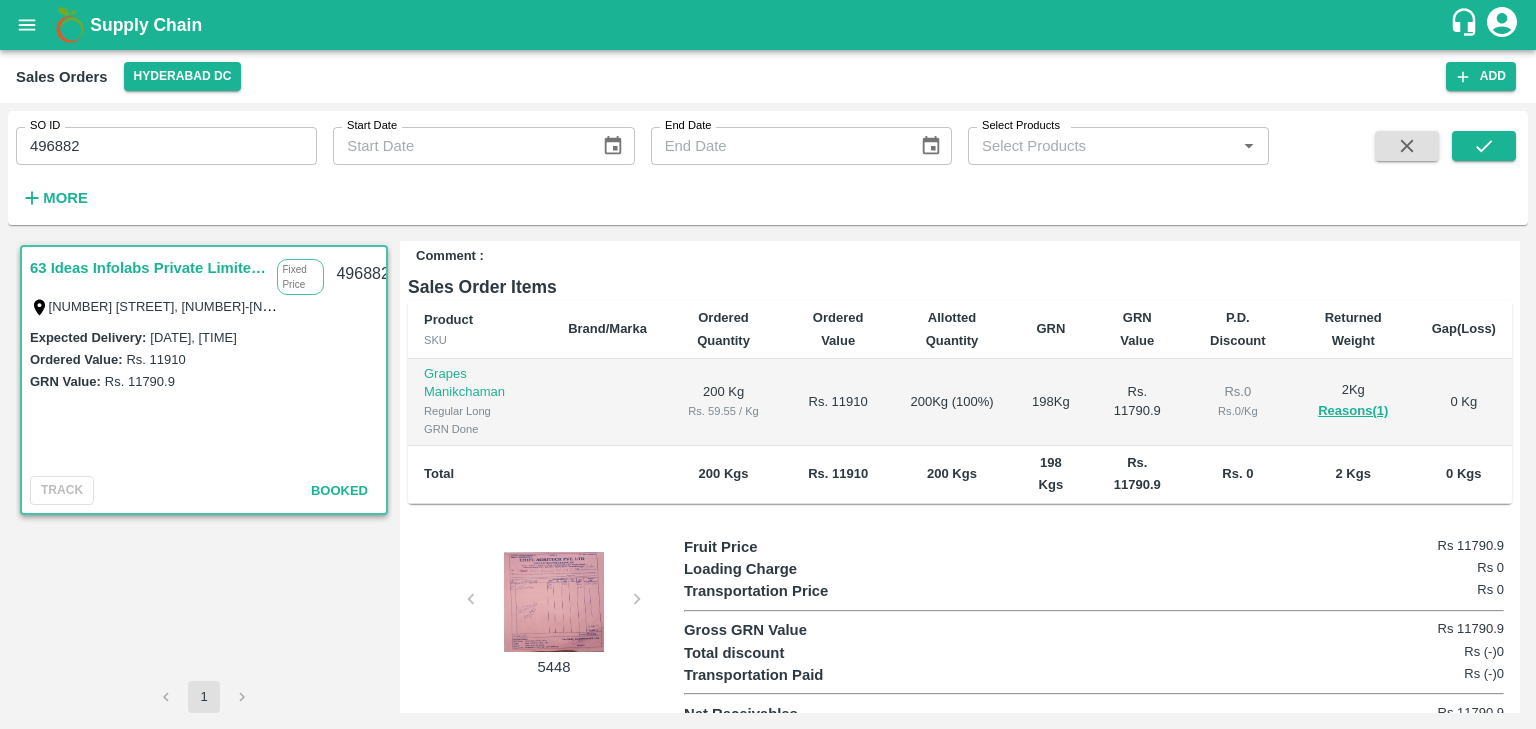 click at bounding box center [554, 602] 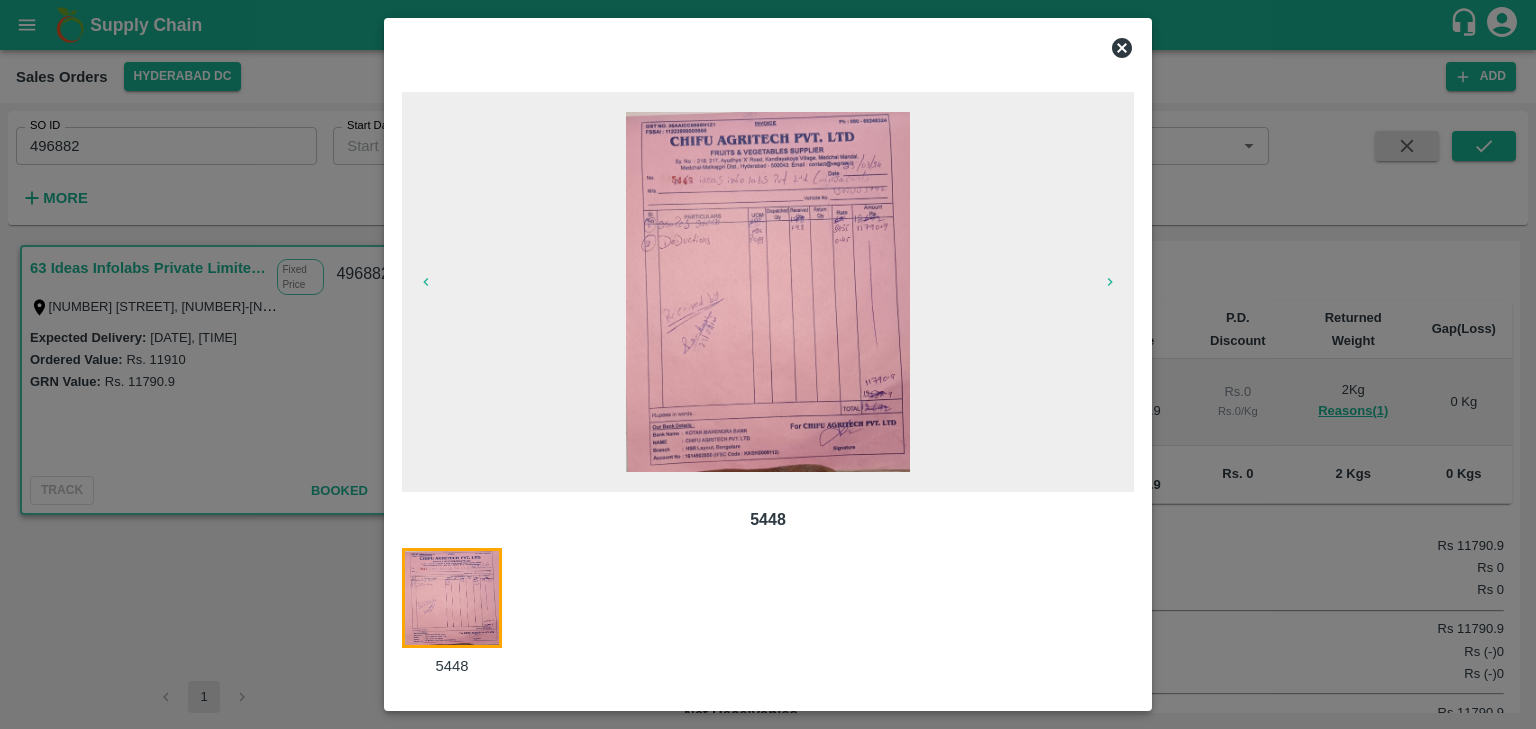 click at bounding box center (768, 292) 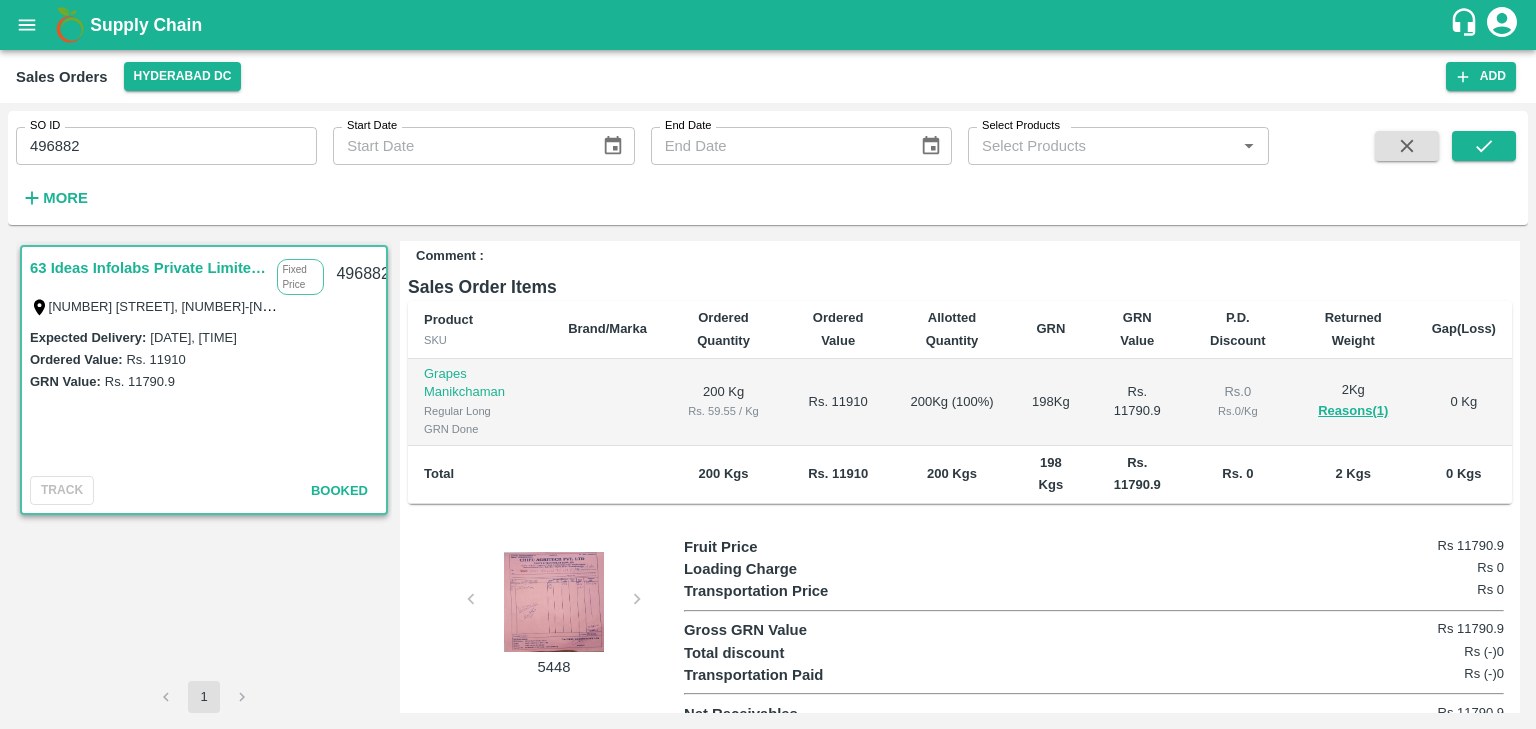 click on "496882" at bounding box center (166, 146) 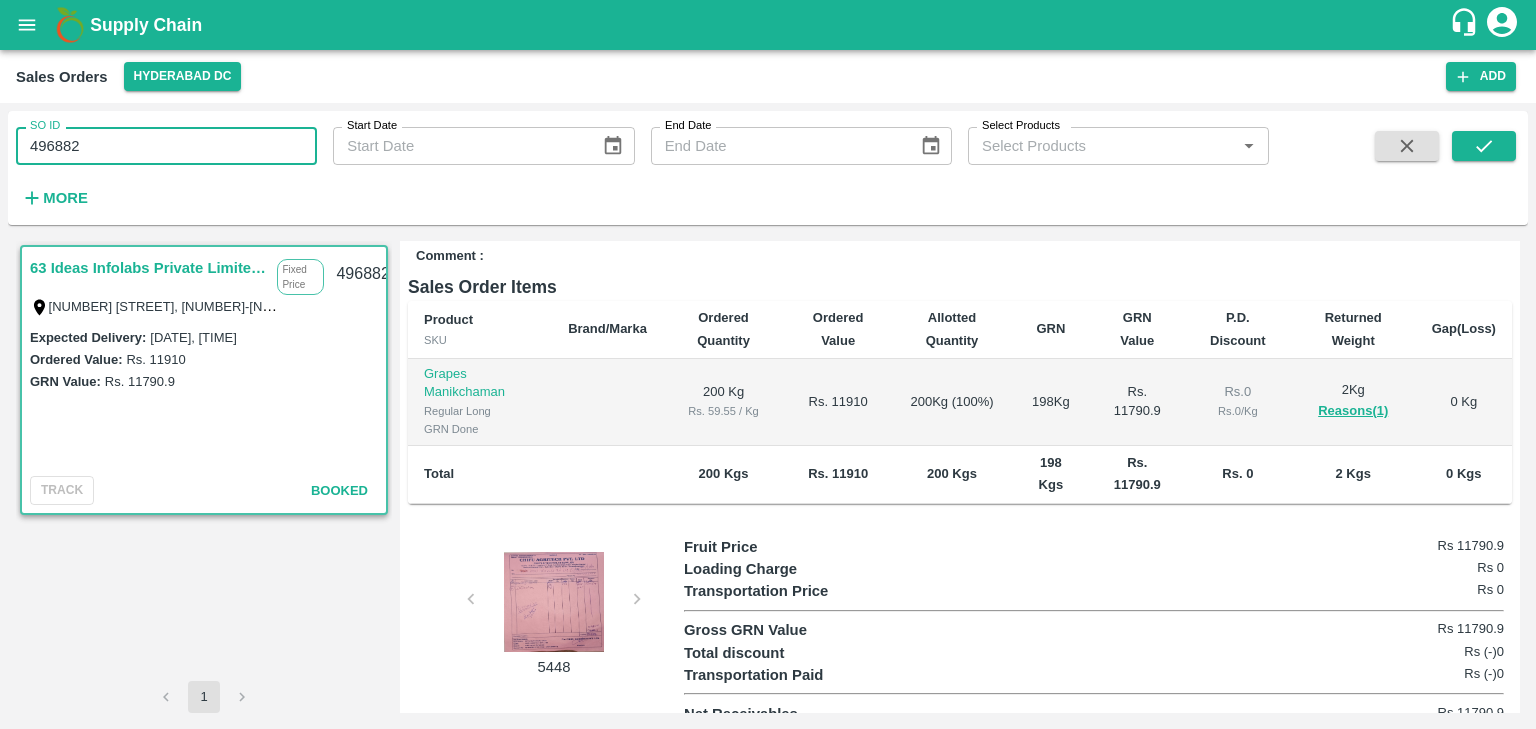 click on "496882" at bounding box center [166, 146] 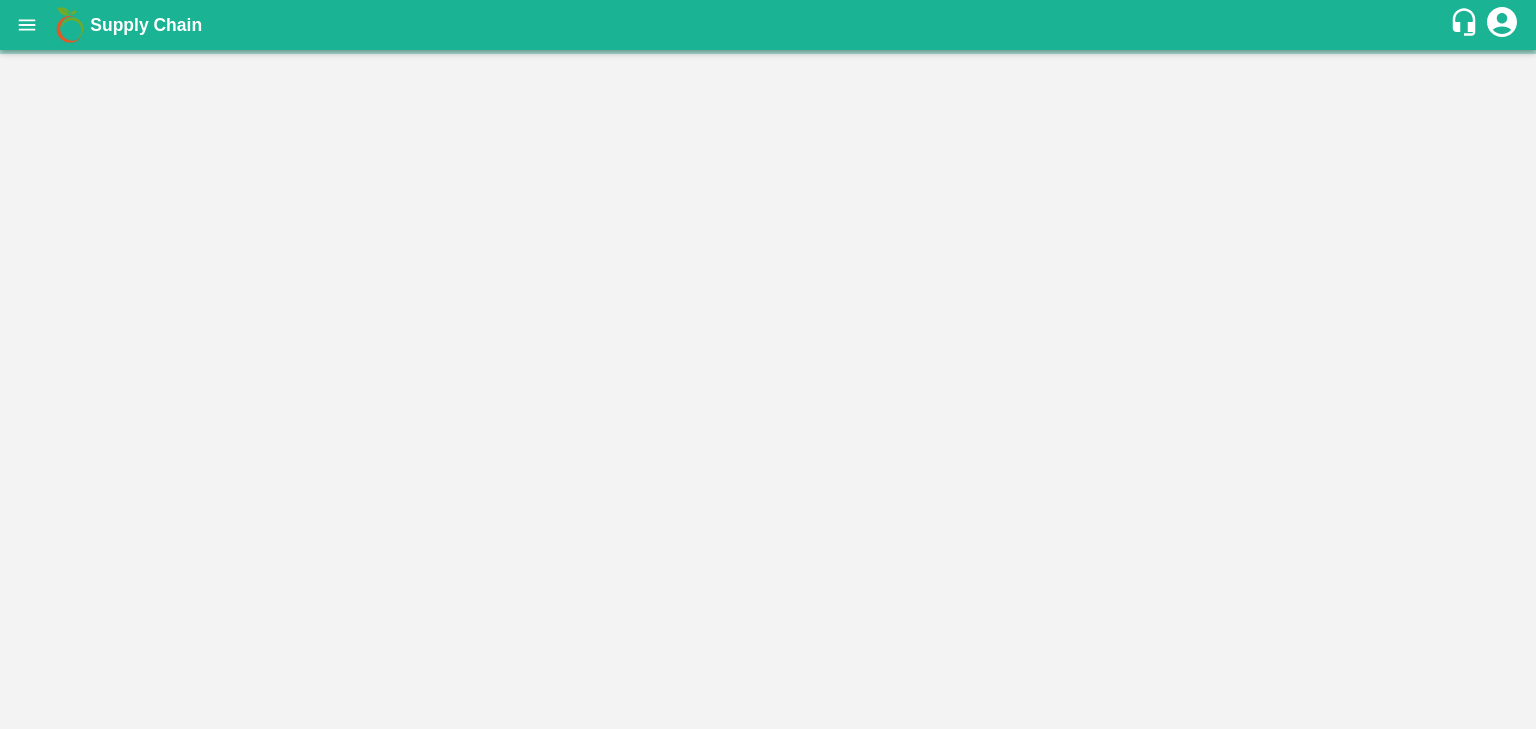 scroll, scrollTop: 0, scrollLeft: 0, axis: both 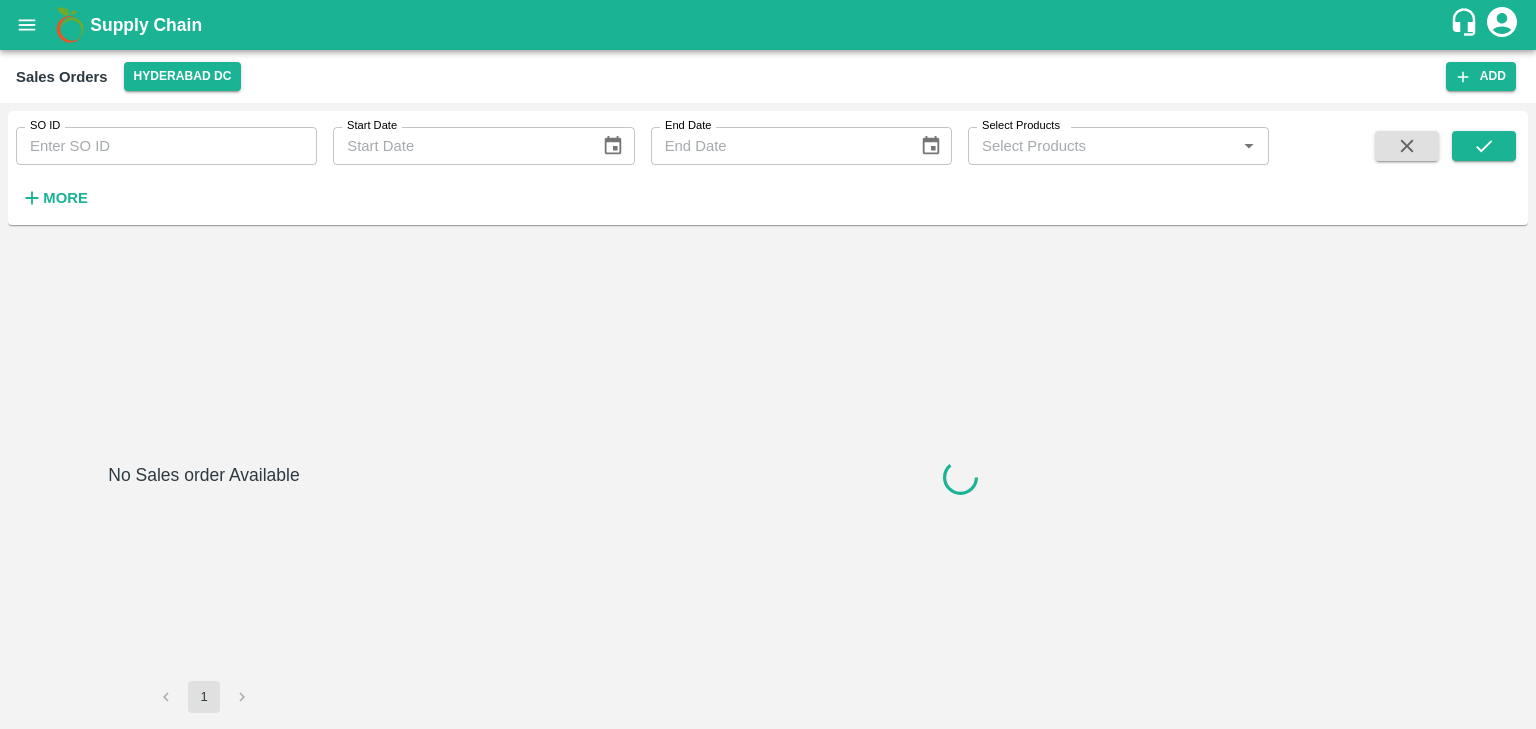 type on "577938" 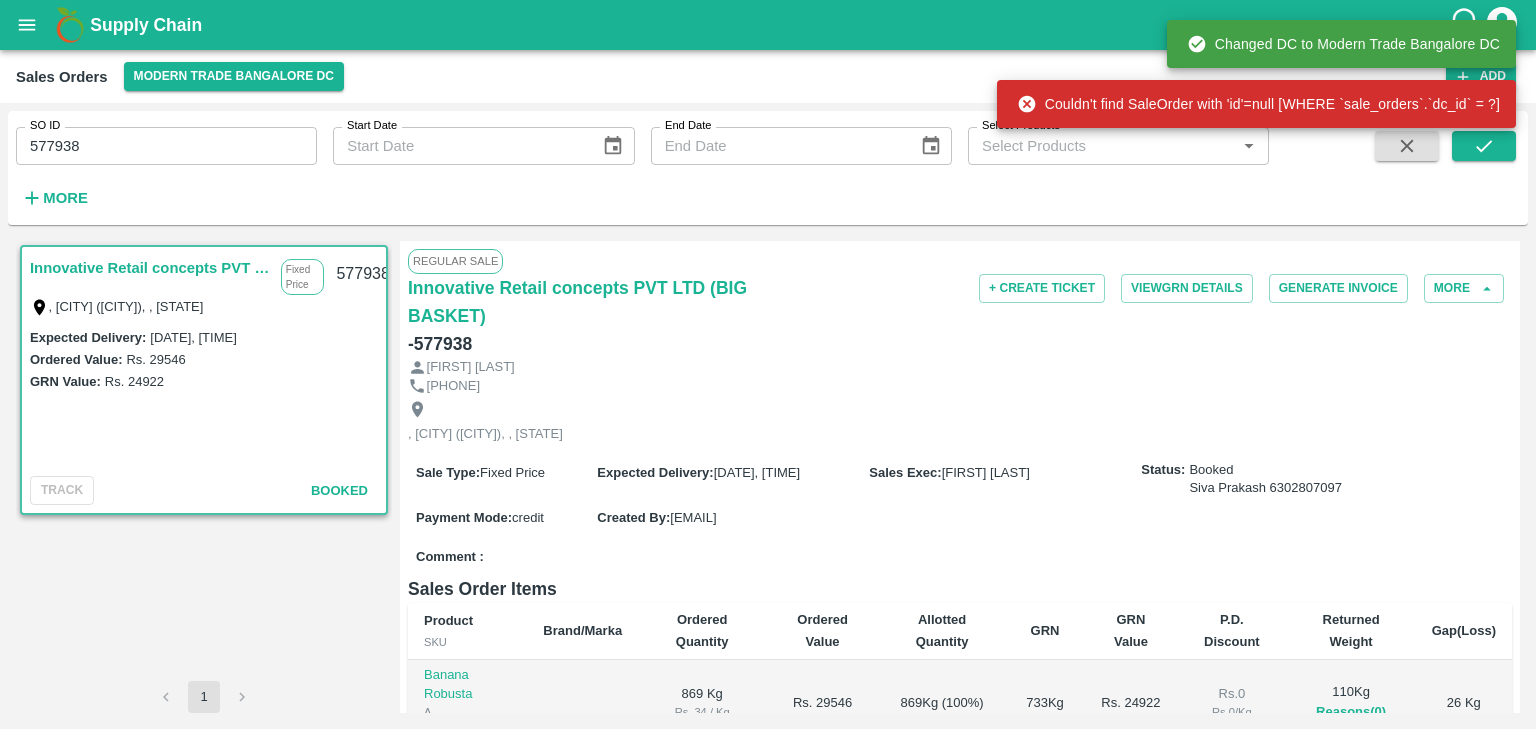 scroll, scrollTop: 320, scrollLeft: 0, axis: vertical 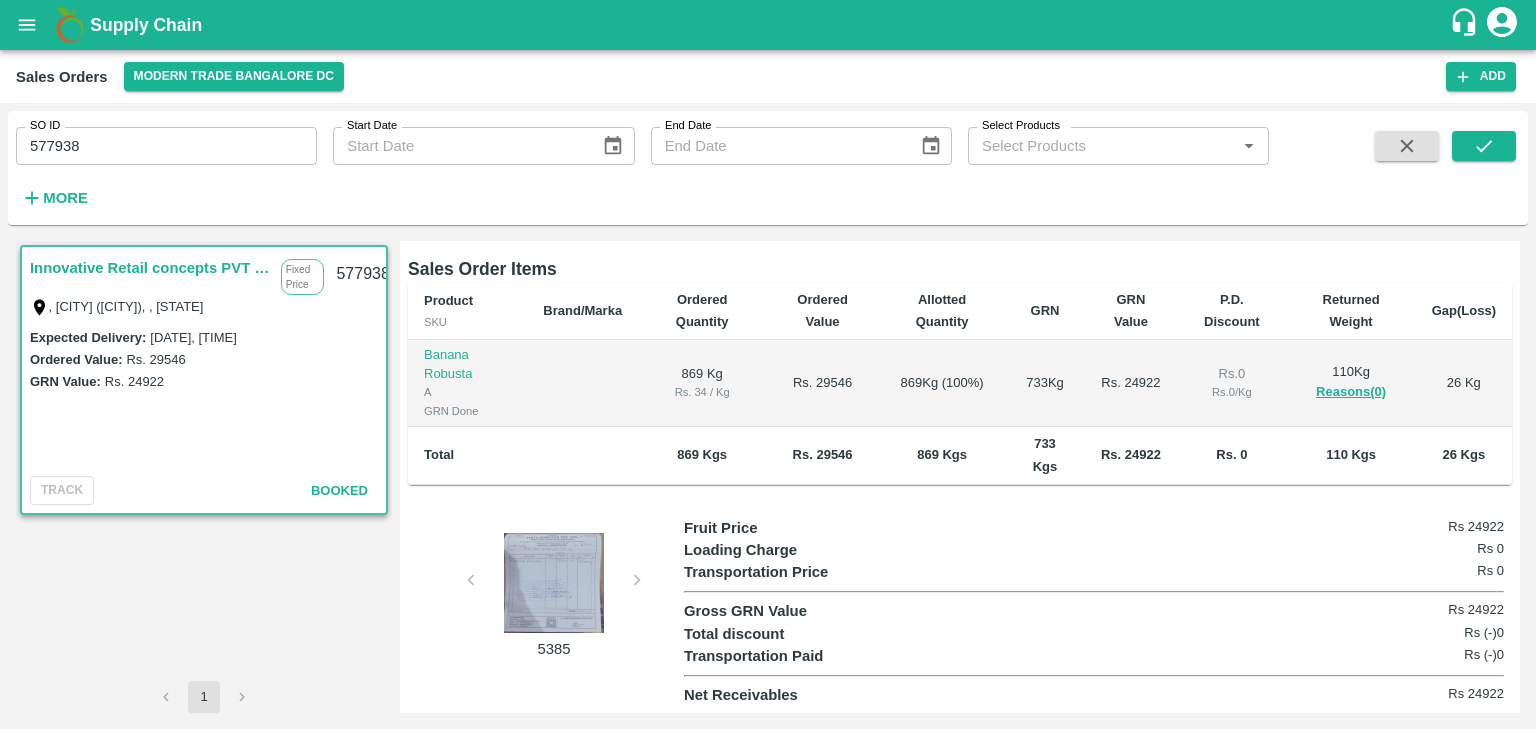 click at bounding box center [554, 583] 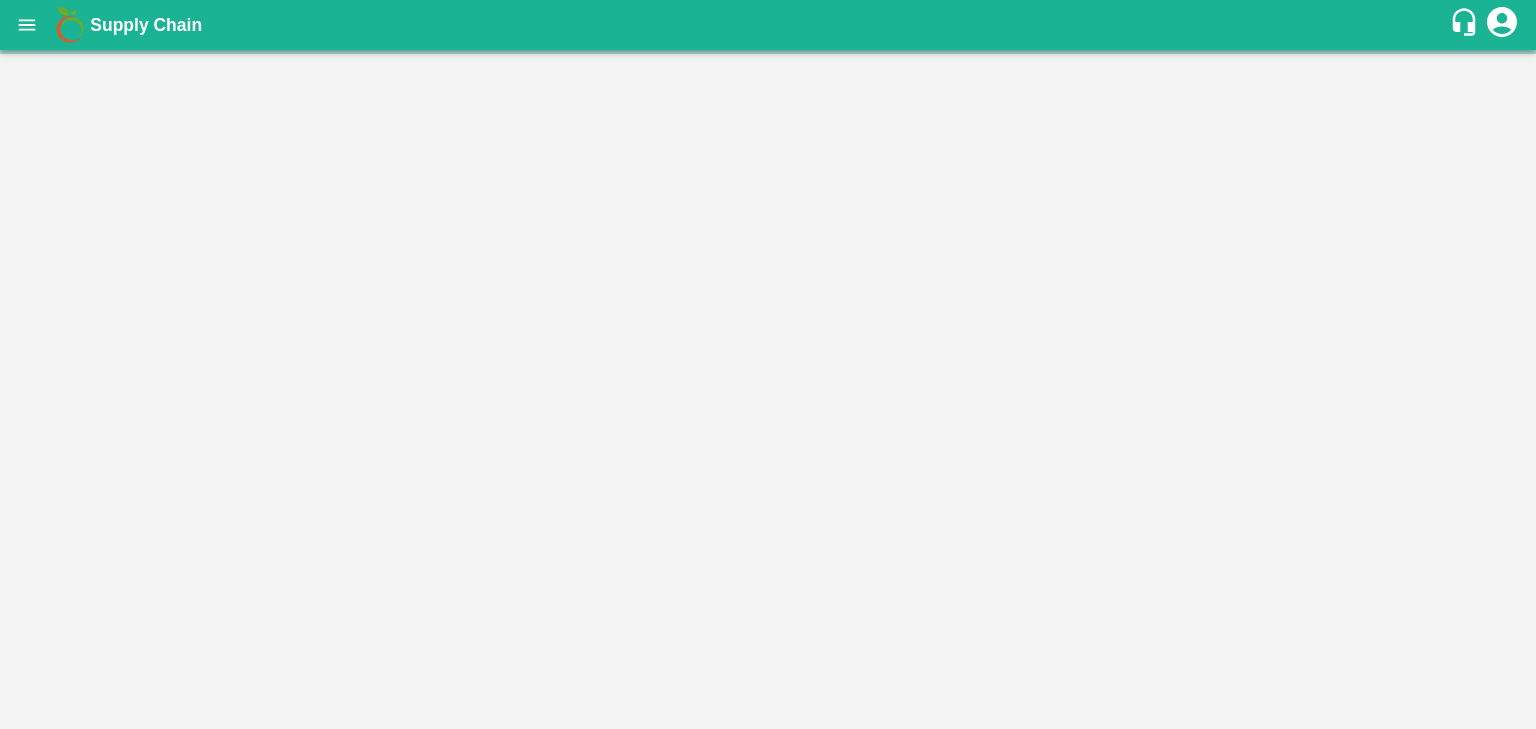 scroll, scrollTop: 0, scrollLeft: 0, axis: both 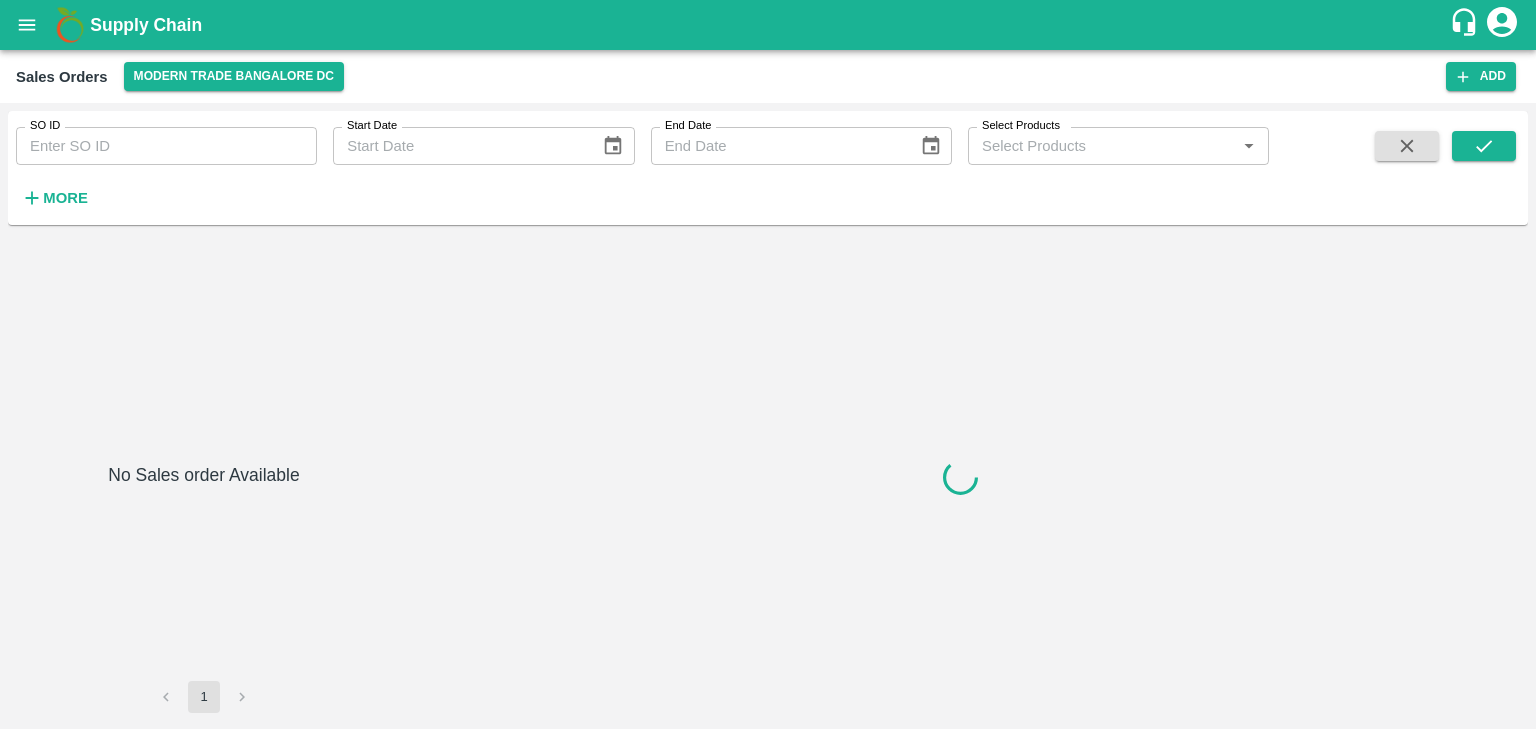 type on "578961" 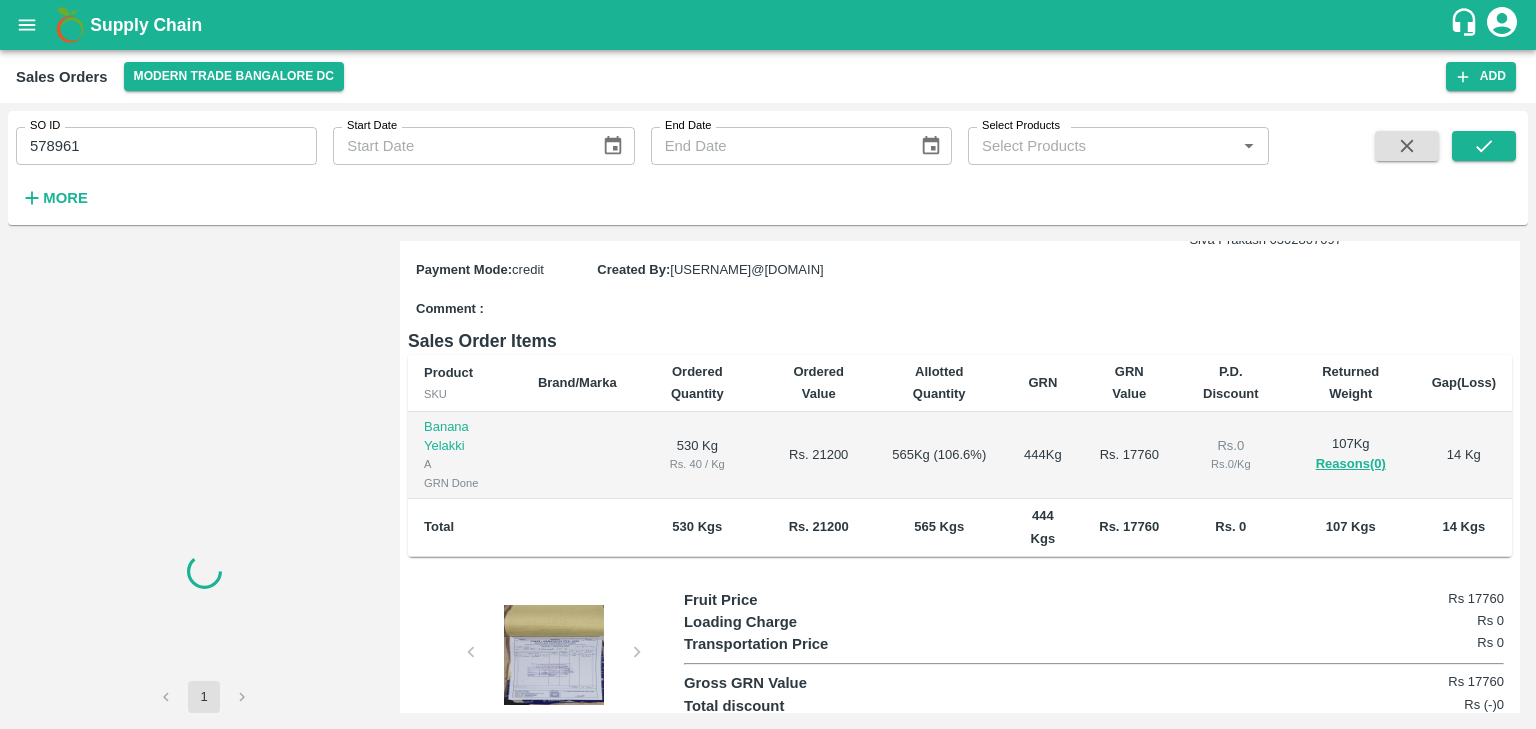 scroll, scrollTop: 320, scrollLeft: 0, axis: vertical 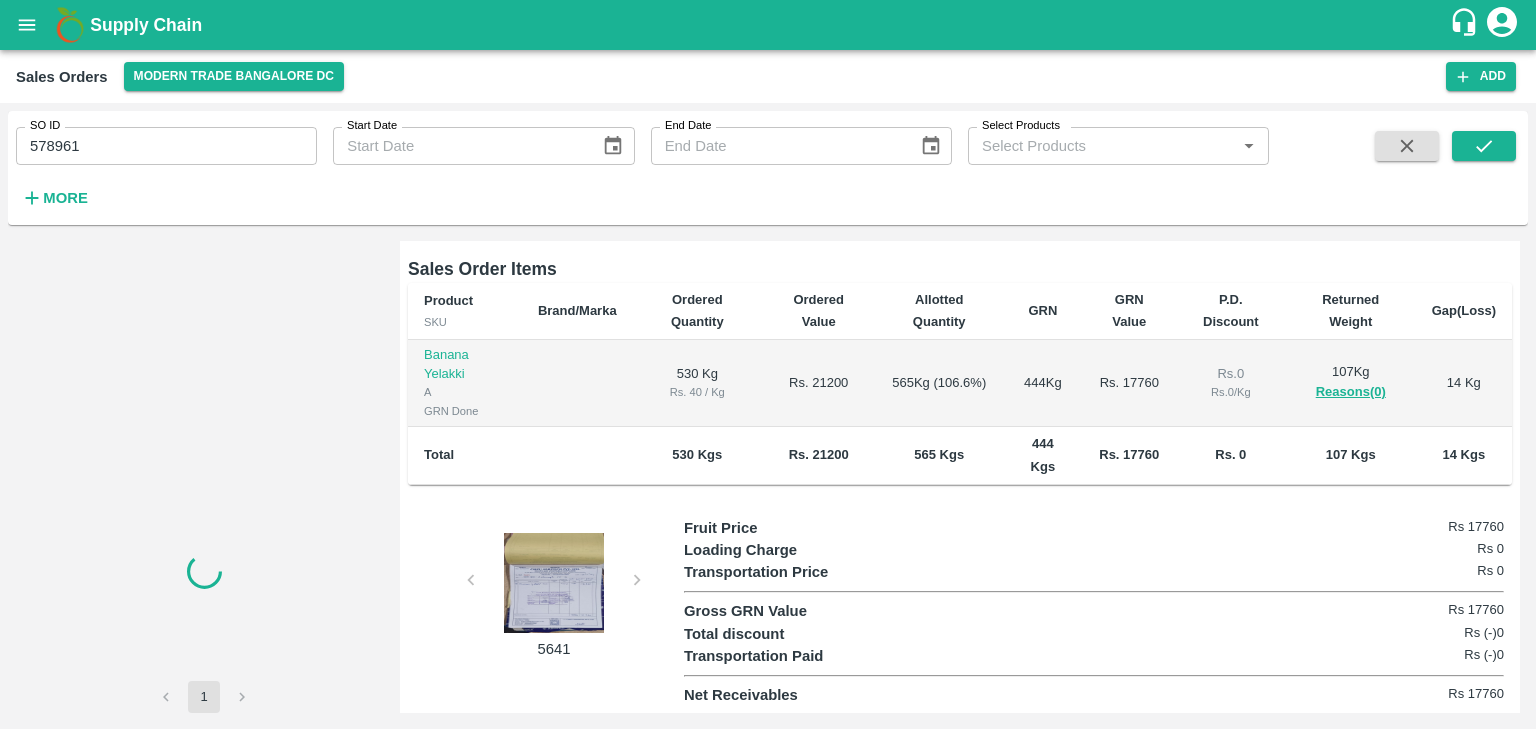 click at bounding box center (554, 583) 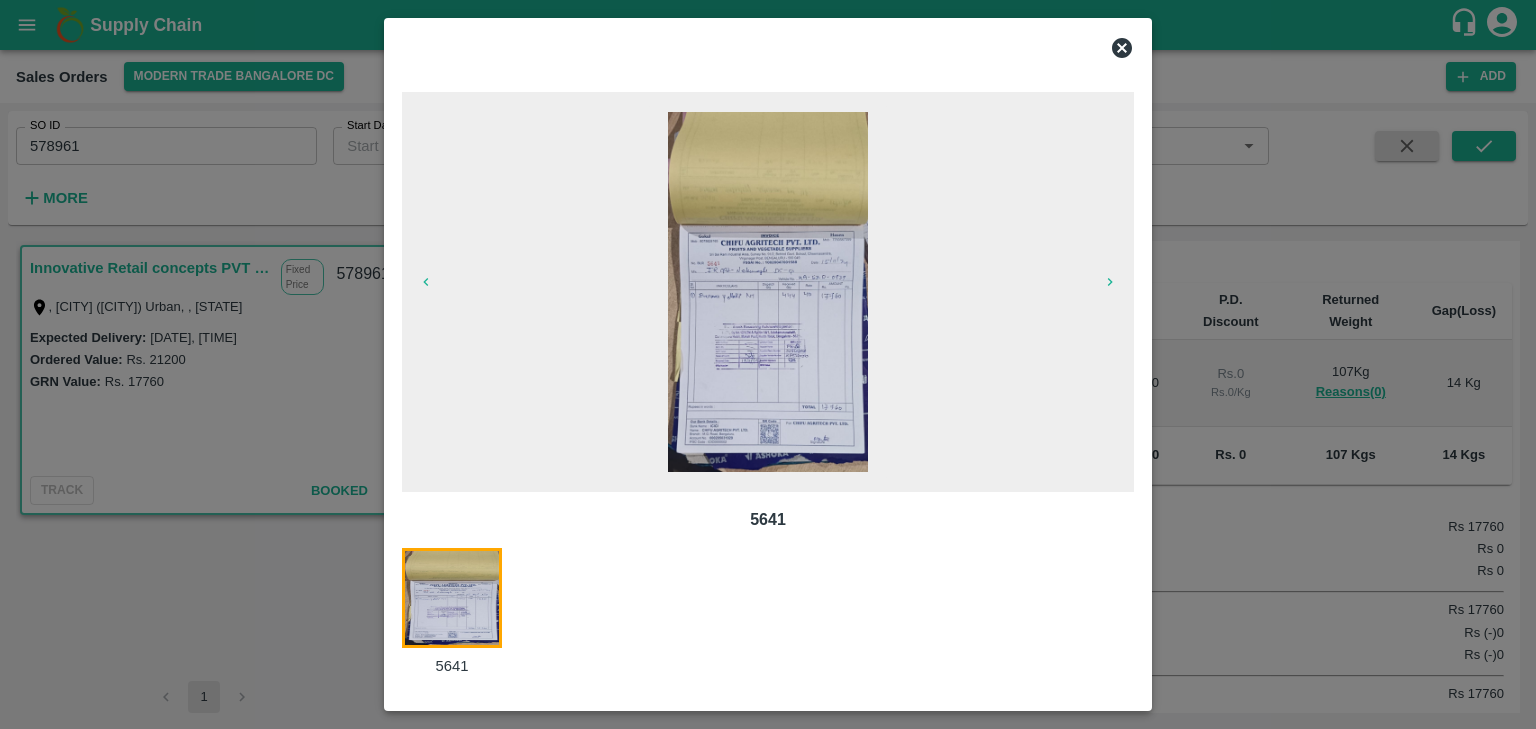 click at bounding box center (768, 292) 